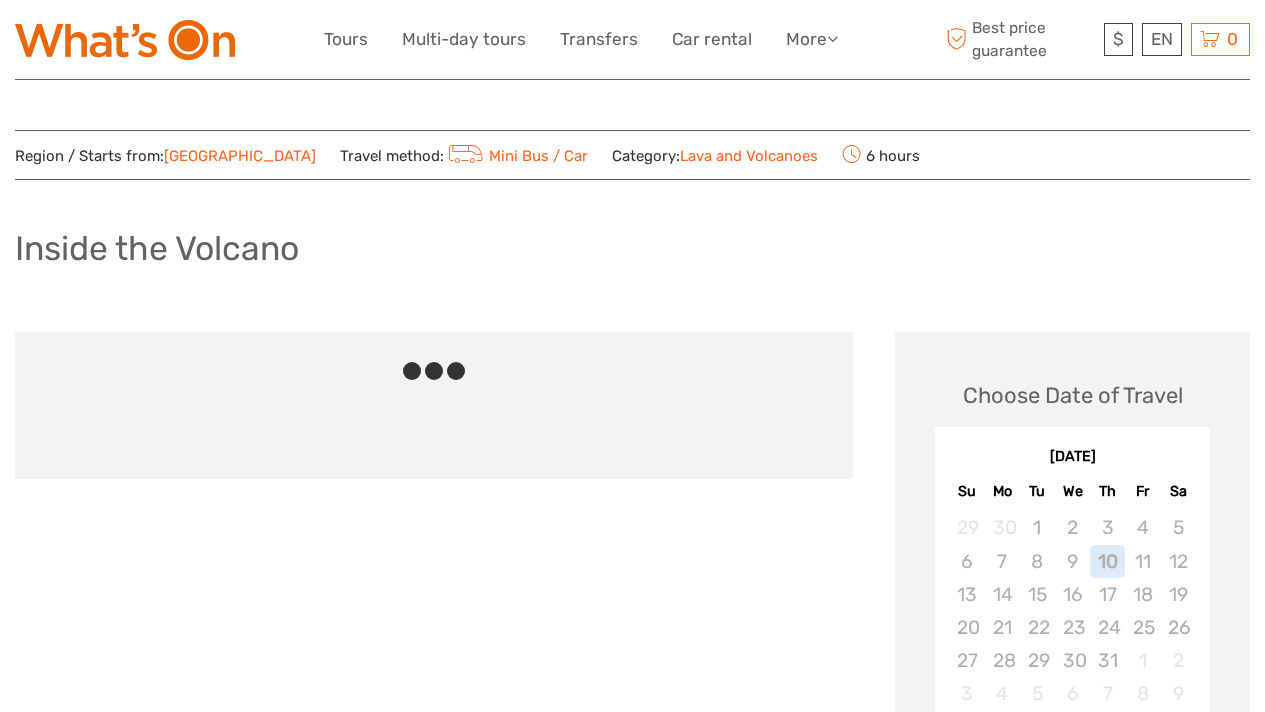 scroll, scrollTop: 0, scrollLeft: 0, axis: both 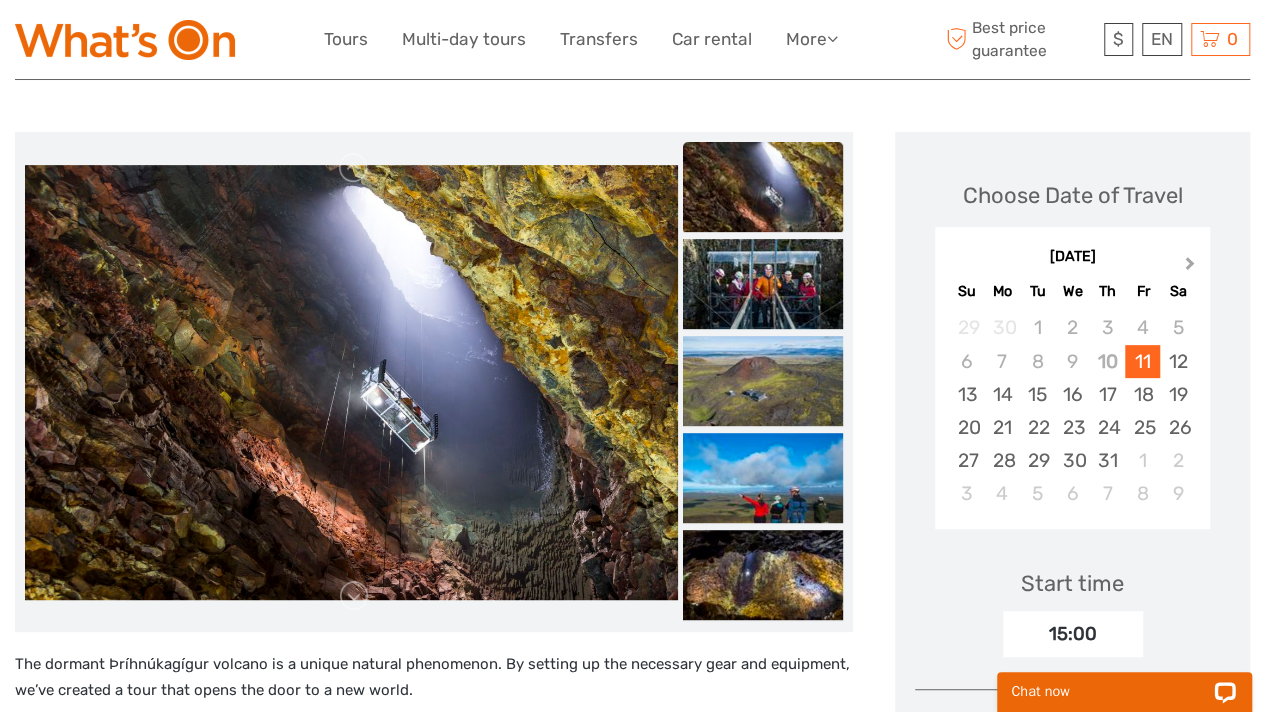 click on "Next Month" at bounding box center [1190, 267] 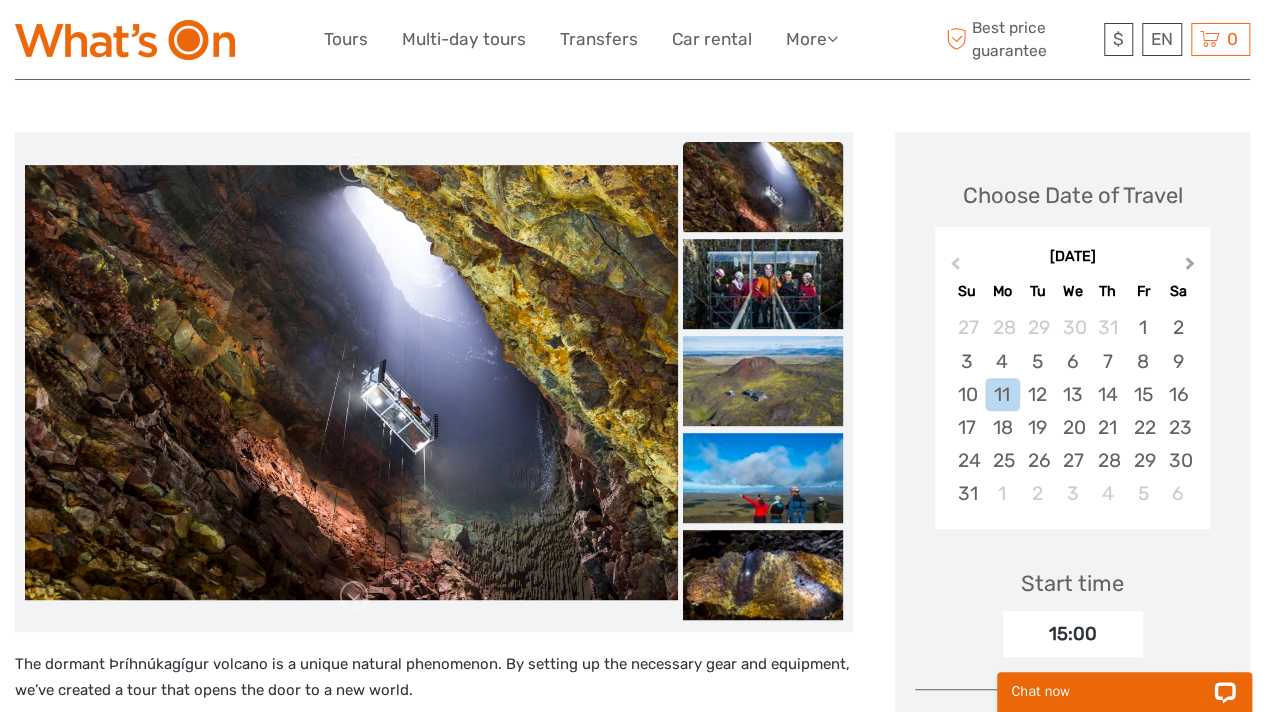 click on "Next Month" at bounding box center [1190, 267] 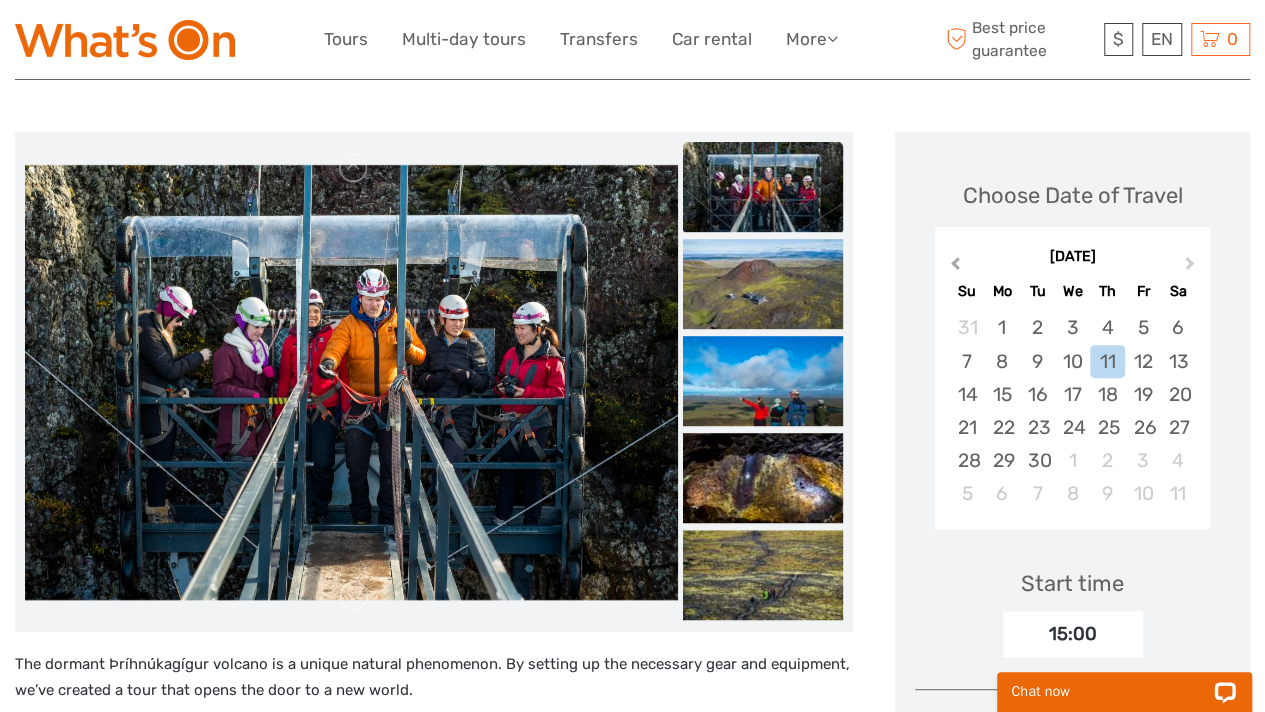 click on "Previous Month" at bounding box center (955, 267) 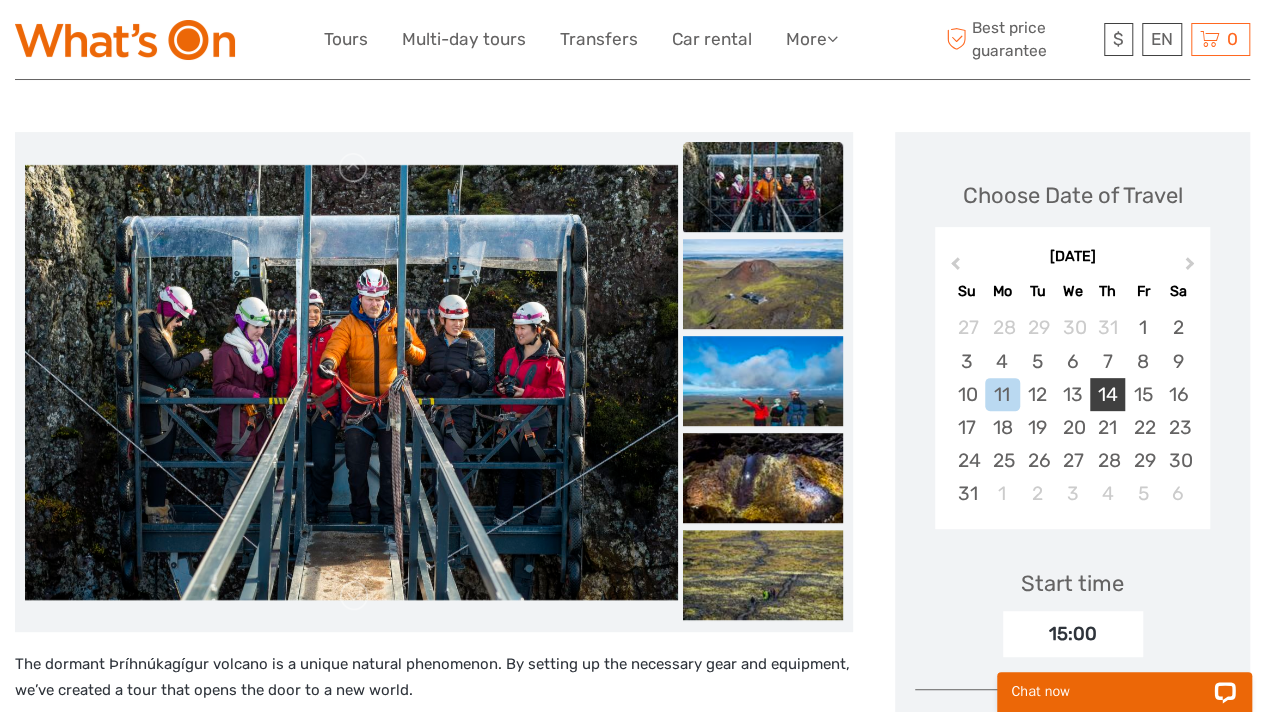 click on "14" at bounding box center [1107, 394] 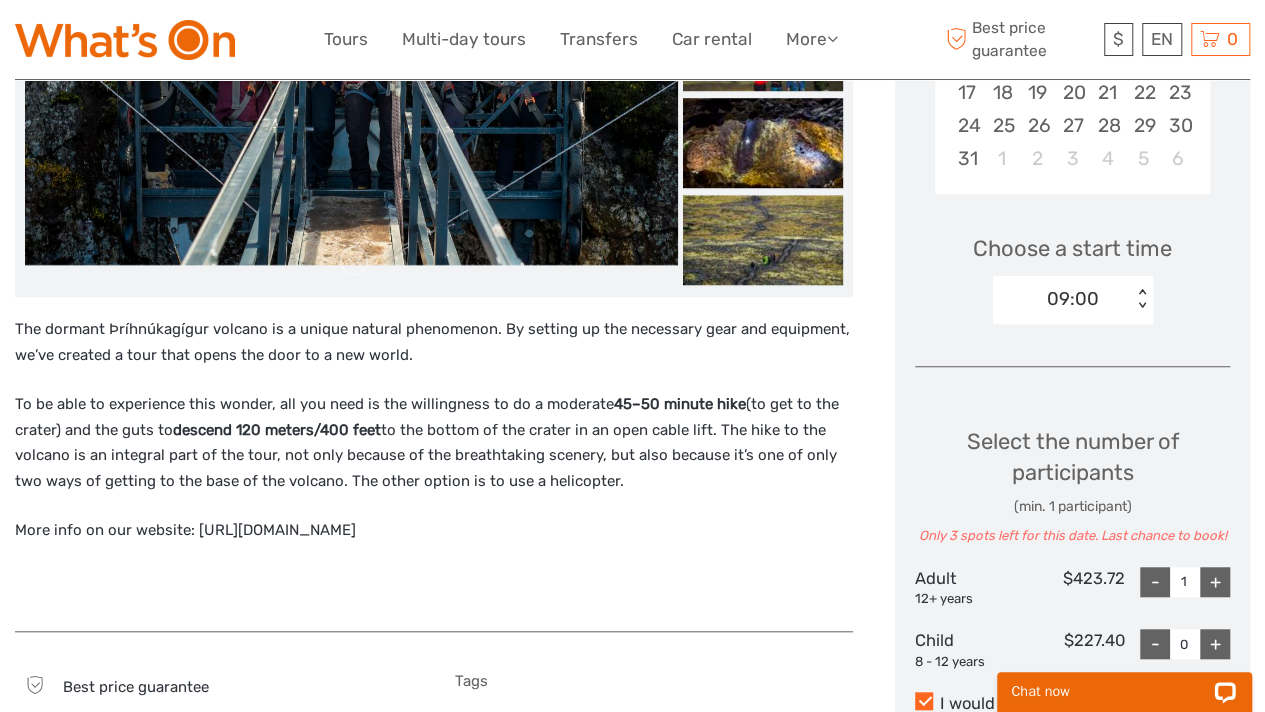 scroll, scrollTop: 557, scrollLeft: 0, axis: vertical 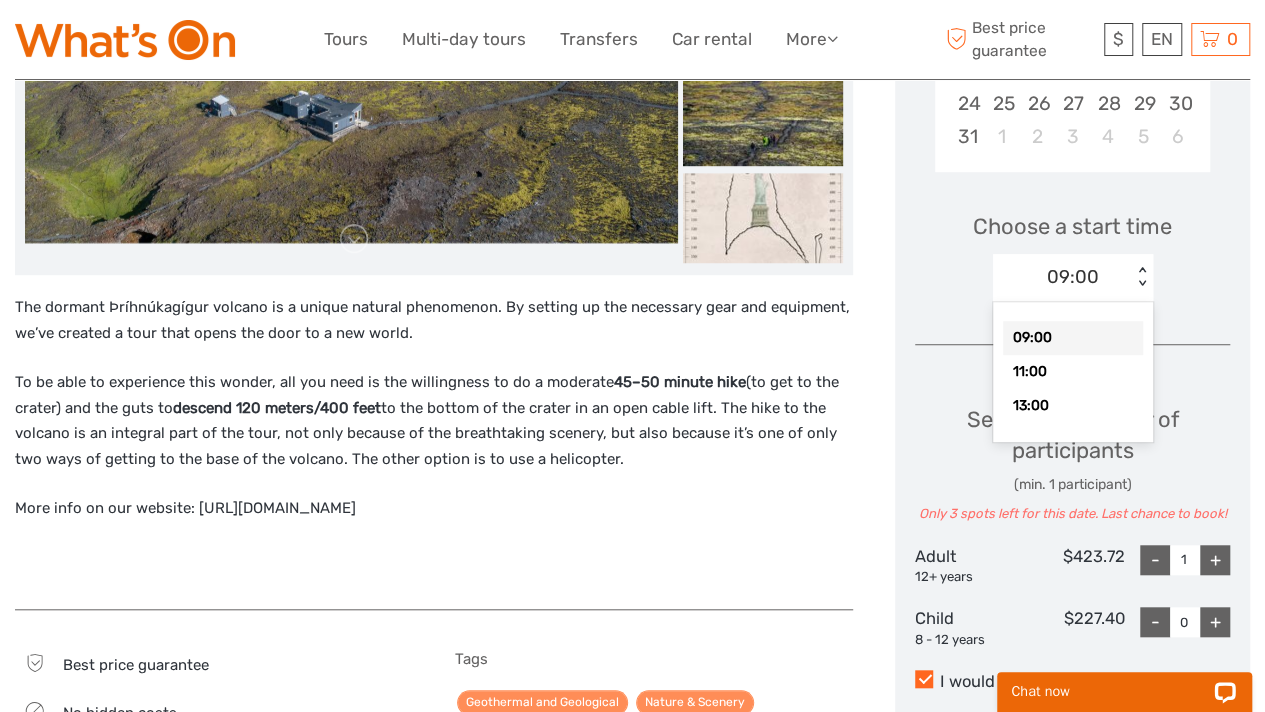 click on "09:00 < >" at bounding box center [1073, 278] 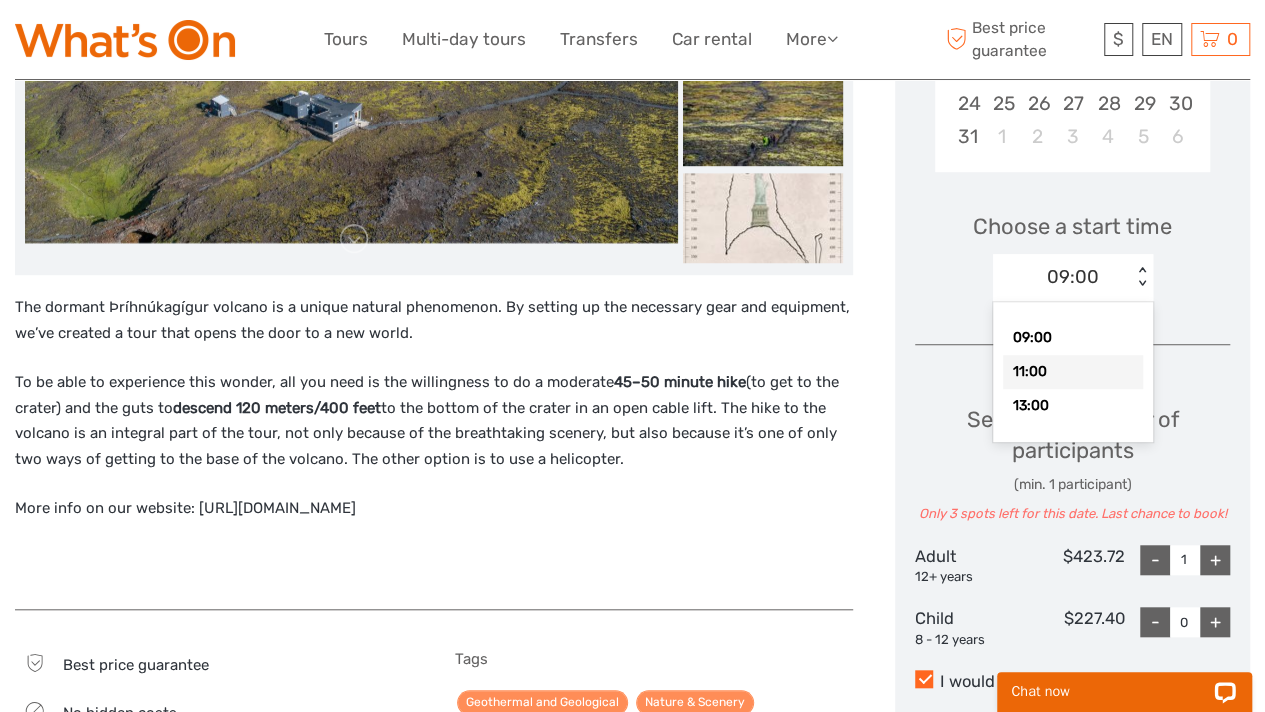 click on "11:00" at bounding box center [1073, 372] 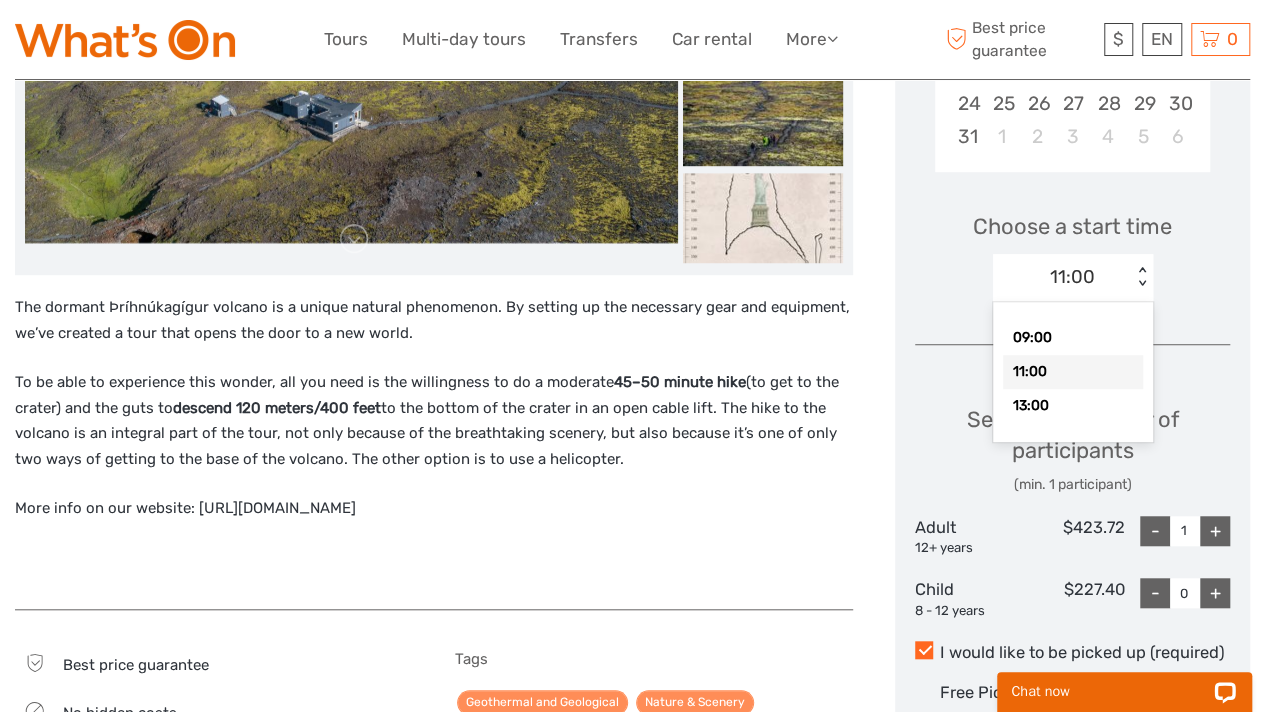 click on "11:00 < >" at bounding box center (1073, 278) 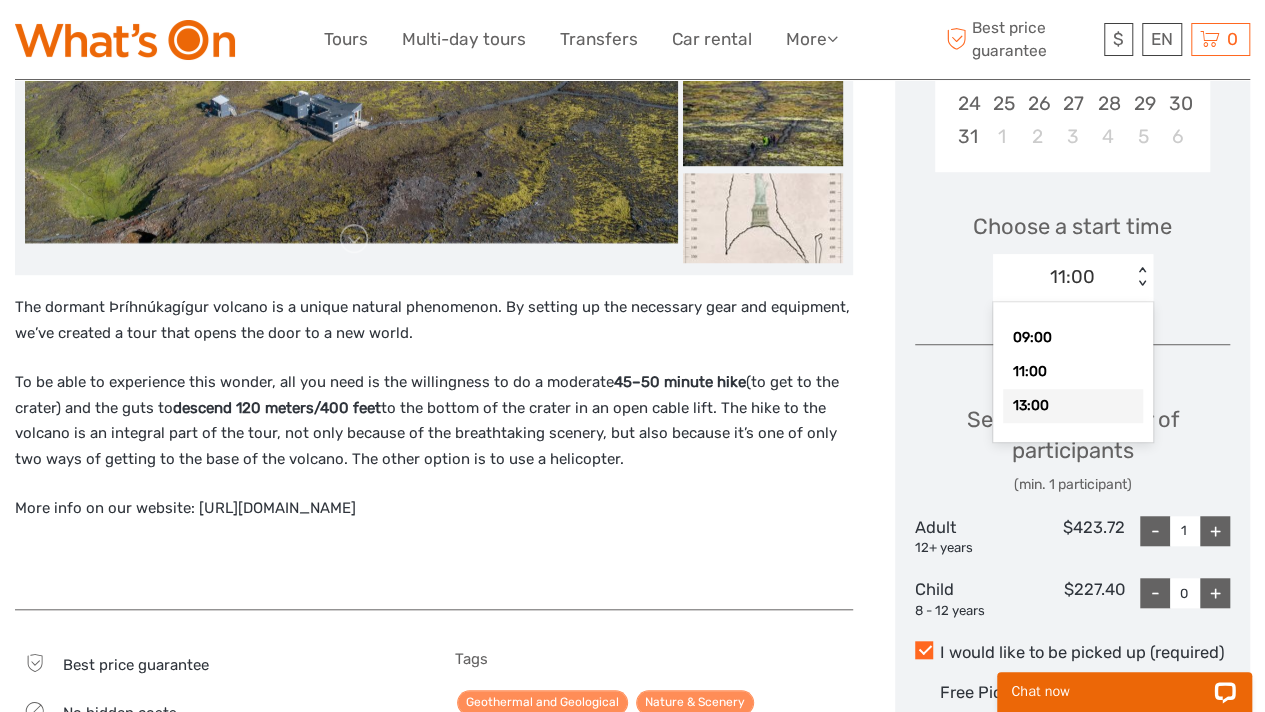click on "13:00" at bounding box center (1073, 406) 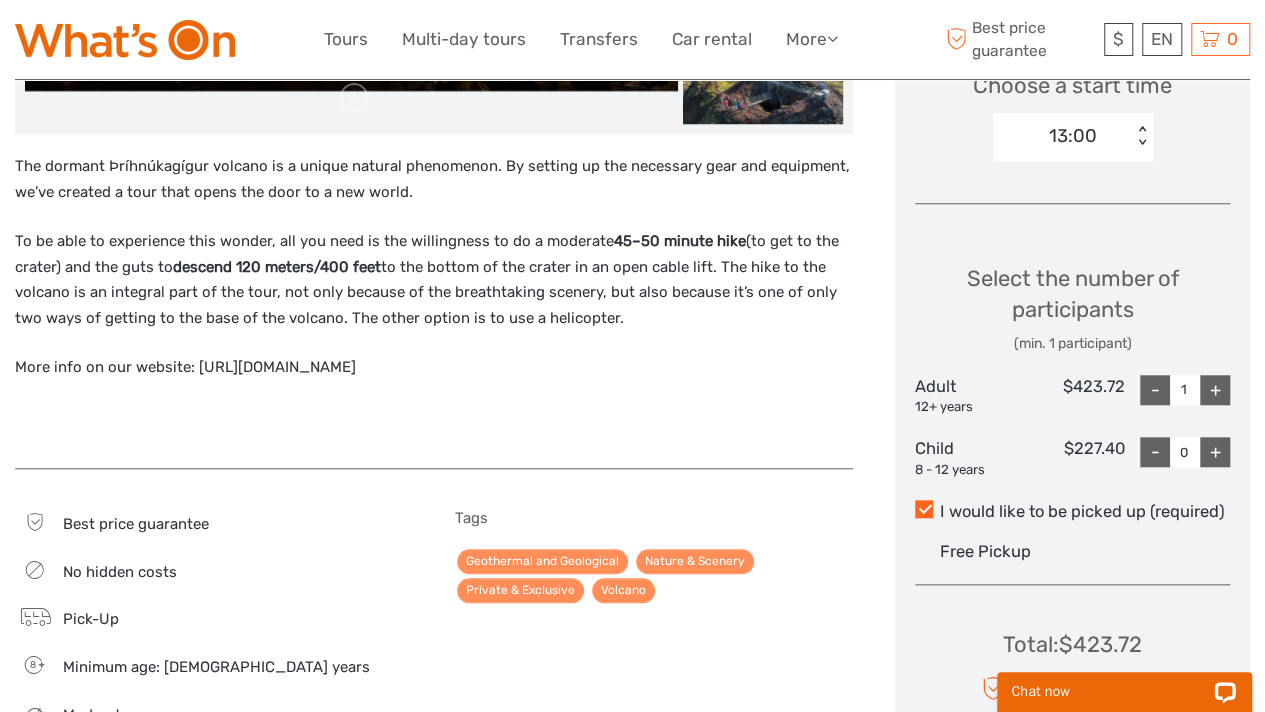 scroll, scrollTop: 695, scrollLeft: 0, axis: vertical 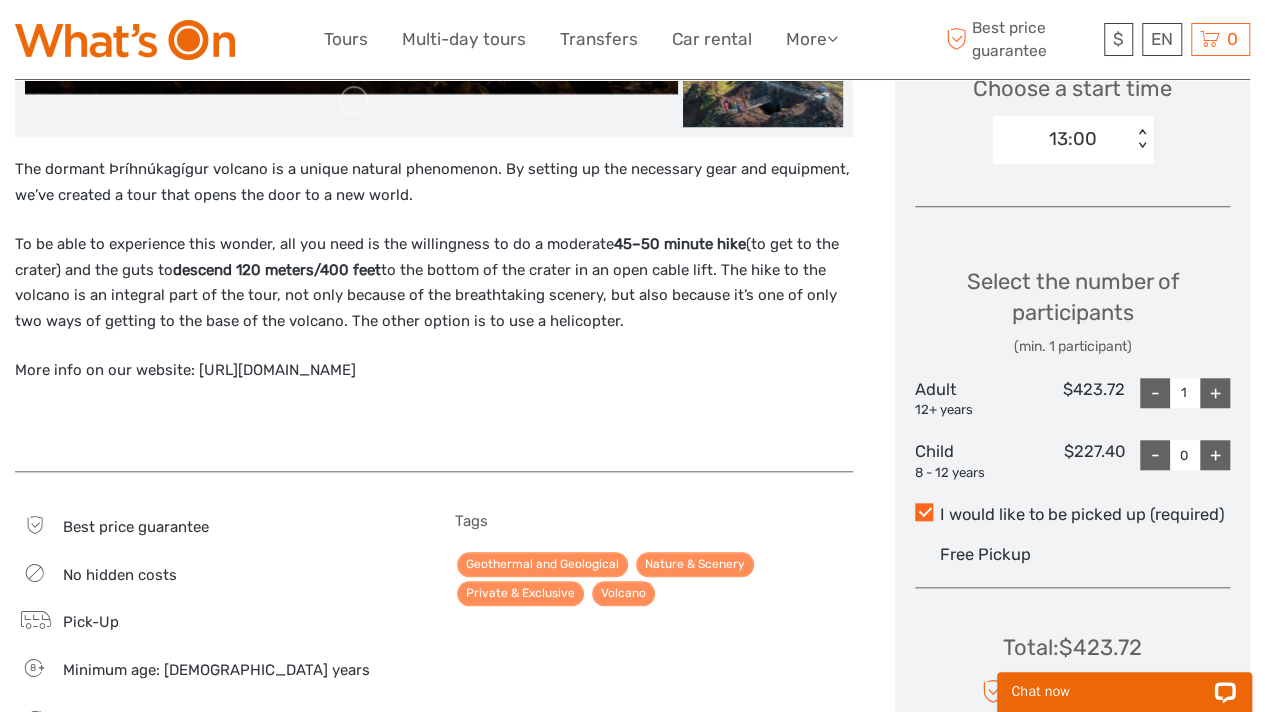 click on "+" at bounding box center [1215, 393] 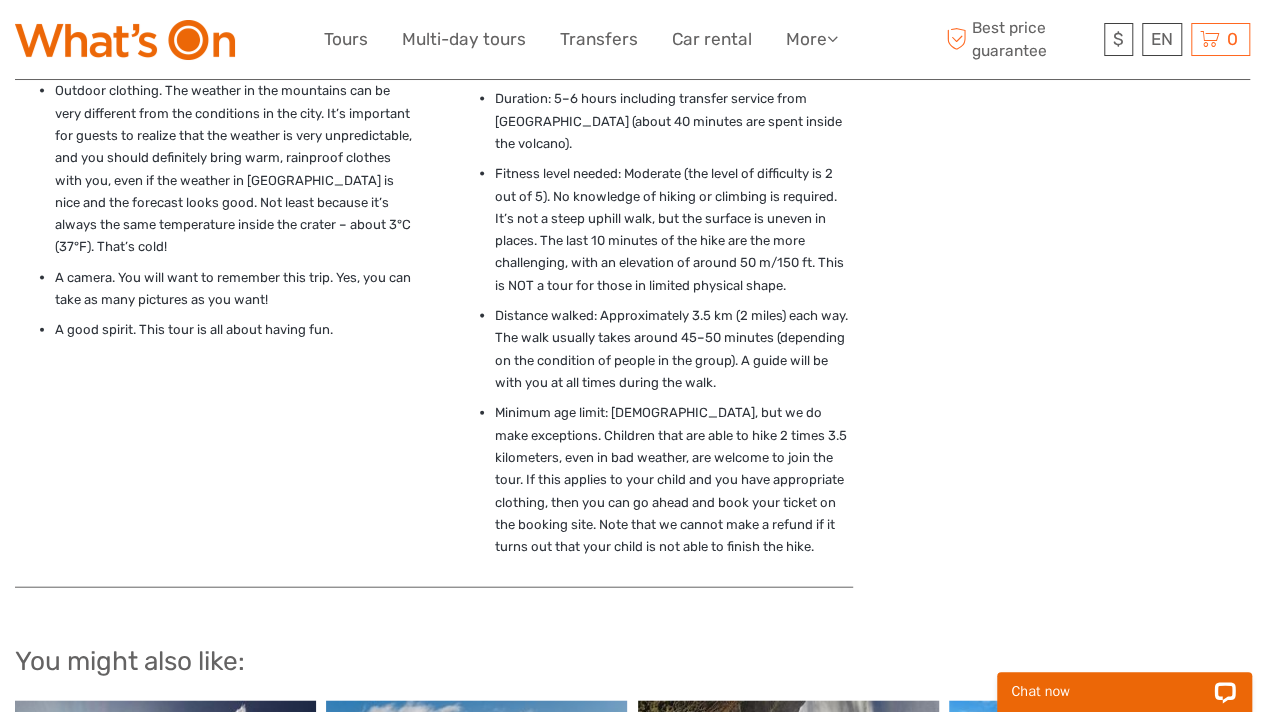 scroll, scrollTop: 2022, scrollLeft: 0, axis: vertical 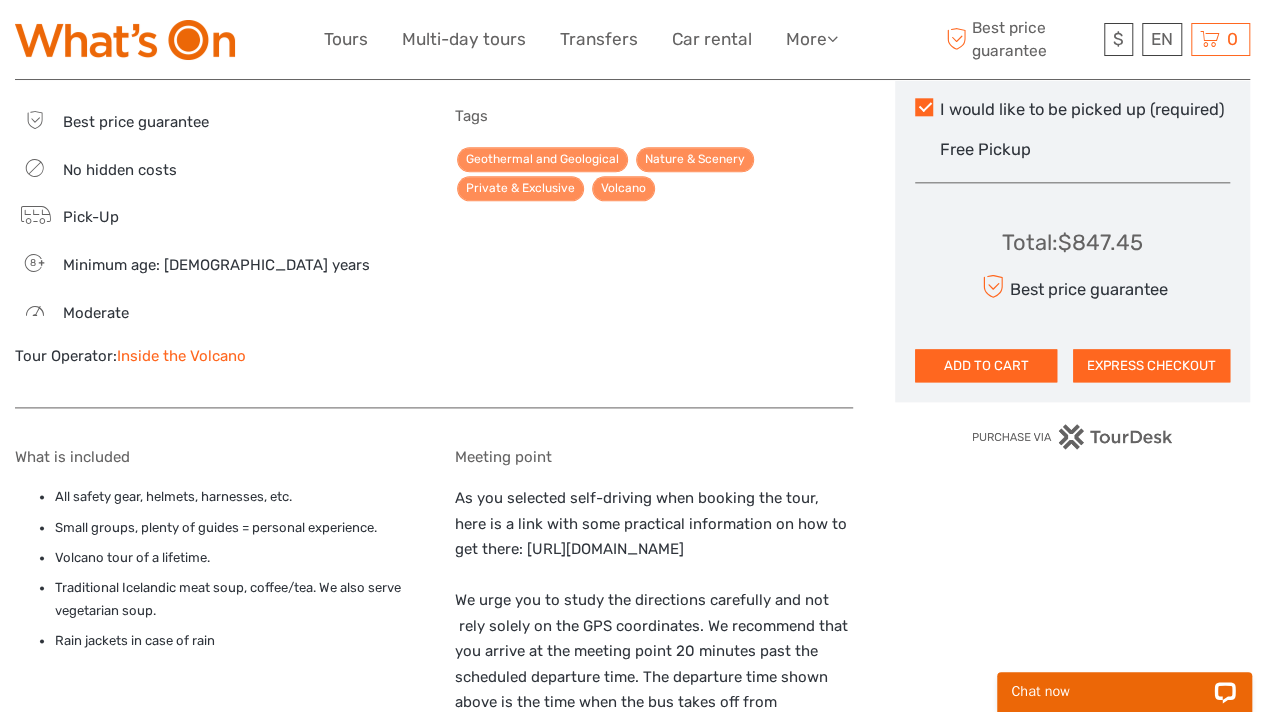 click on "Inside the Volcano" at bounding box center (181, 356) 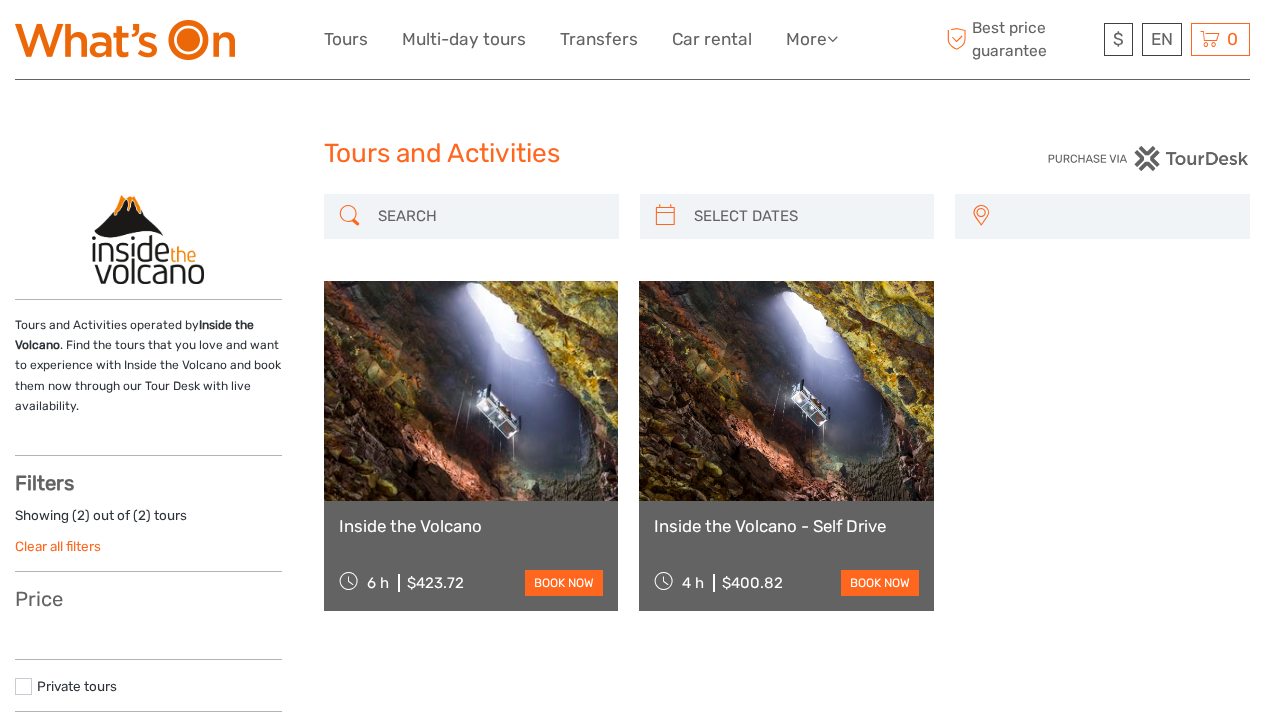 select 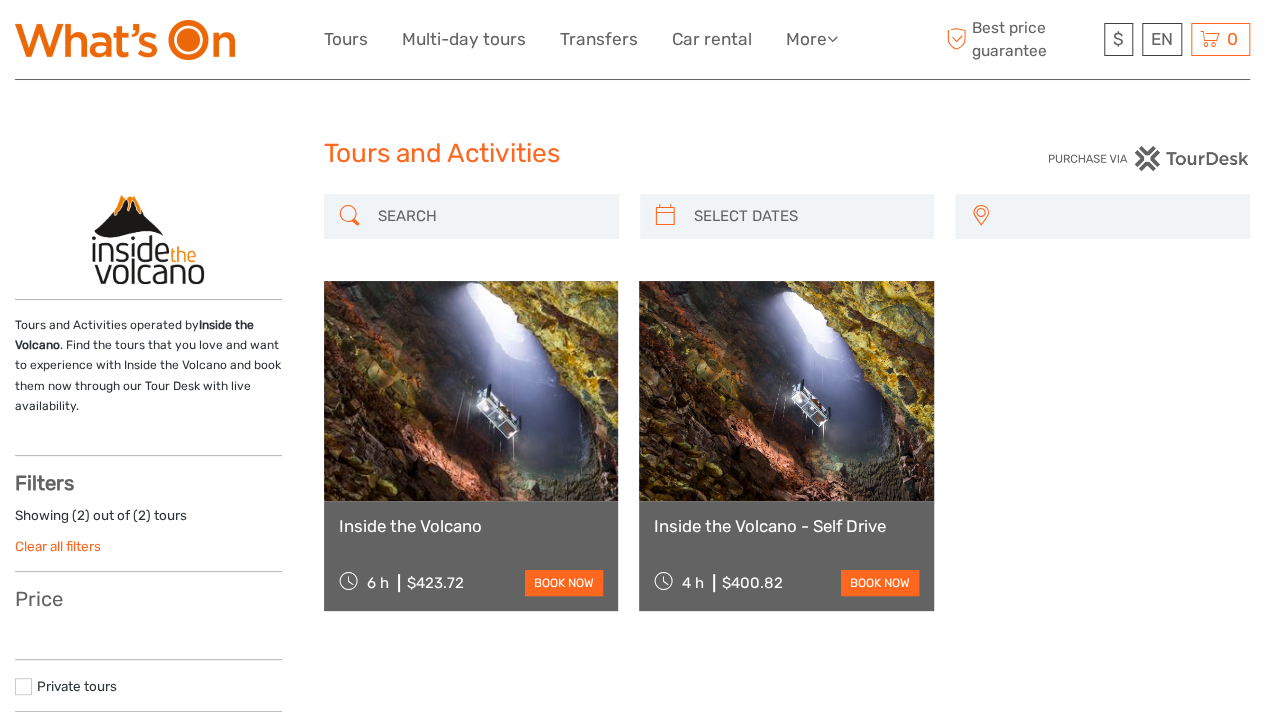 select 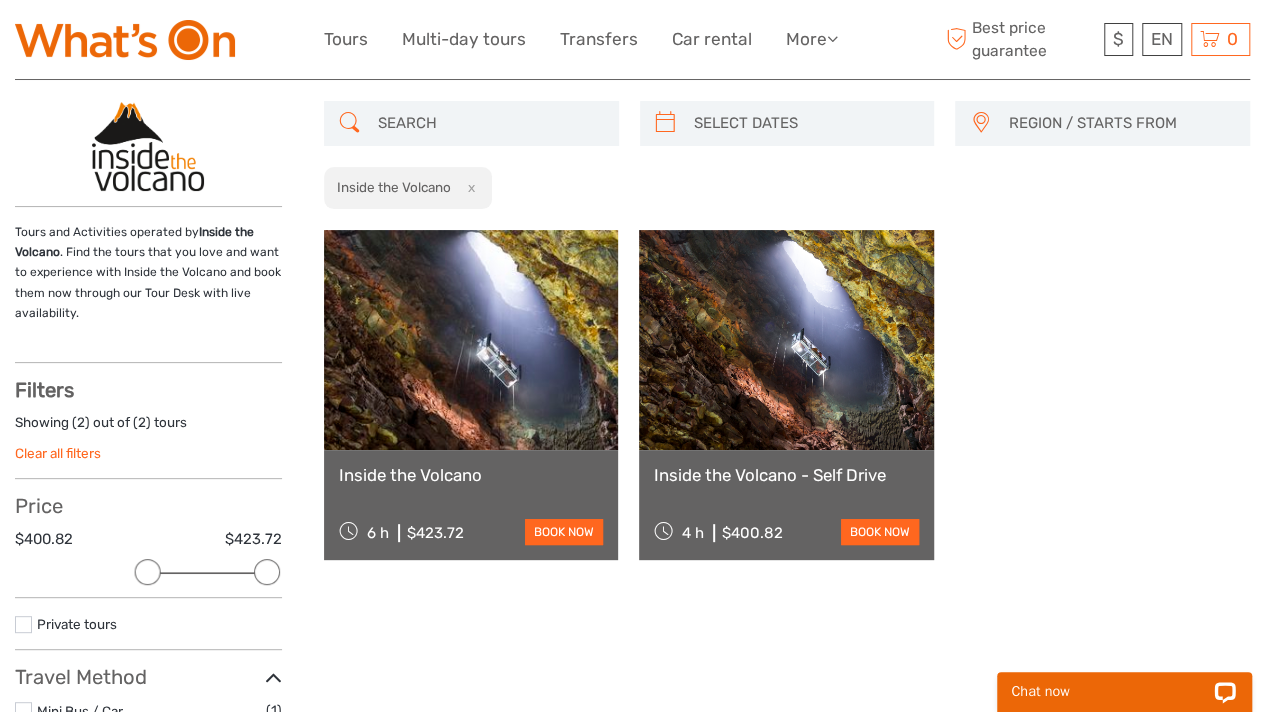 scroll, scrollTop: 0, scrollLeft: 0, axis: both 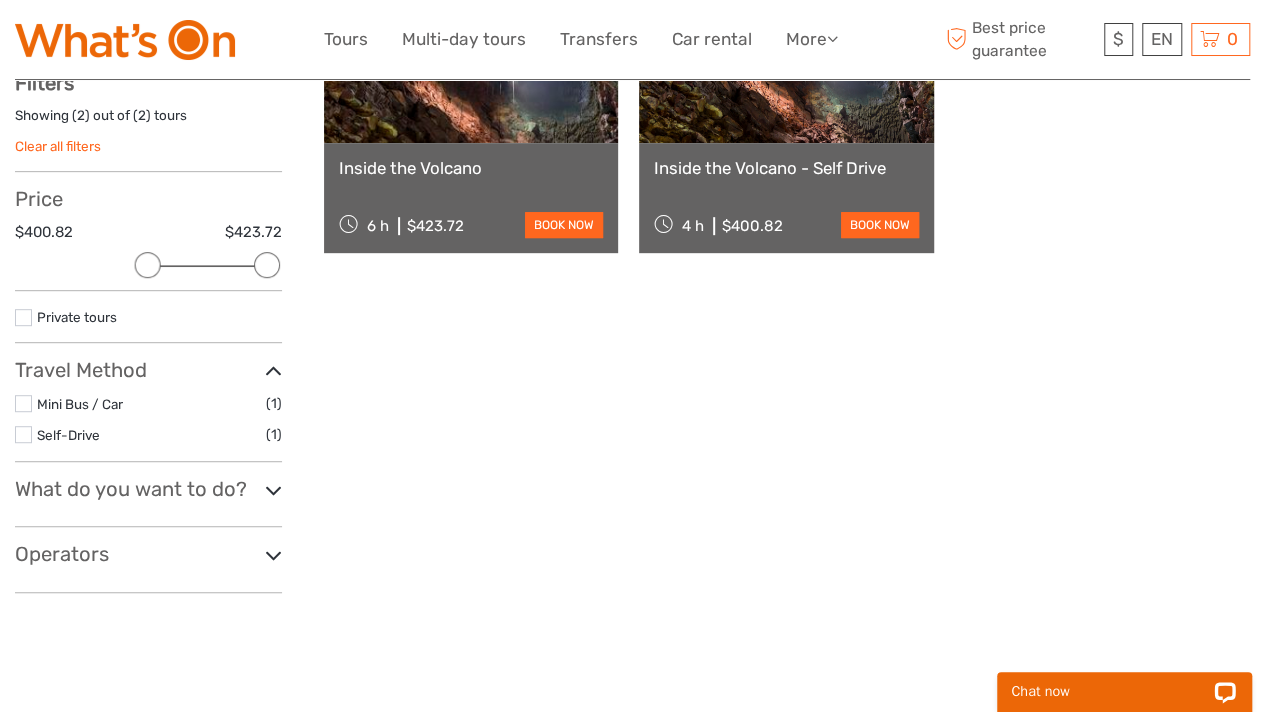 click at bounding box center (273, 555) 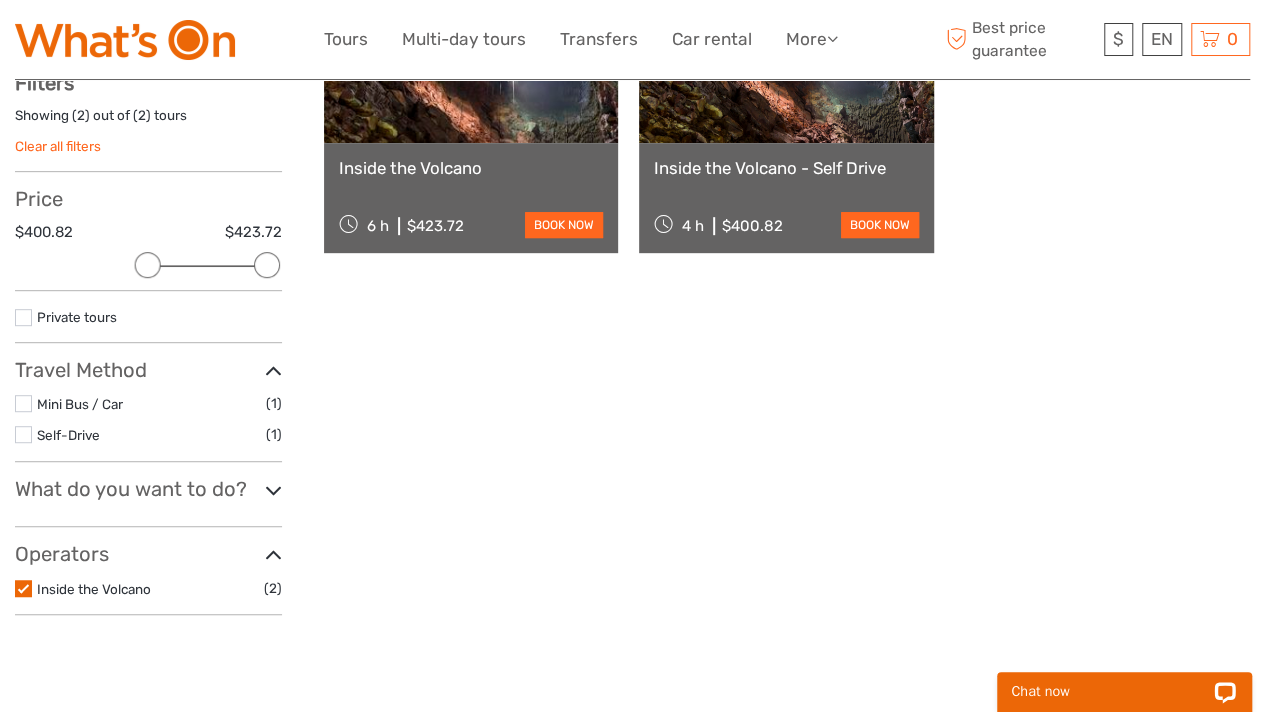 click at bounding box center (273, 555) 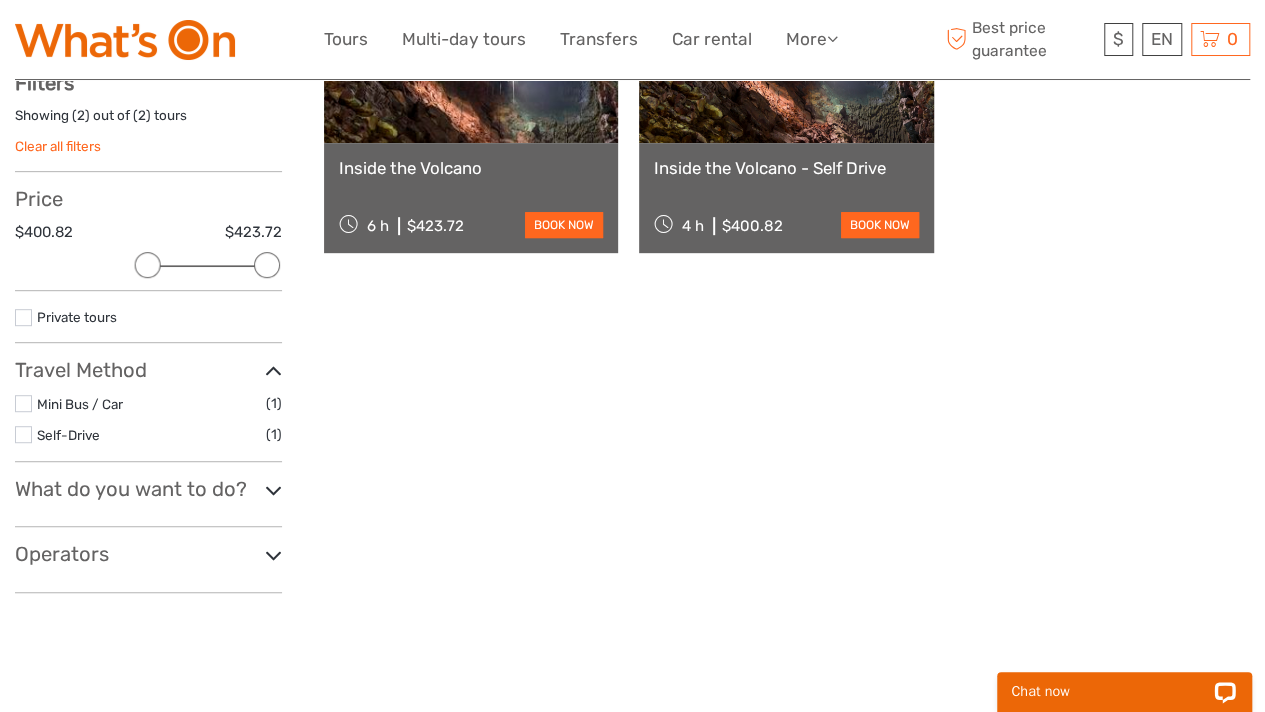 click on "Tours and Activities operated by  Inside the Volcano  . Find the tours that you love and want to experience with Inside the Volcano and book them now through our Tour Desk with live availability.
Show filters
Hide filters
Filters
Showing ( 2 ) out of ( 2 ) tours
Clear all filters
Price
$400.82   $423.72
Clear
Private tours
Best Of
No available tags
Travel Method
Mini Bus / Car
(1)
Self-Drive
(1)" at bounding box center (169, 201) 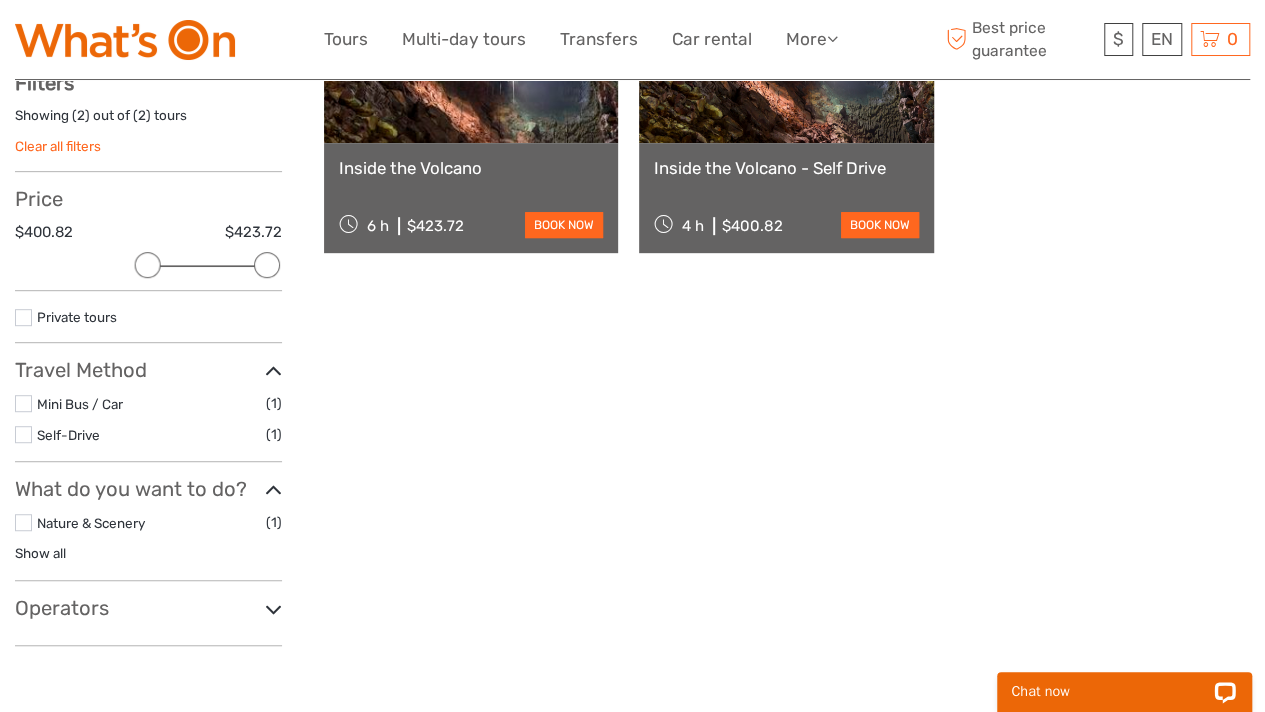 click at bounding box center (273, 490) 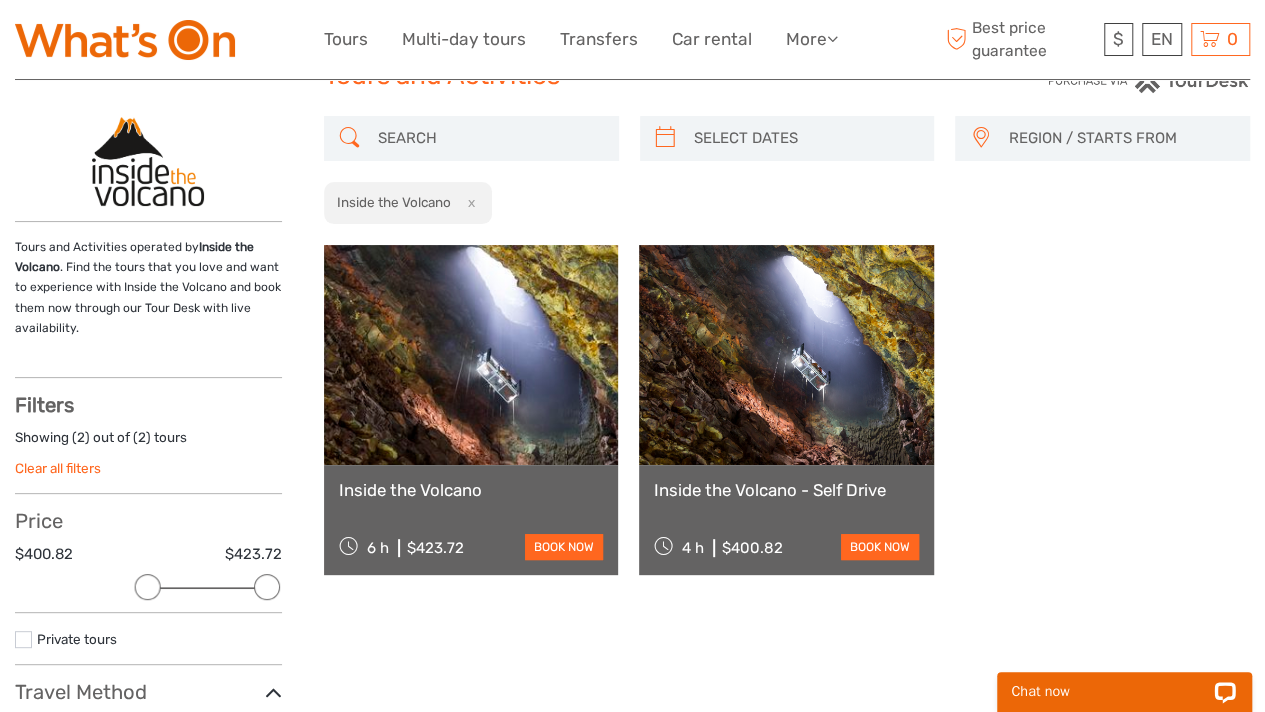 scroll, scrollTop: 0, scrollLeft: 0, axis: both 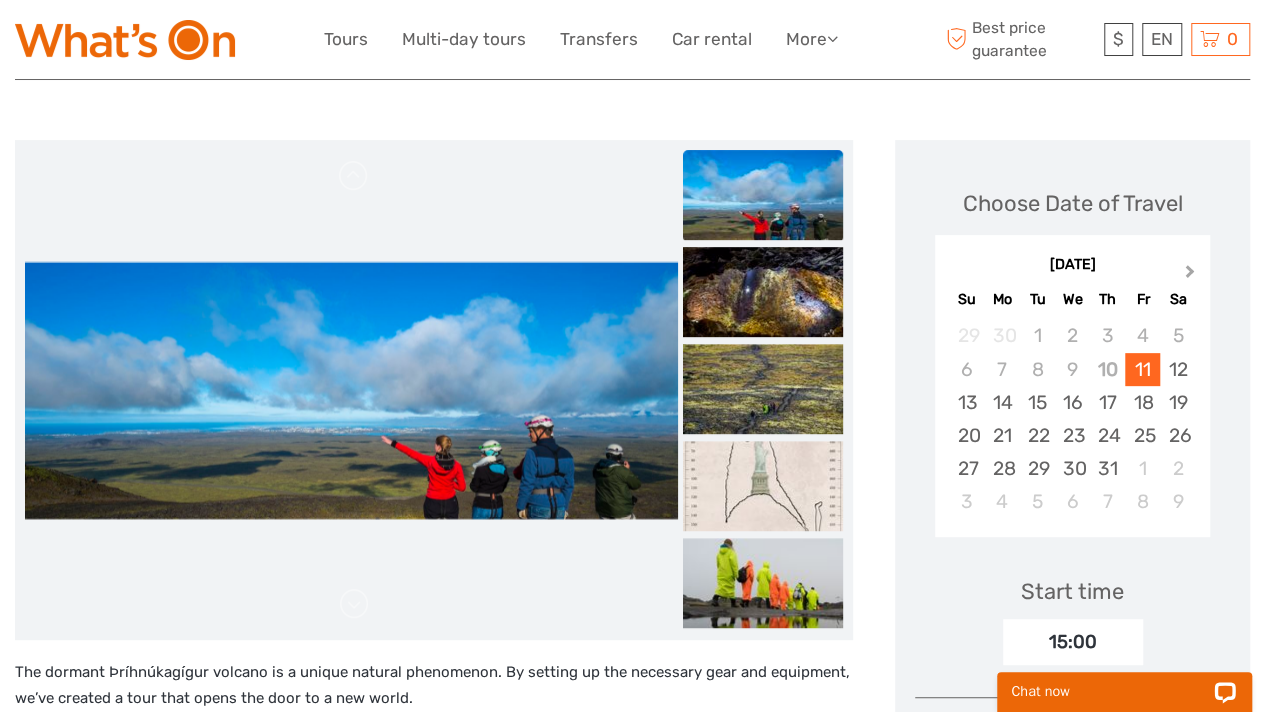 click on "Next Month" at bounding box center (1190, 275) 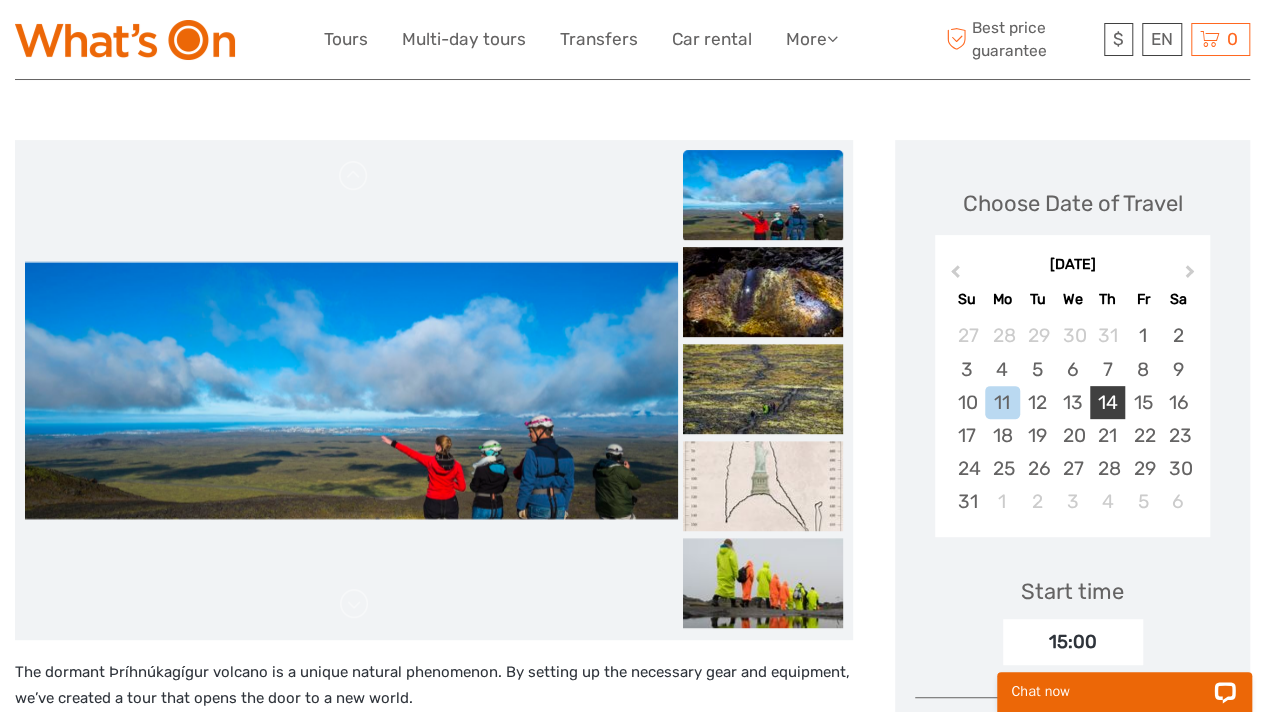 click on "14" at bounding box center (1107, 402) 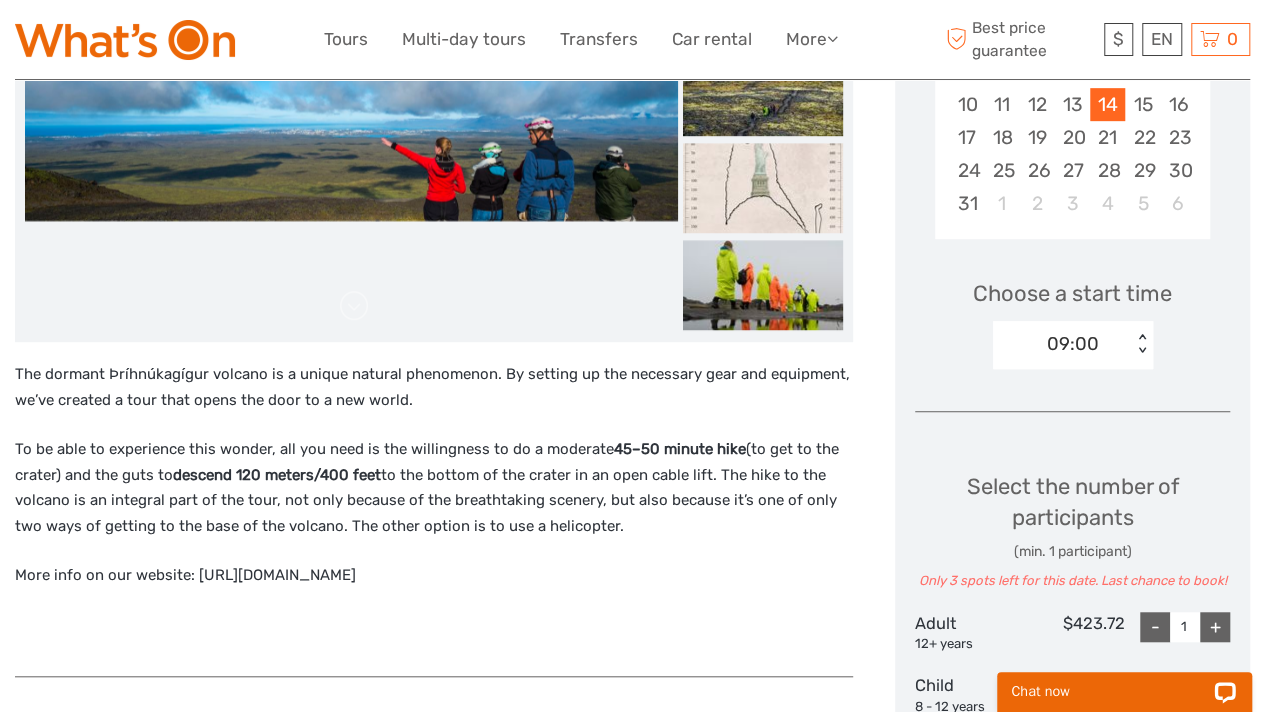 scroll, scrollTop: 492, scrollLeft: 0, axis: vertical 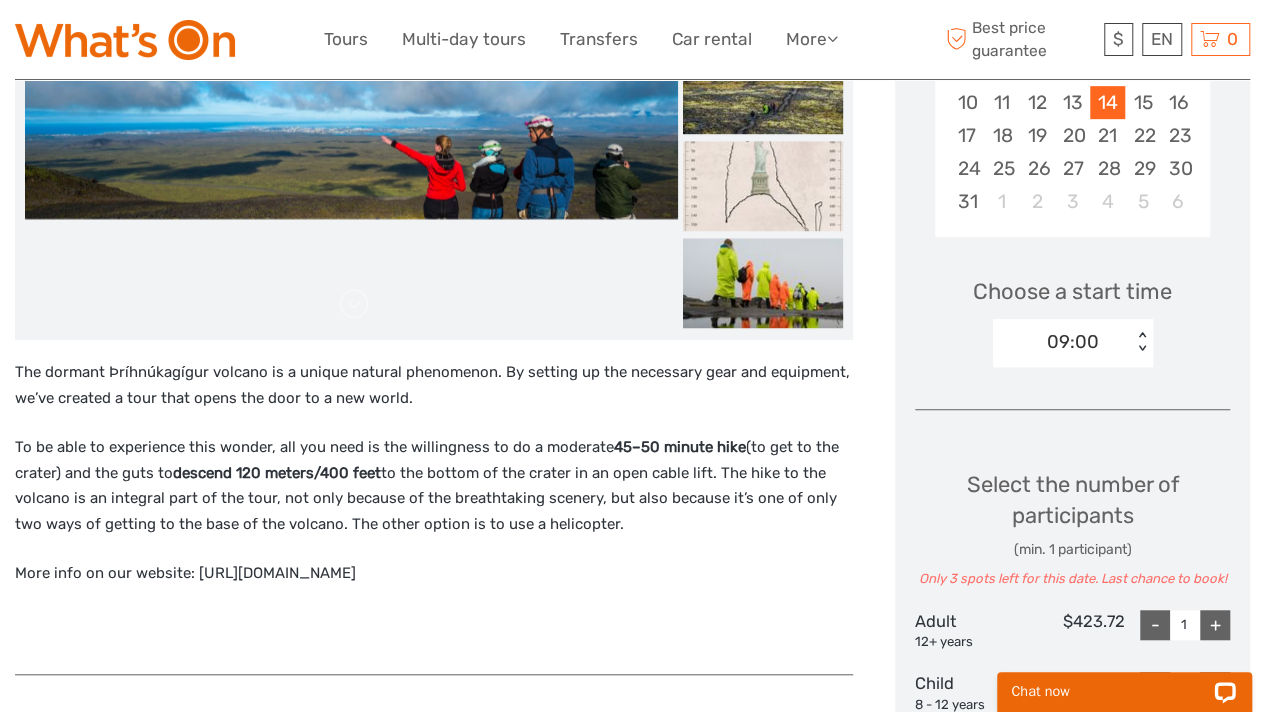 click on "< >" at bounding box center (1141, 342) 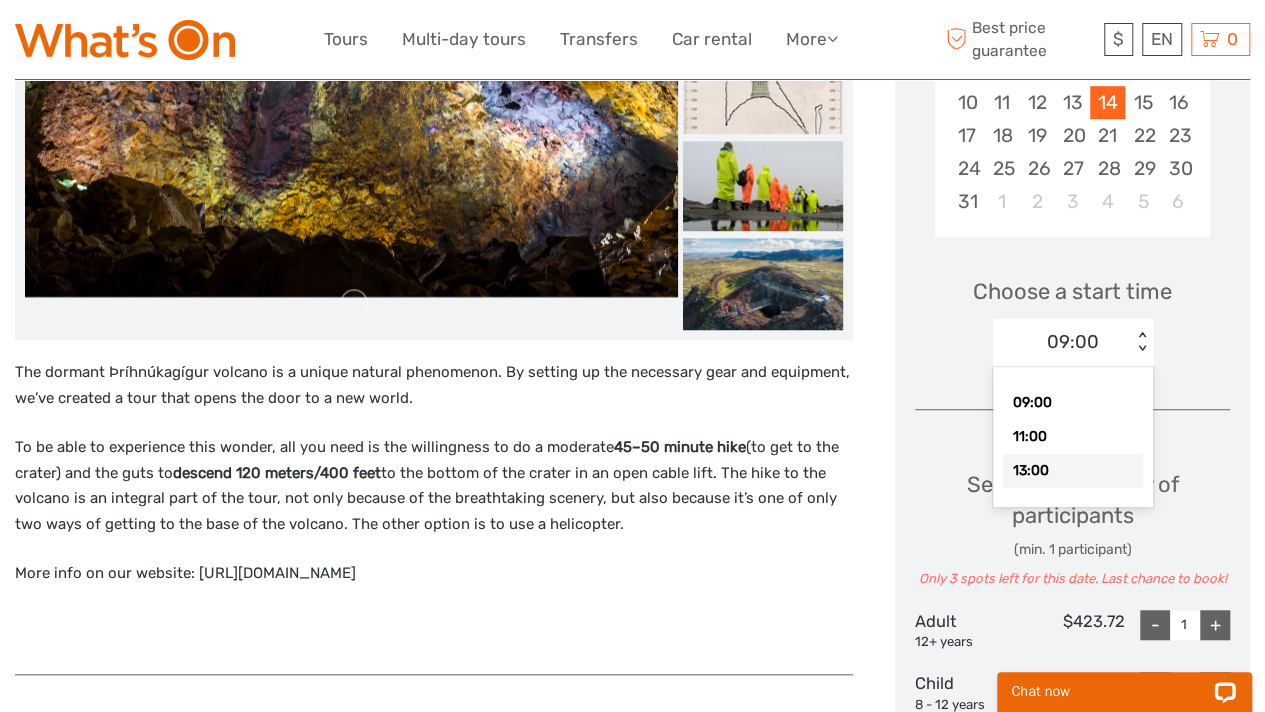 click on "13:00" at bounding box center [1073, 471] 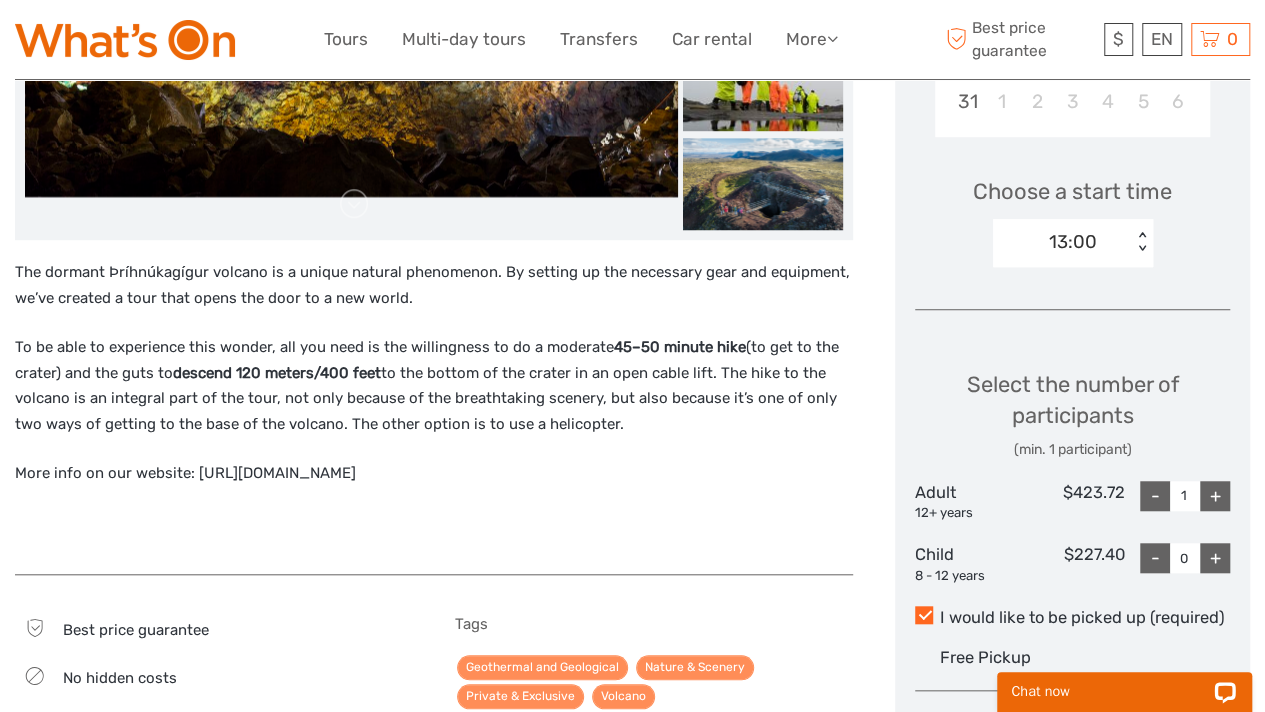 scroll, scrollTop: 692, scrollLeft: 0, axis: vertical 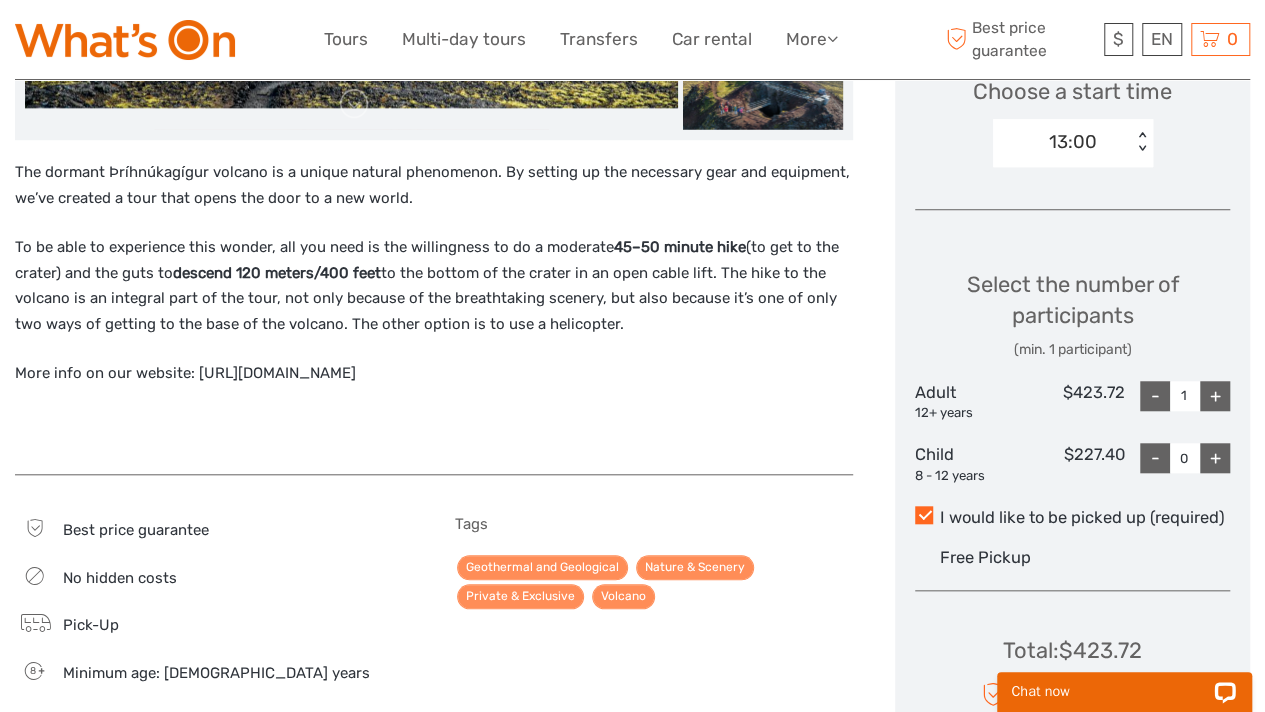 drag, startPoint x: 192, startPoint y: 369, endPoint x: 395, endPoint y: 376, distance: 203.12065 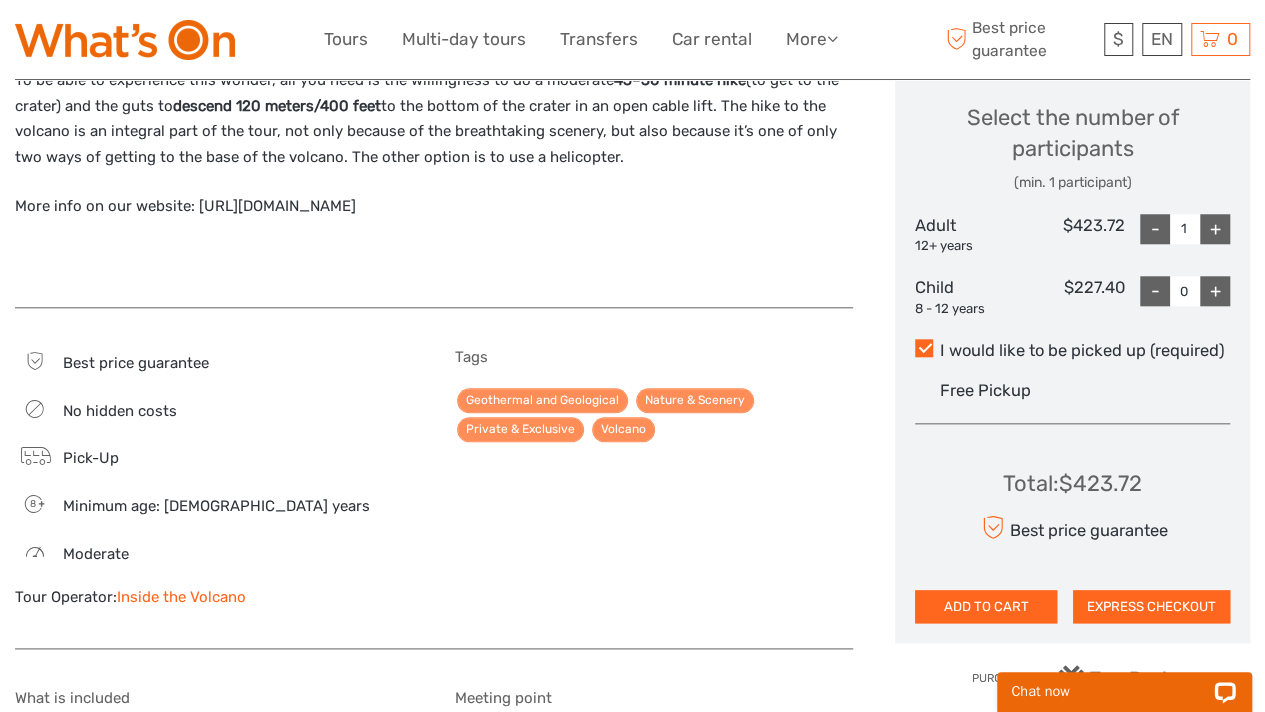 scroll, scrollTop: 992, scrollLeft: 0, axis: vertical 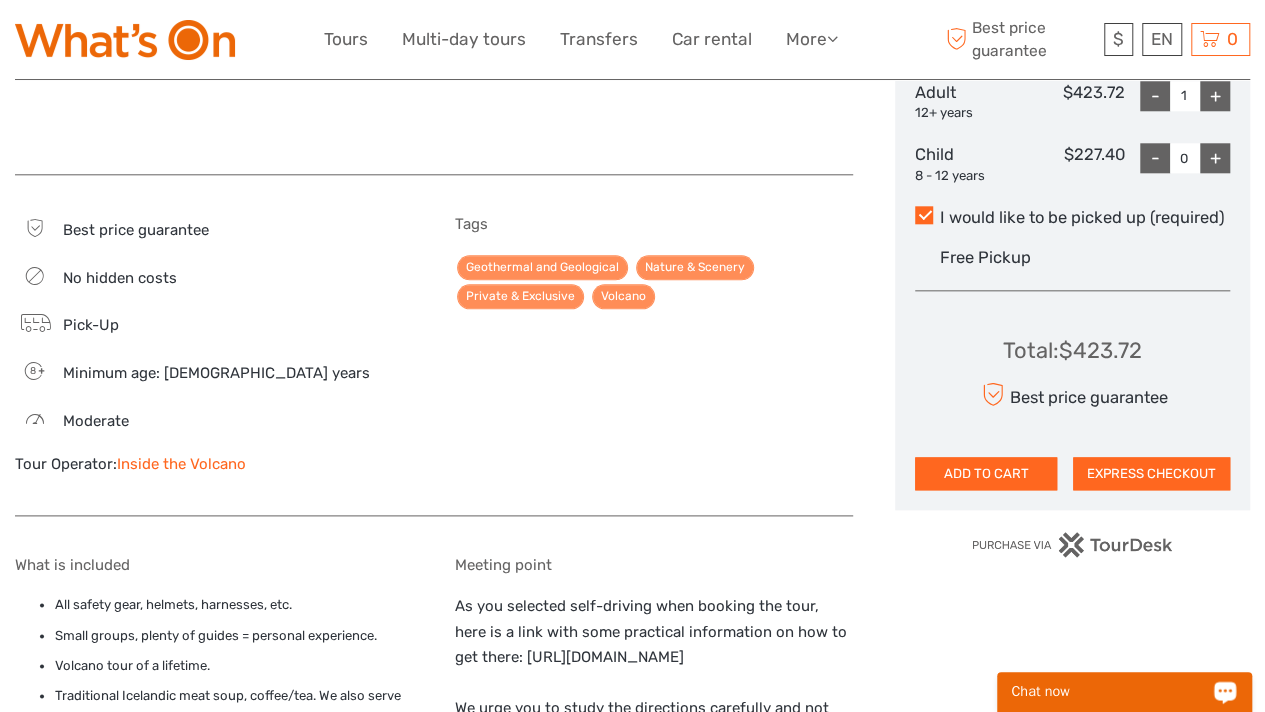 click on "Chat now" at bounding box center (1124, 692) 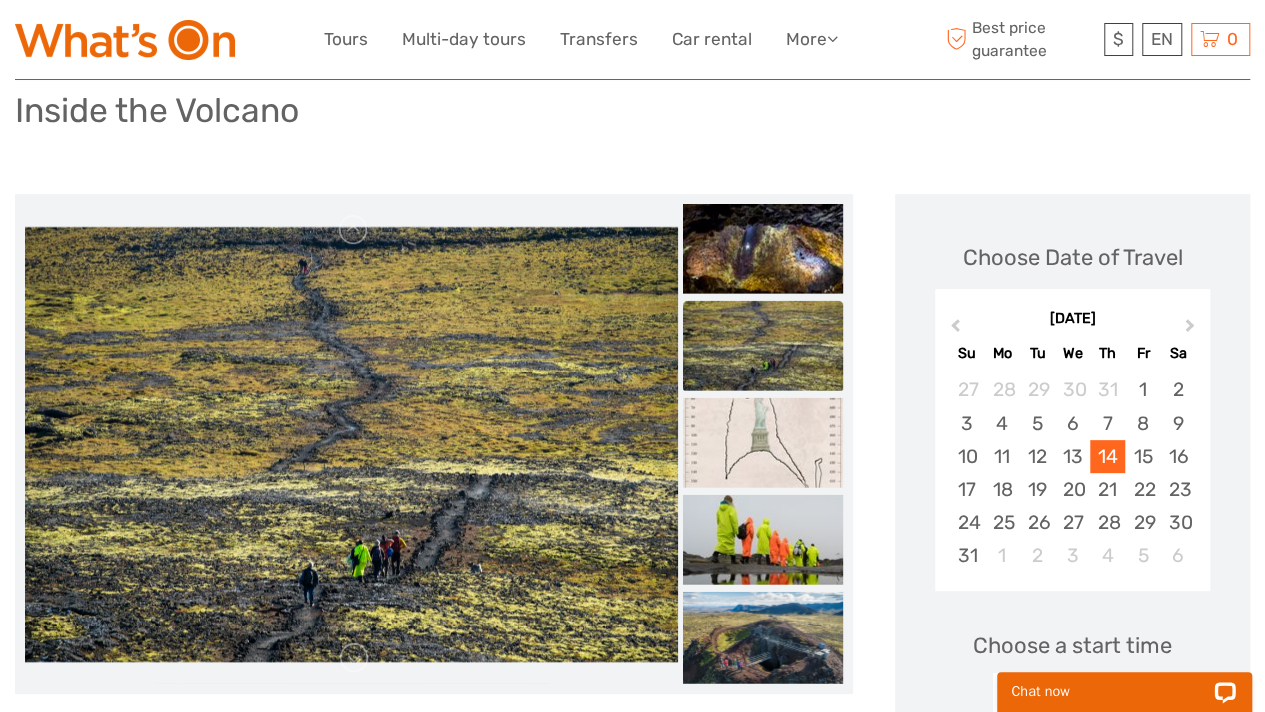 scroll, scrollTop: 92, scrollLeft: 0, axis: vertical 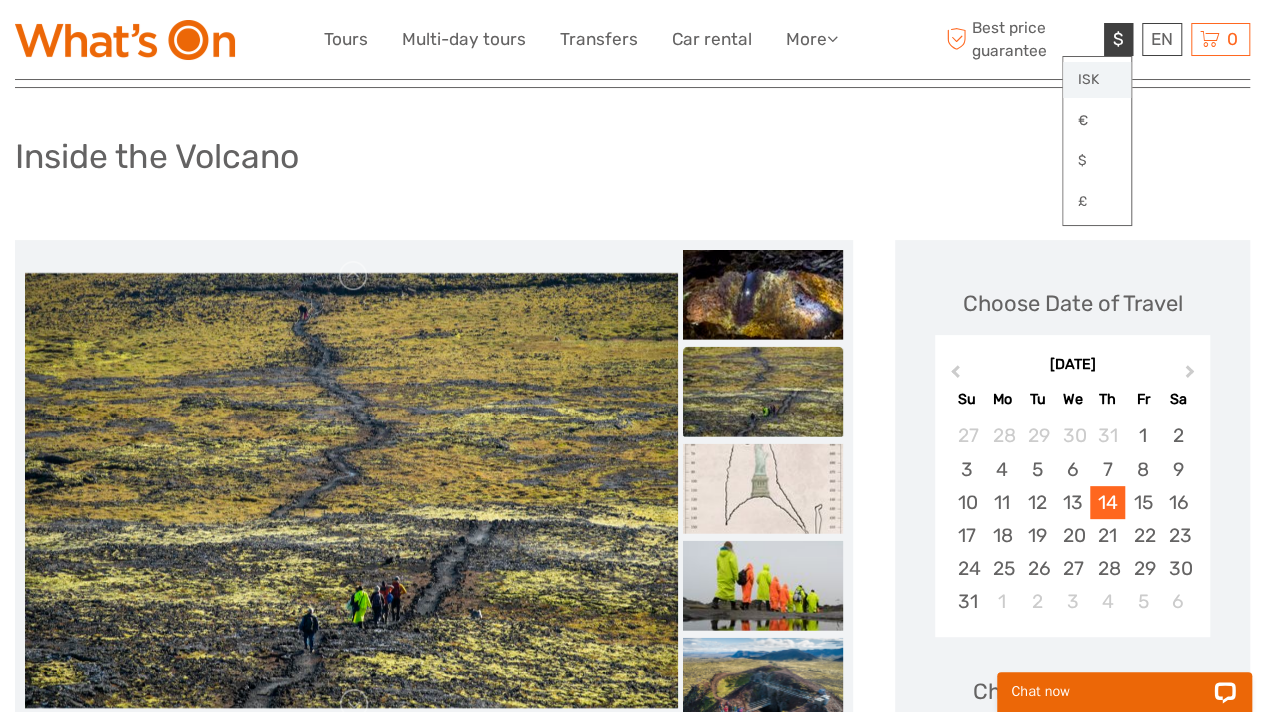 click on "ISK" at bounding box center (1097, 80) 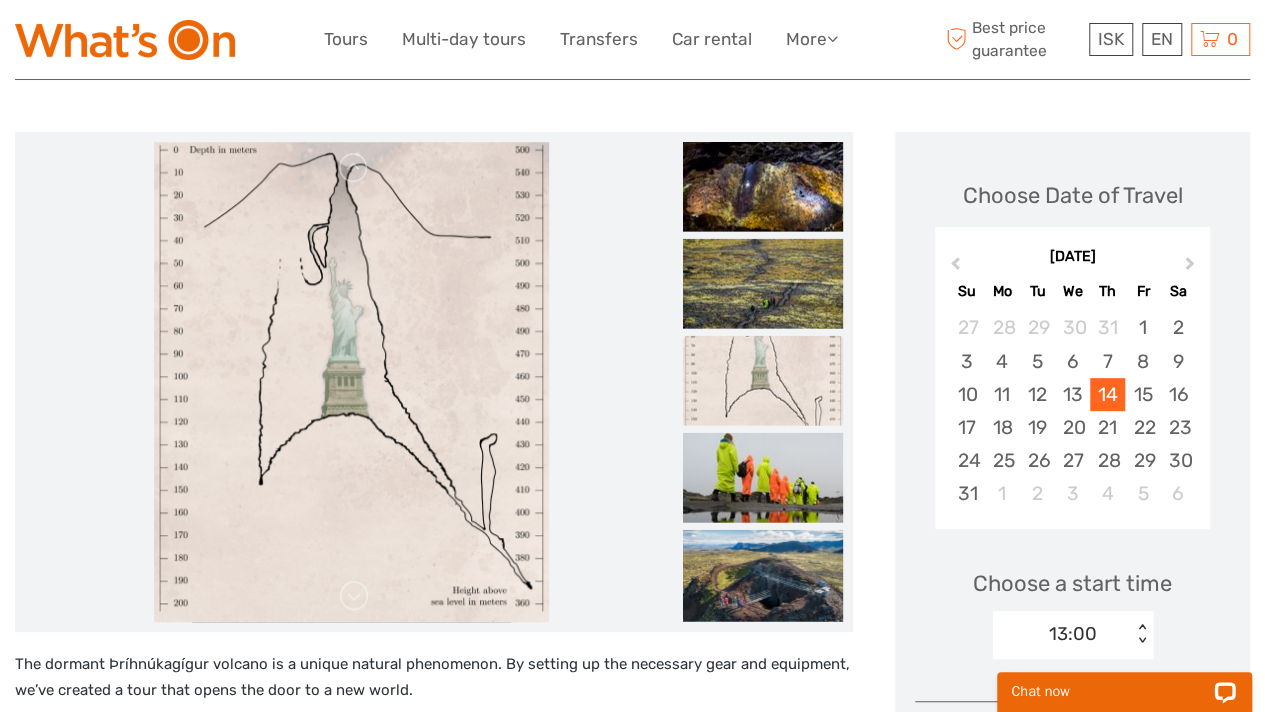 scroll, scrollTop: 0, scrollLeft: 0, axis: both 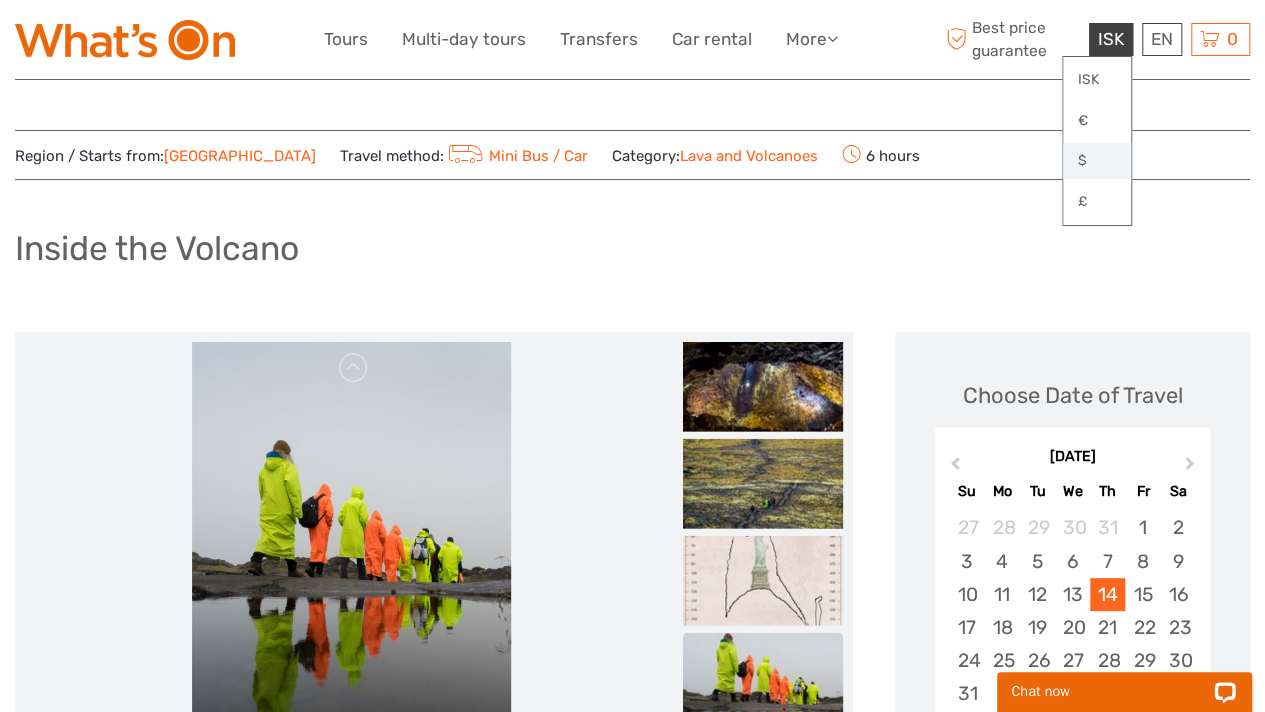 click on "$" at bounding box center (1097, 161) 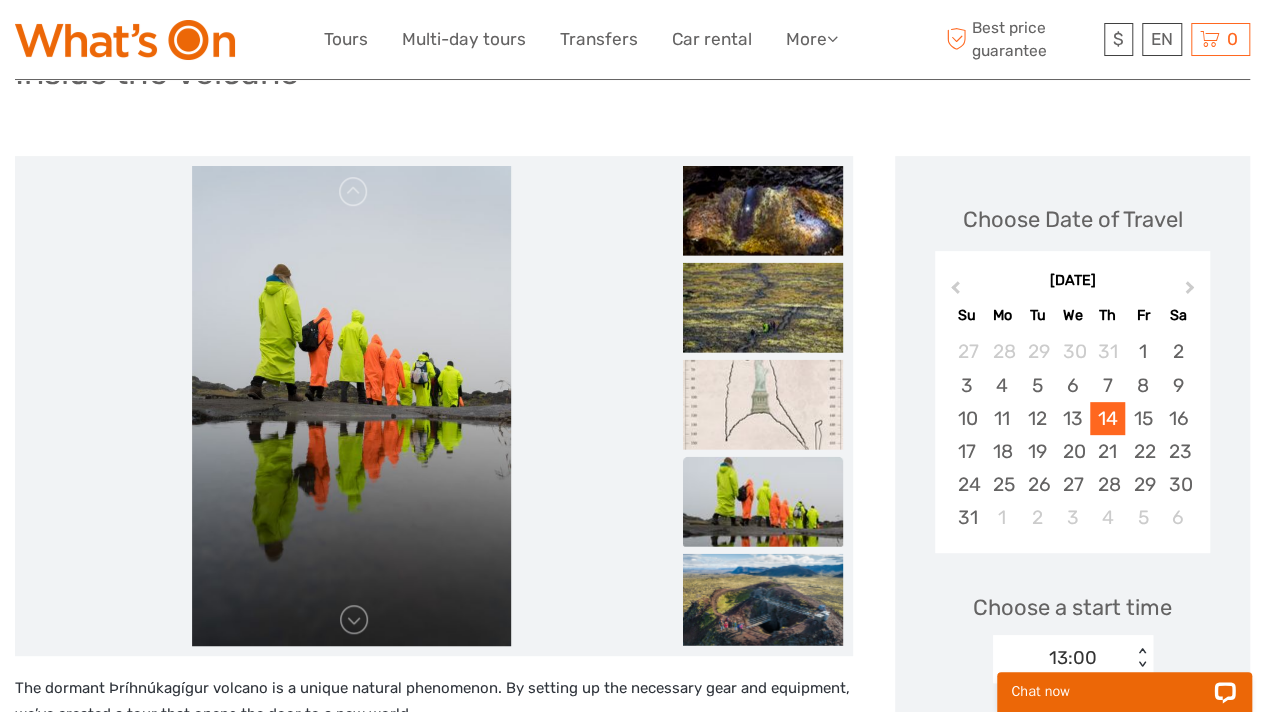 scroll, scrollTop: 200, scrollLeft: 0, axis: vertical 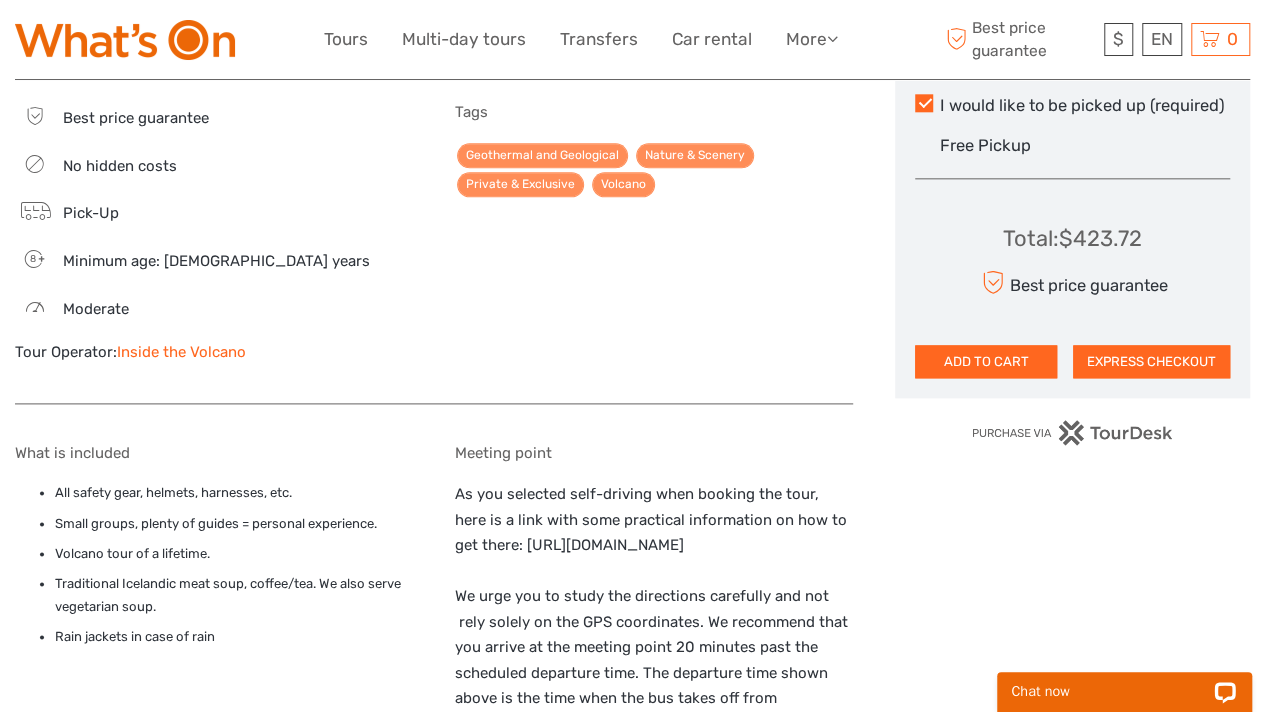 click on "ADD TO CART" at bounding box center [986, 362] 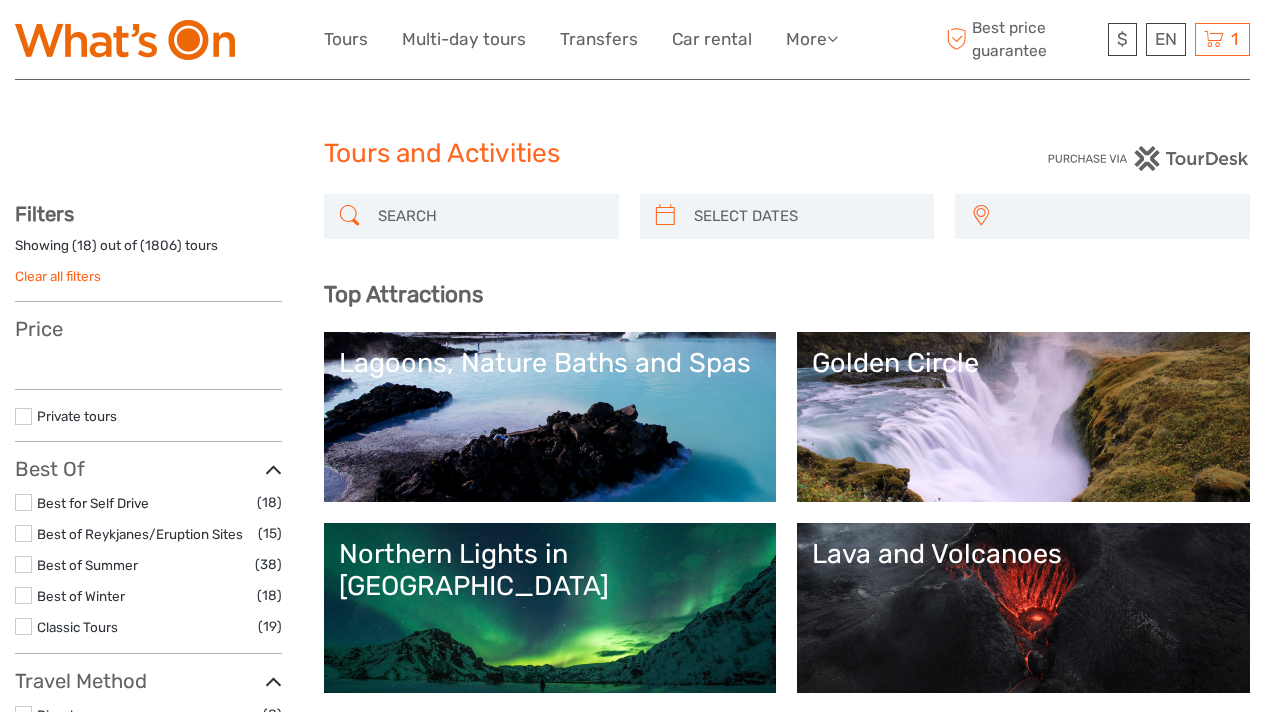 select 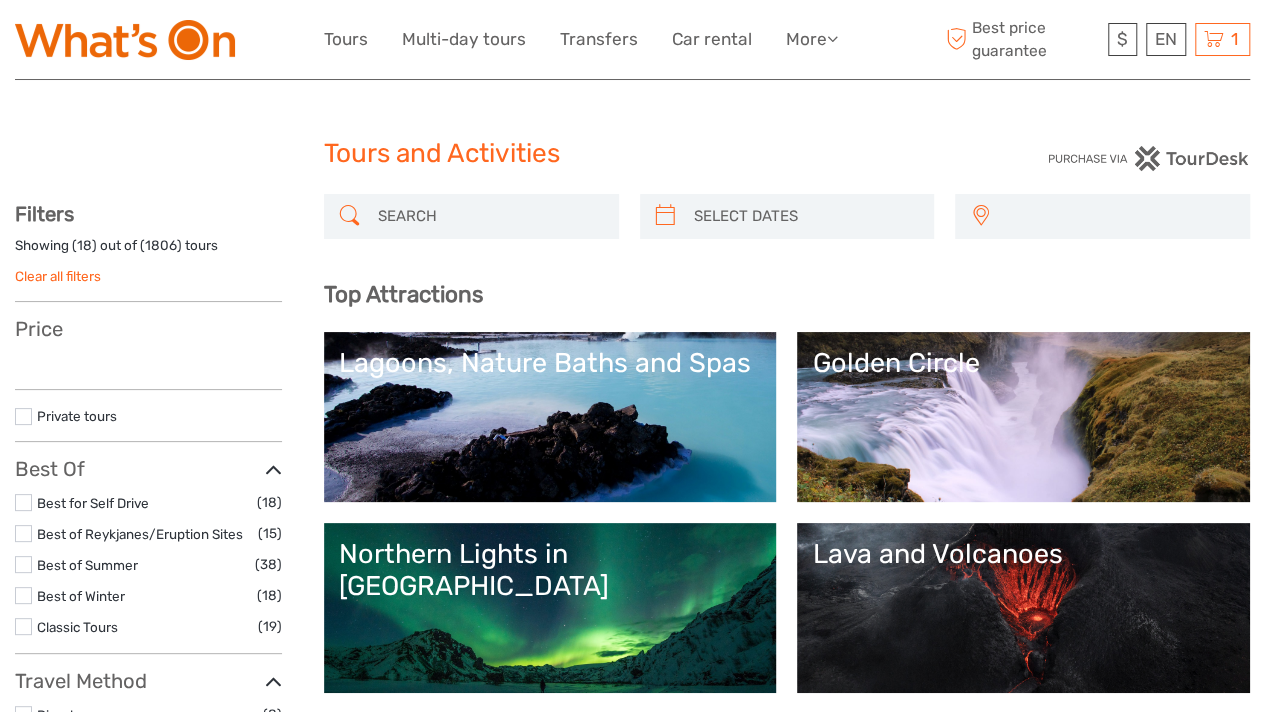 select 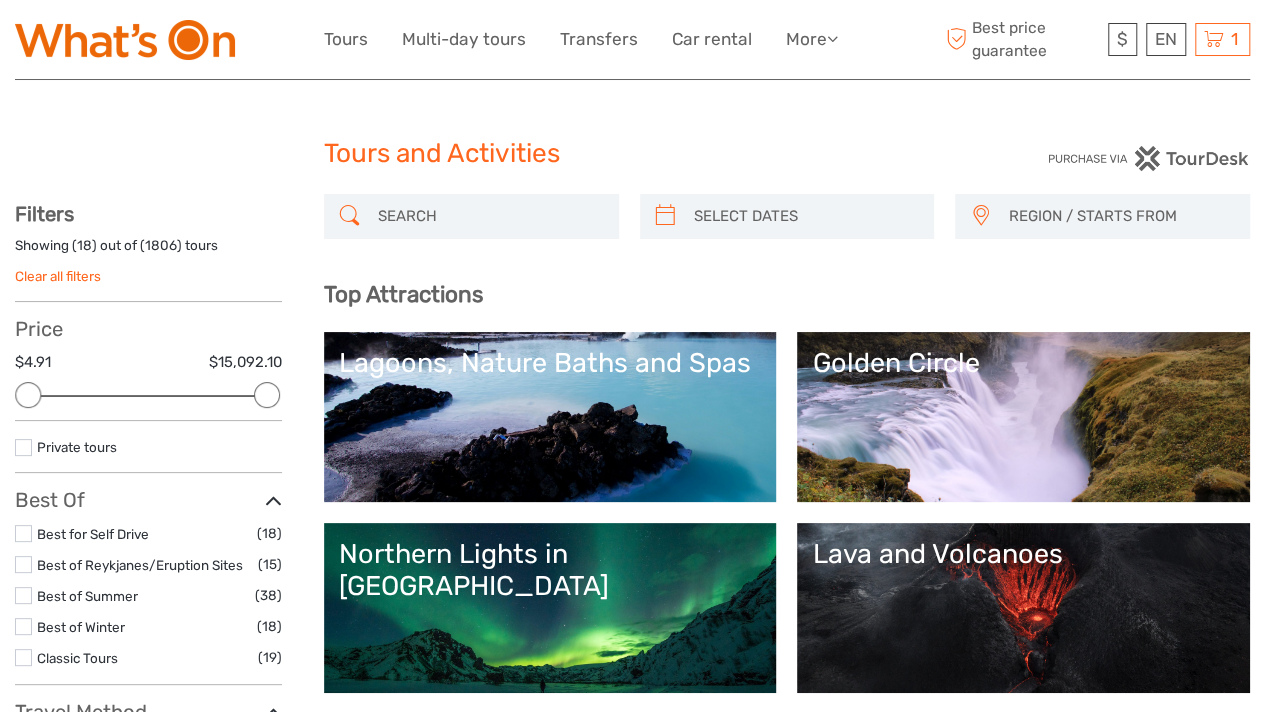 scroll, scrollTop: 0, scrollLeft: 0, axis: both 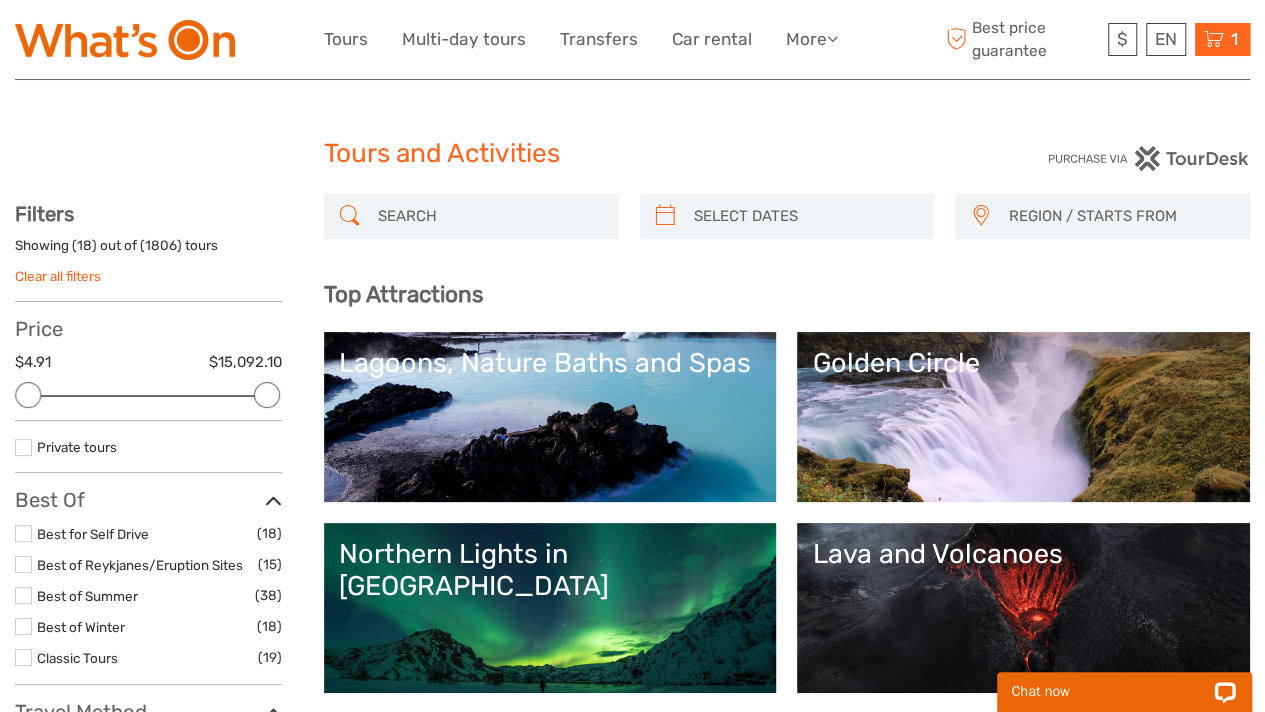click at bounding box center (1214, 39) 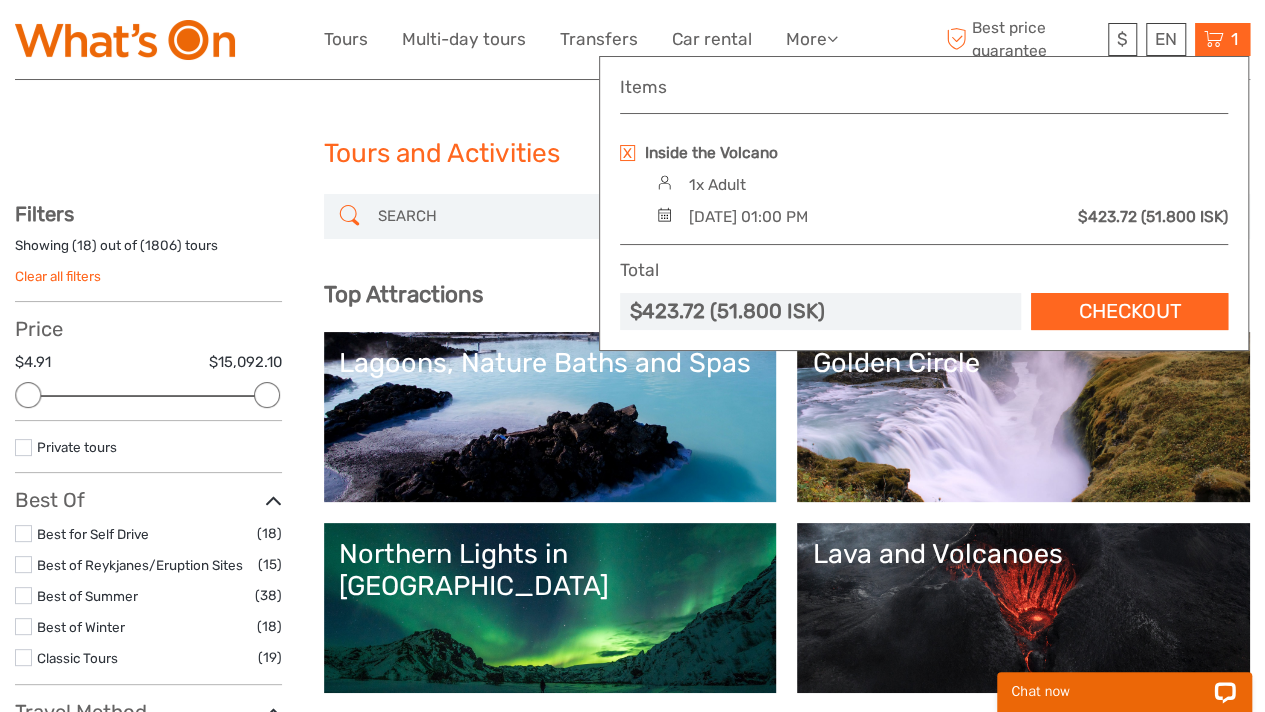 click at bounding box center [627, 153] 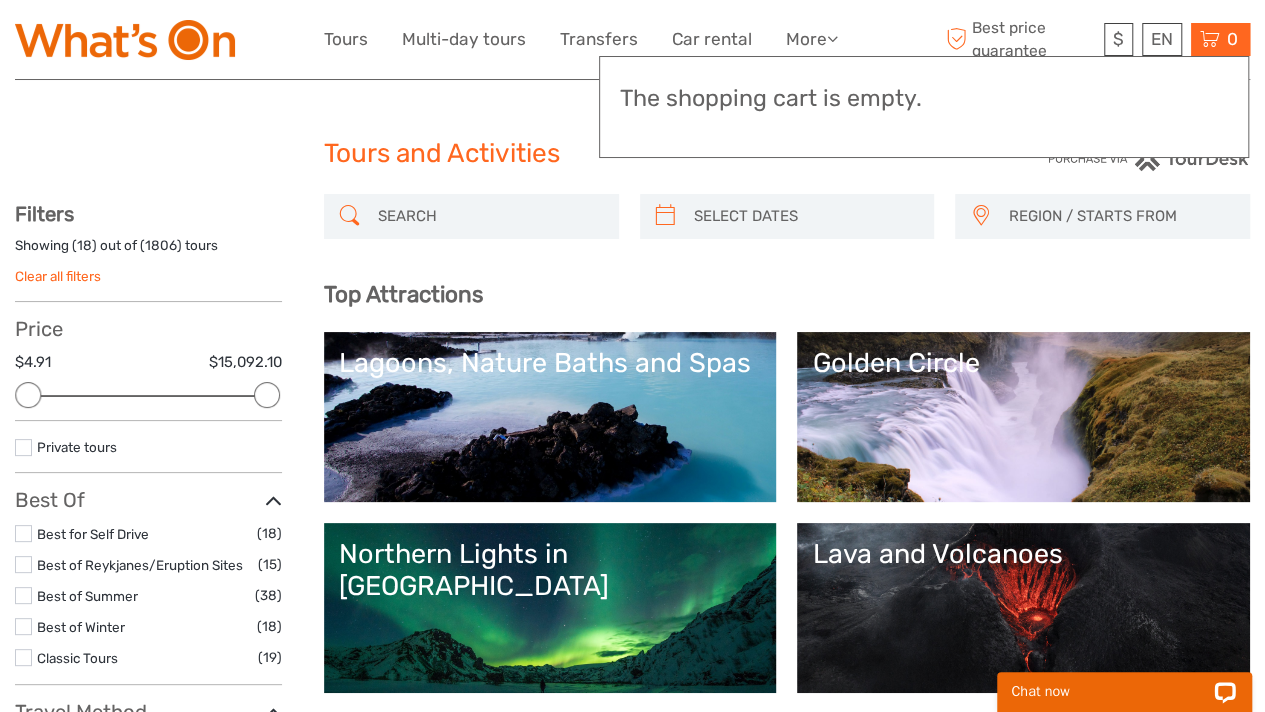 scroll, scrollTop: 0, scrollLeft: 0, axis: both 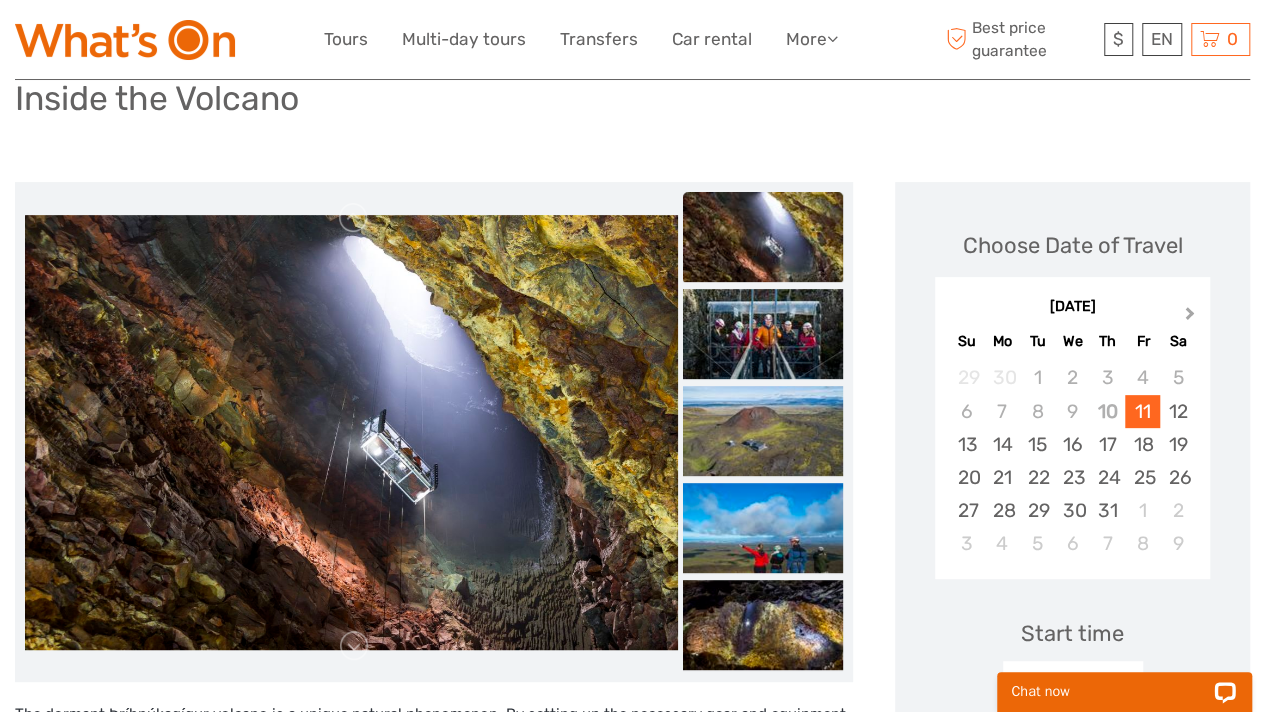 click on "Next Month" at bounding box center [1190, 317] 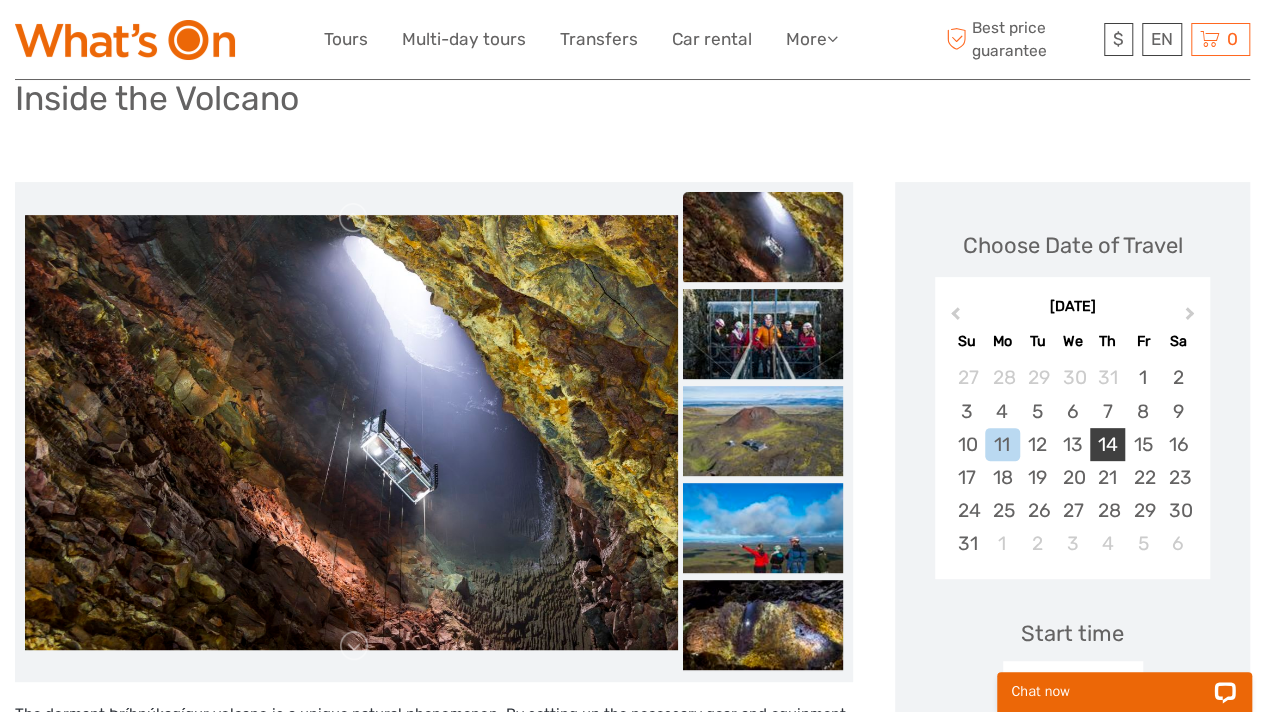 click on "14" at bounding box center [1107, 444] 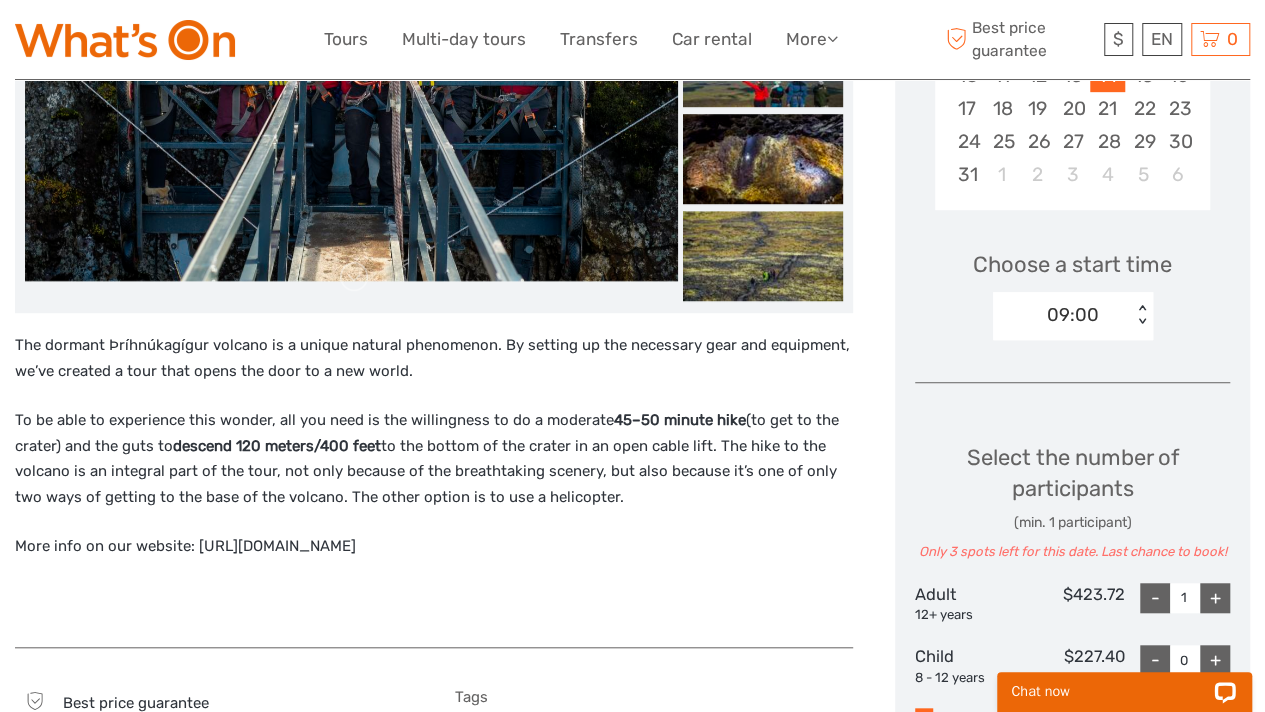 scroll, scrollTop: 550, scrollLeft: 0, axis: vertical 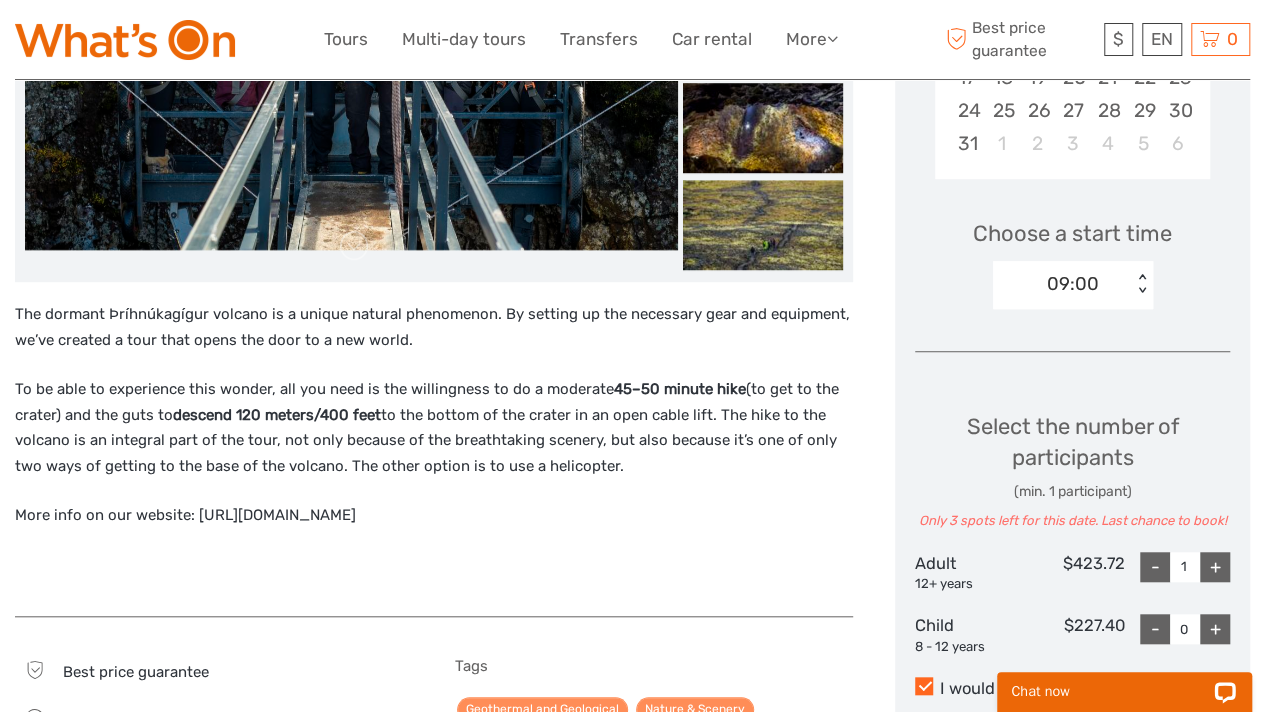 click on "< >" at bounding box center [1141, 284] 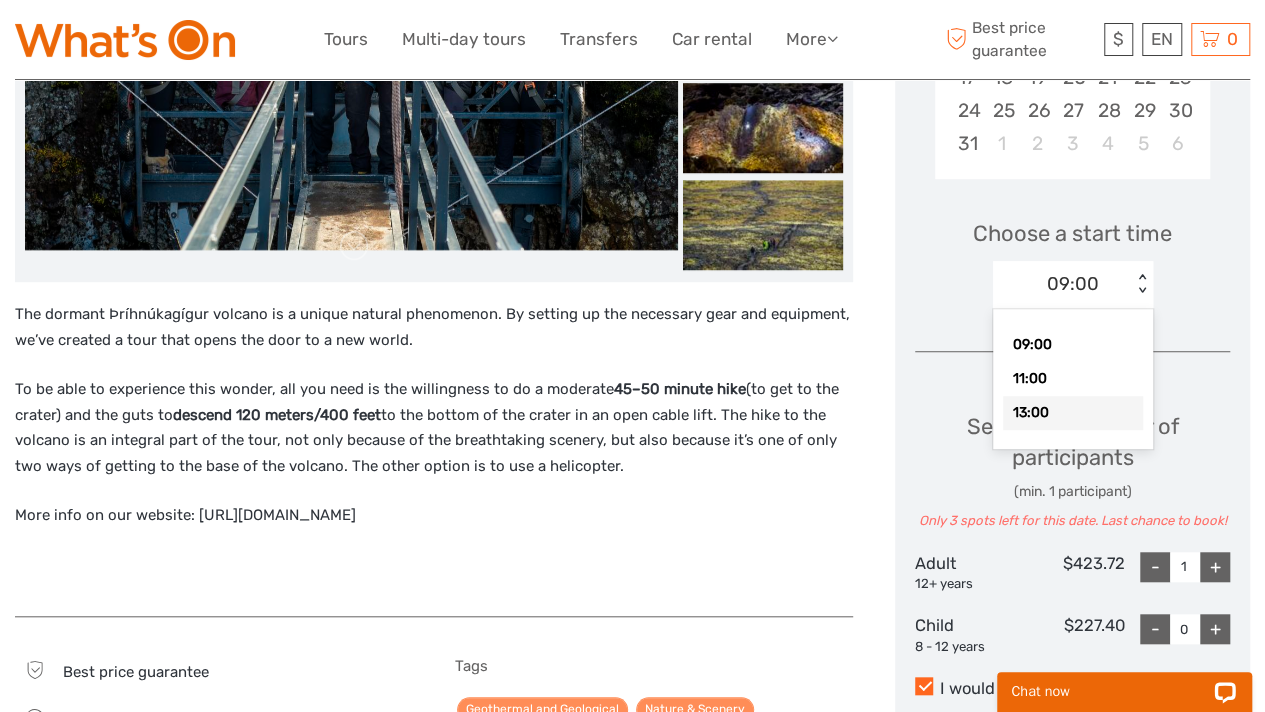 click on "13:00" at bounding box center (1073, 413) 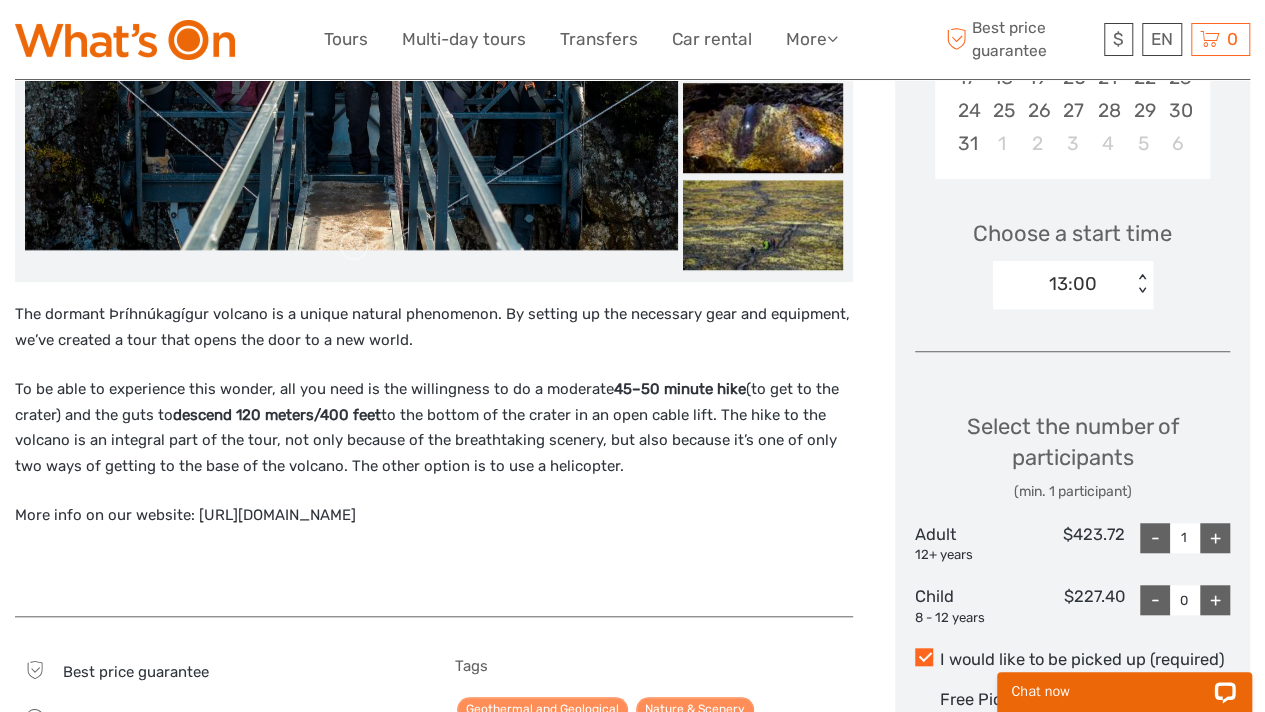 click on "+" at bounding box center (1215, 538) 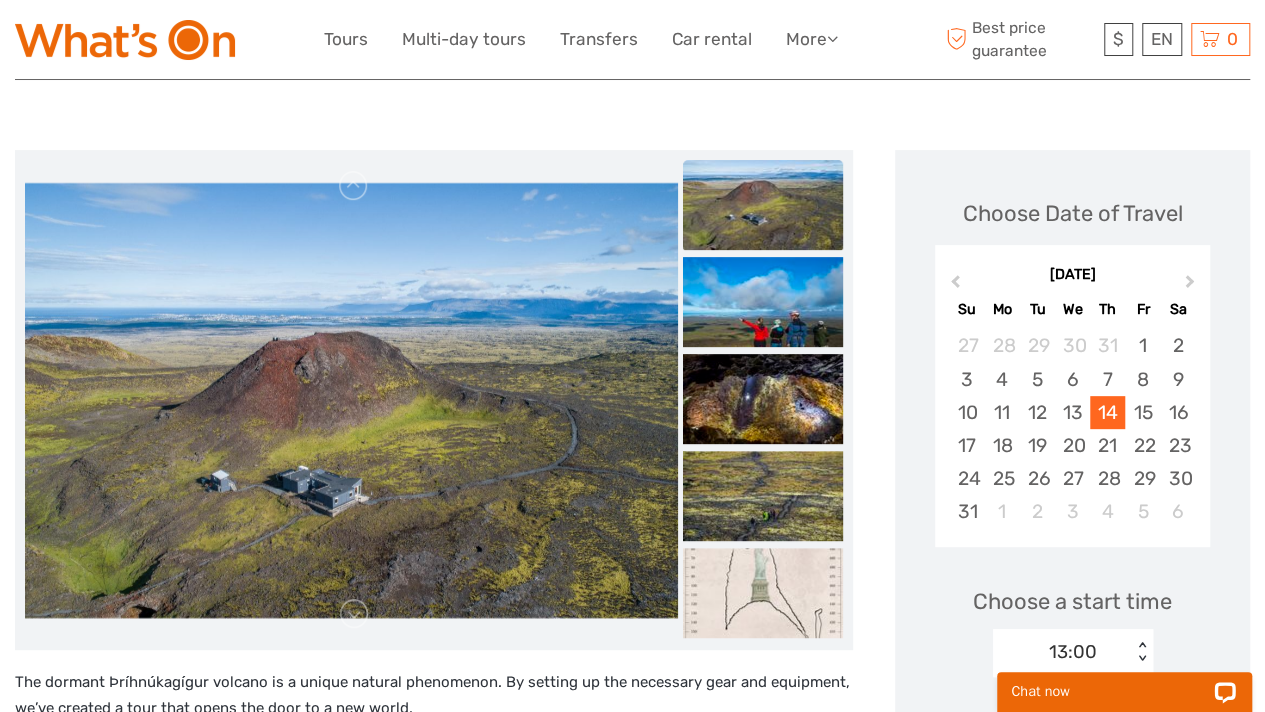 scroll, scrollTop: 150, scrollLeft: 0, axis: vertical 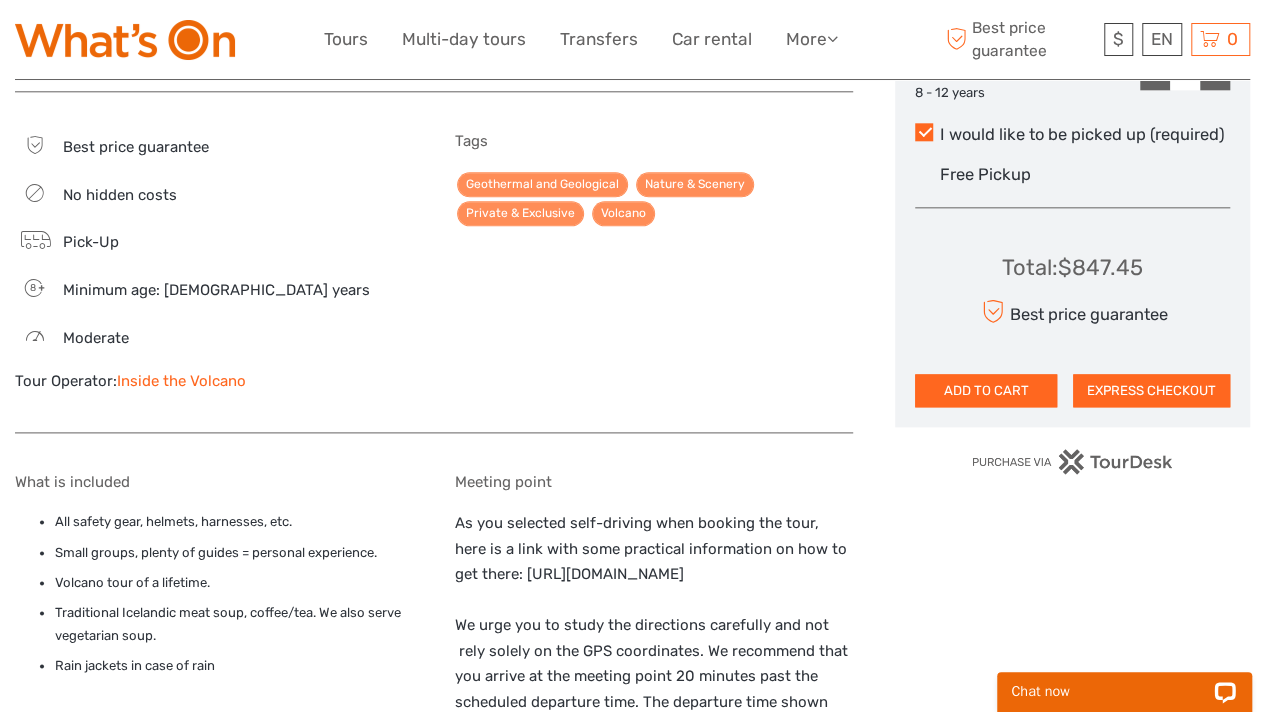 click on "ADD TO CART" at bounding box center (986, 391) 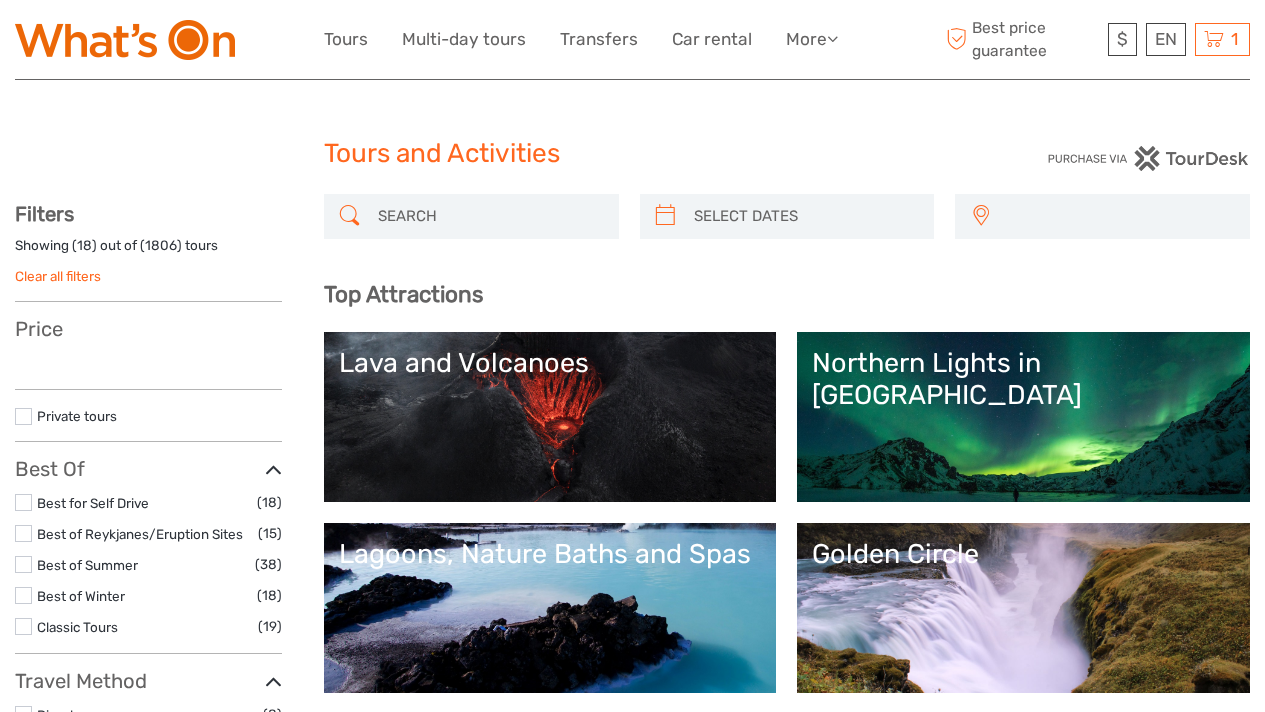 select 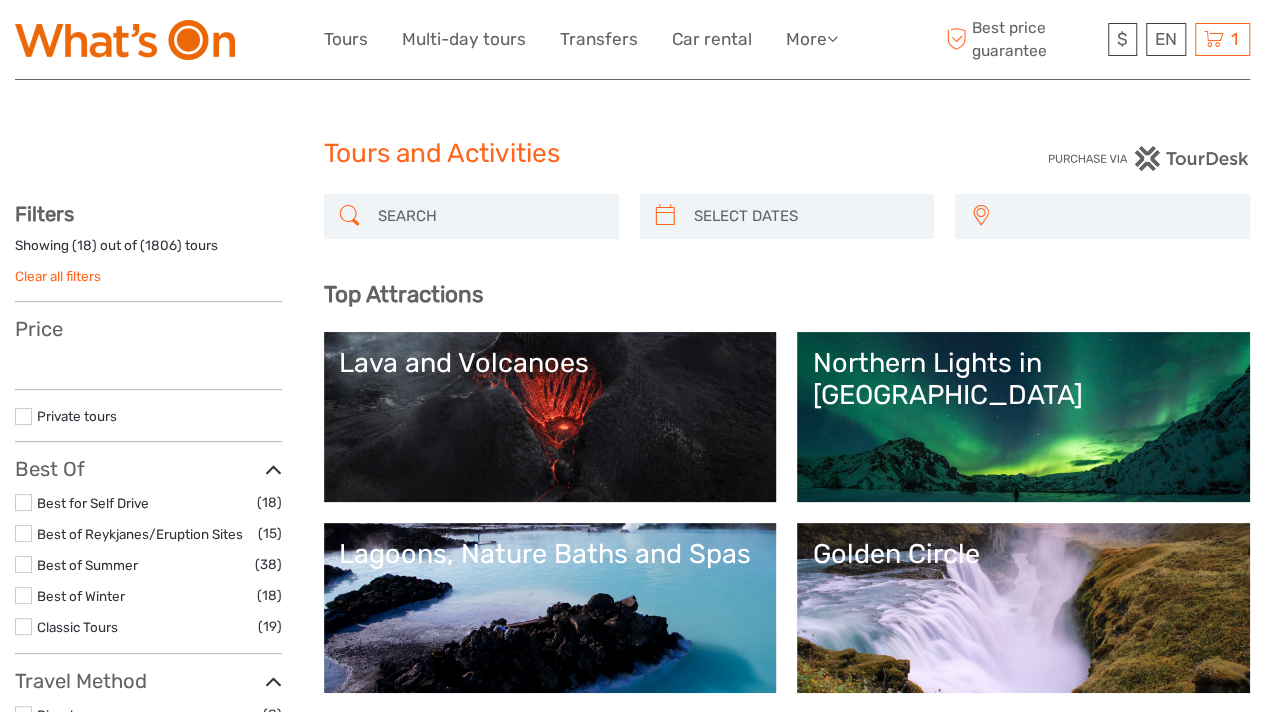 select 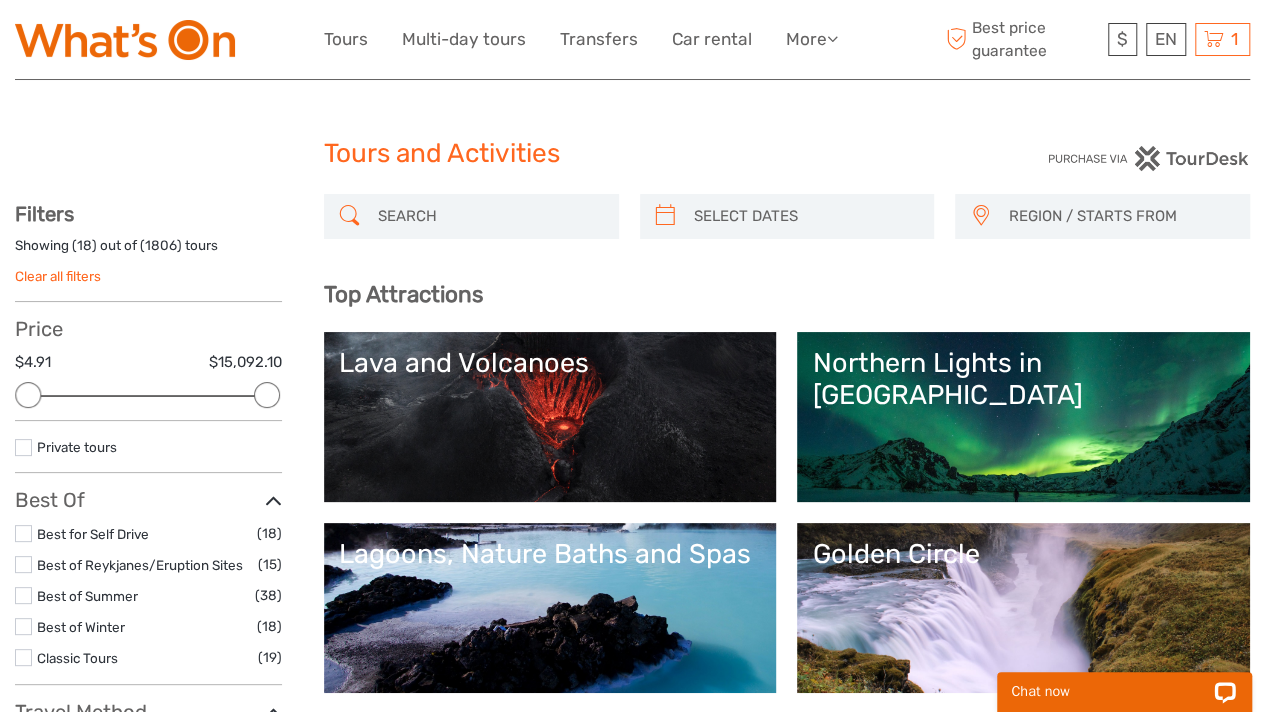 scroll, scrollTop: 0, scrollLeft: 0, axis: both 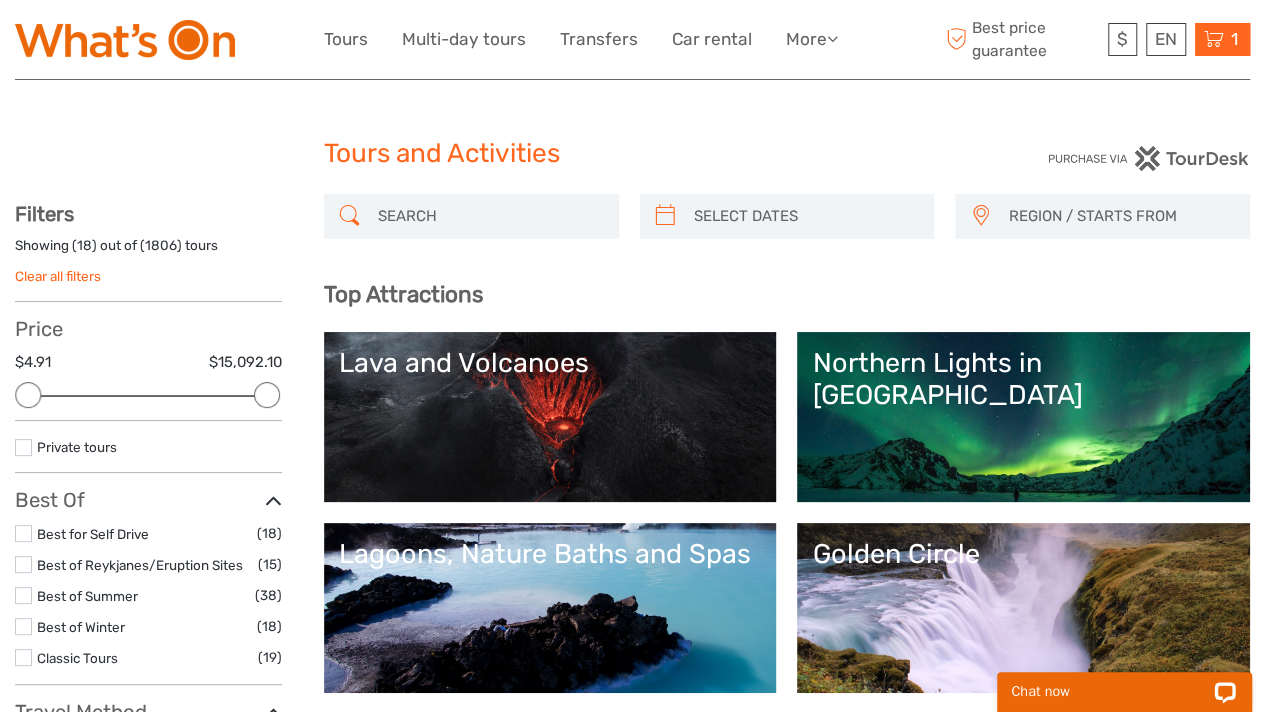 click at bounding box center [1214, 39] 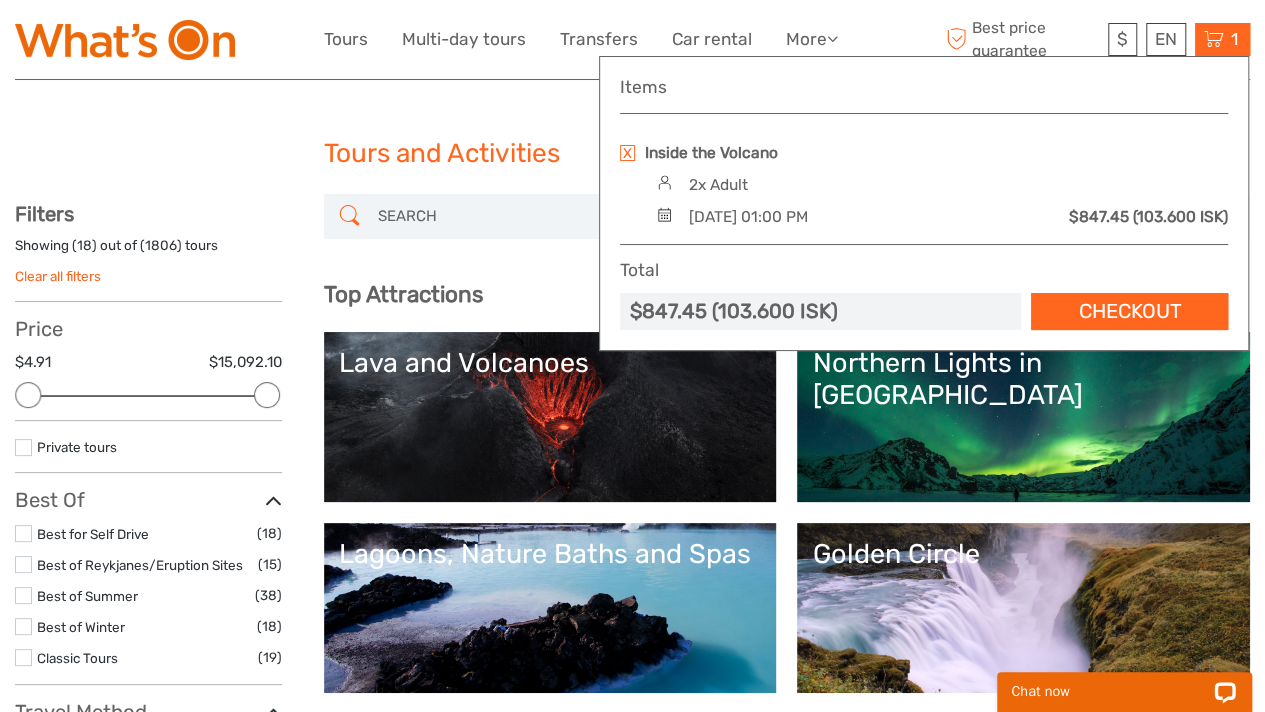 click on "Checkout" at bounding box center [1129, 311] 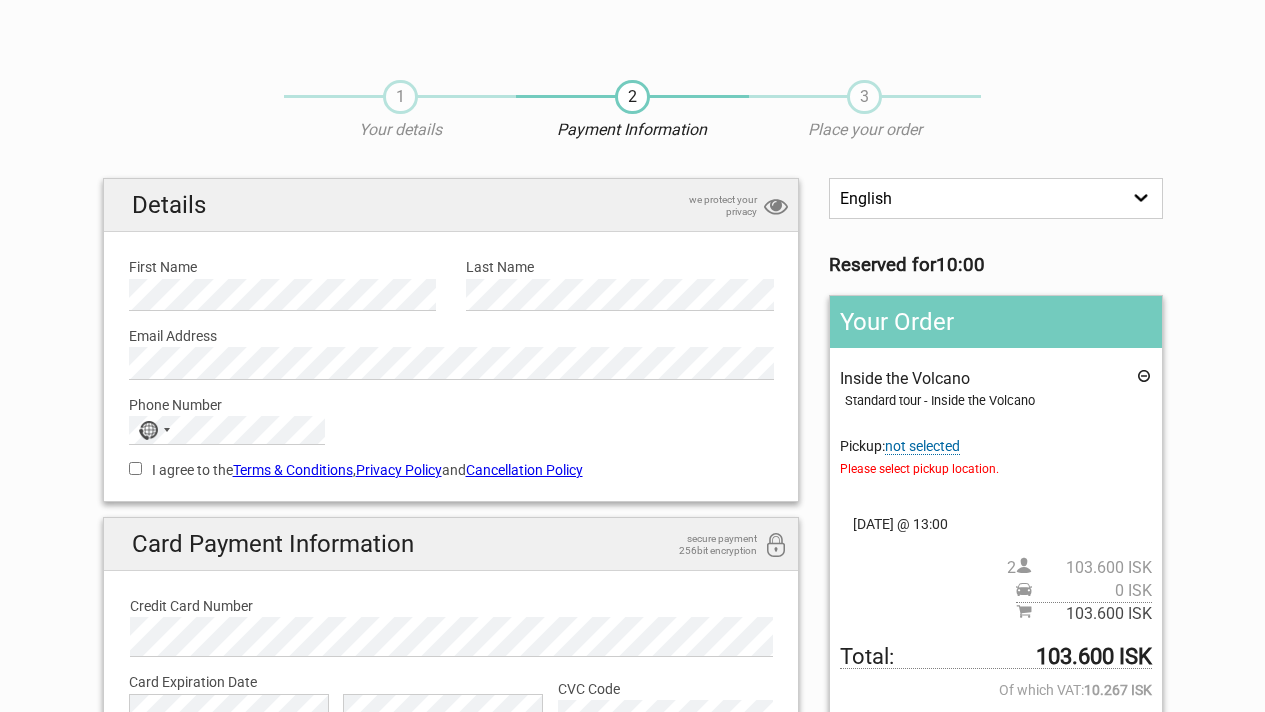 scroll, scrollTop: 0, scrollLeft: 0, axis: both 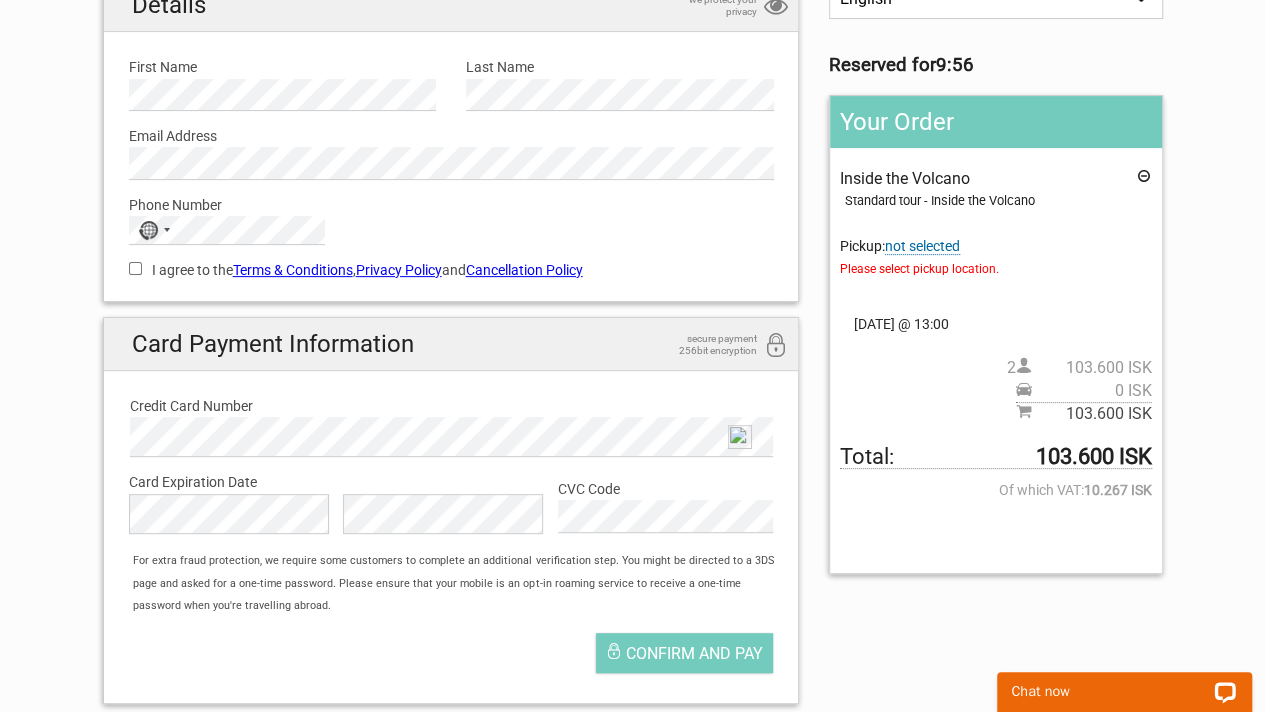 click on "not selected" at bounding box center (922, 246) 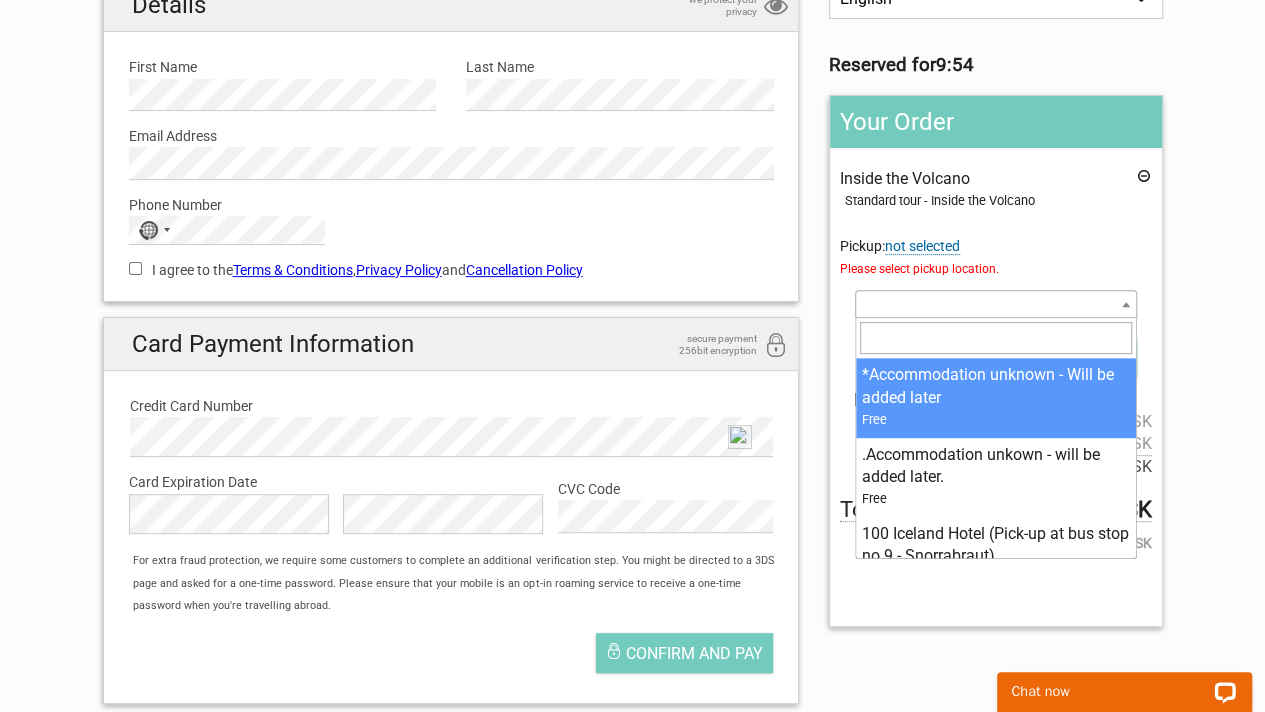 click at bounding box center [1126, 304] 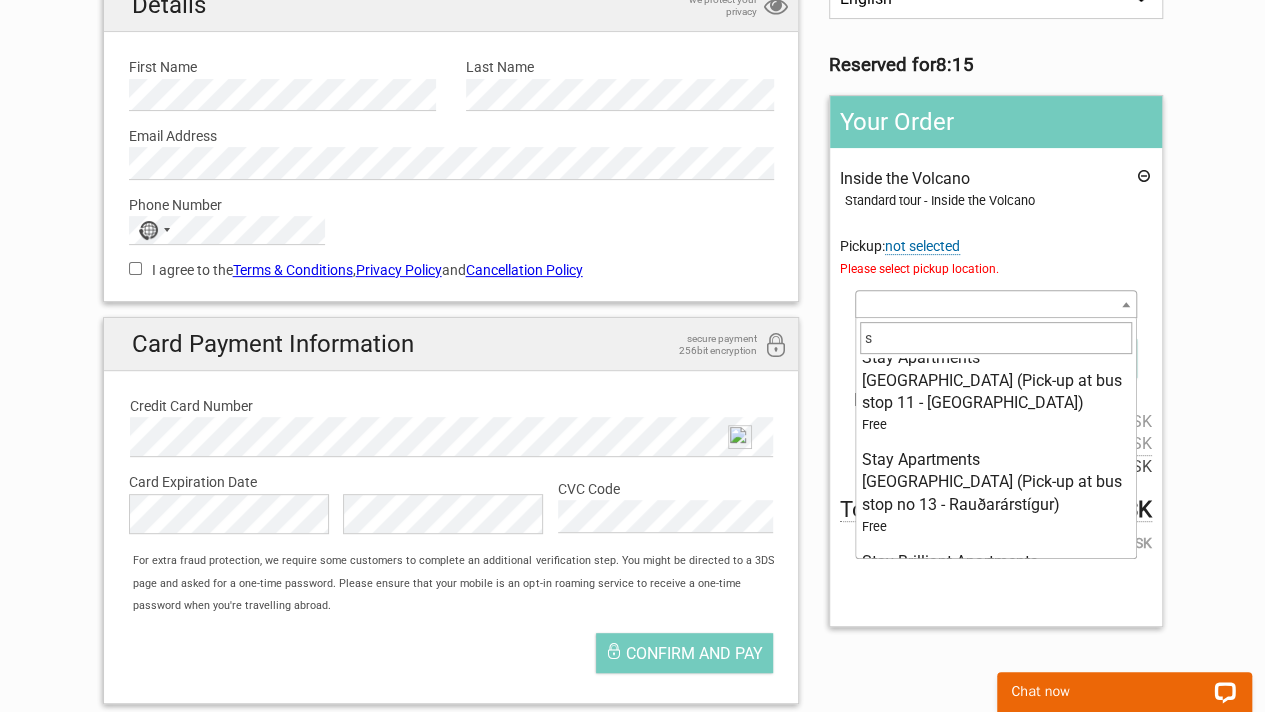 scroll, scrollTop: 0, scrollLeft: 0, axis: both 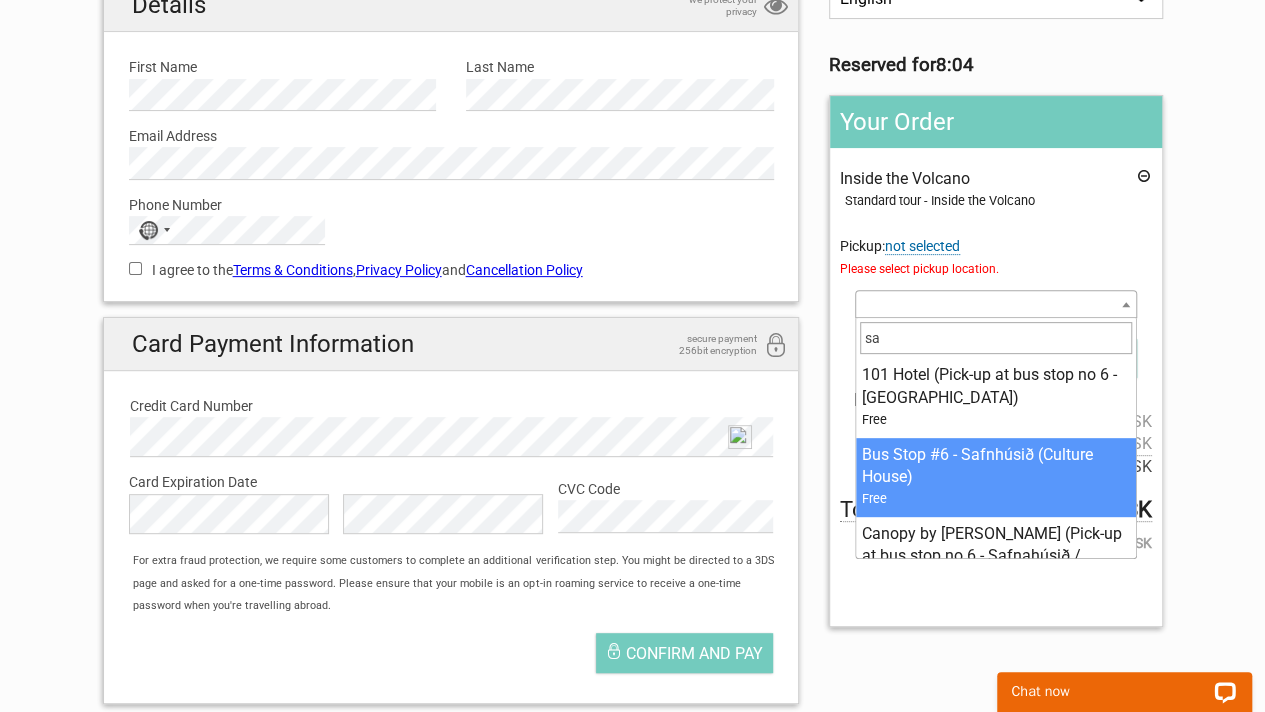 type on "s" 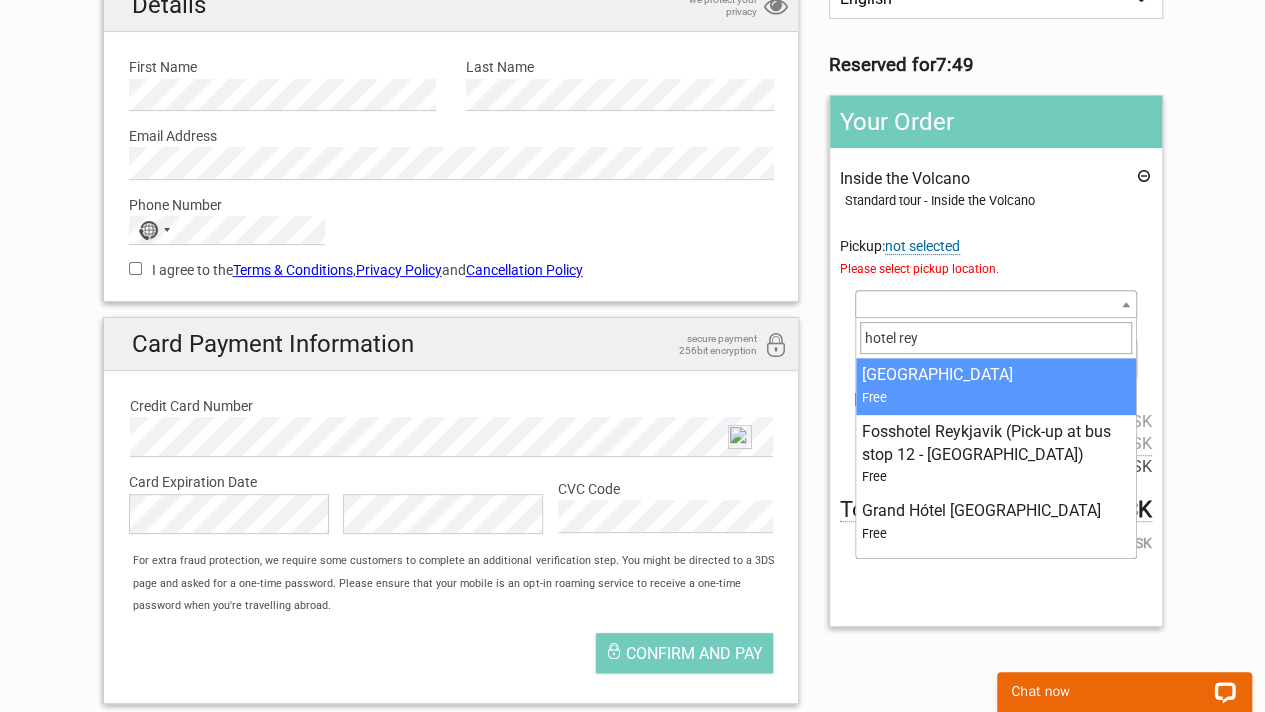 type on "hotel rey" 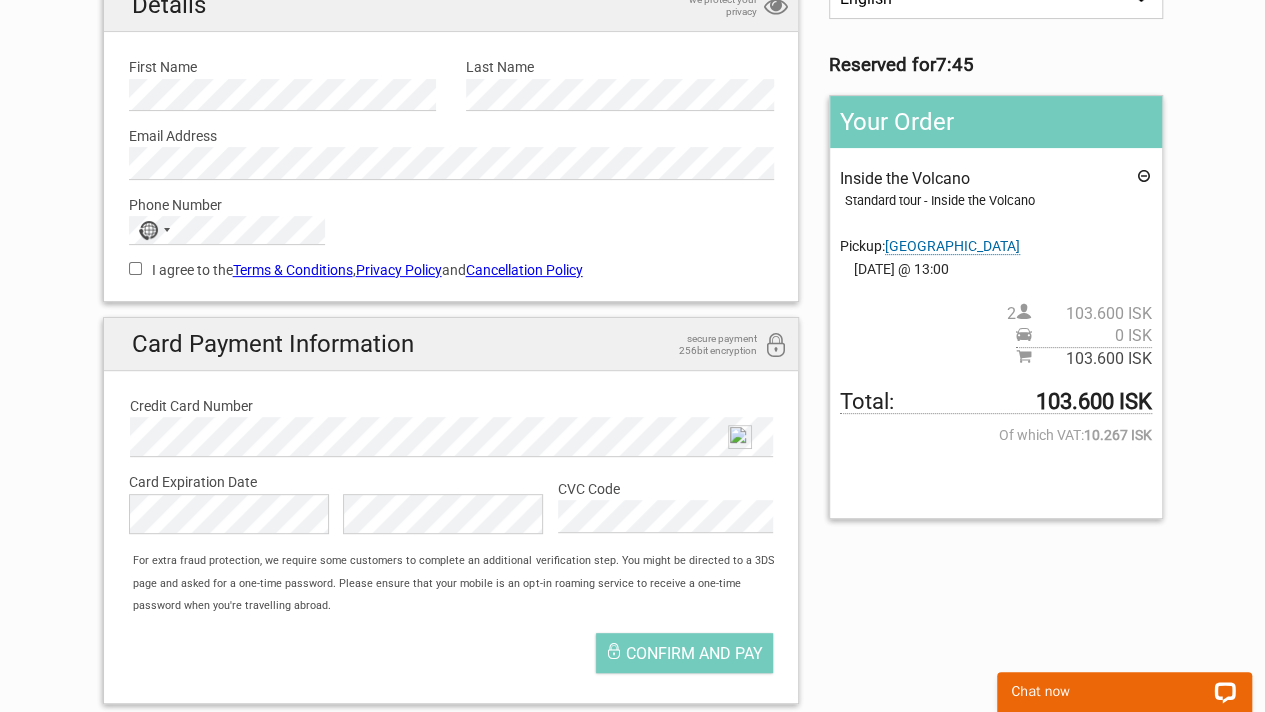 scroll, scrollTop: 100, scrollLeft: 0, axis: vertical 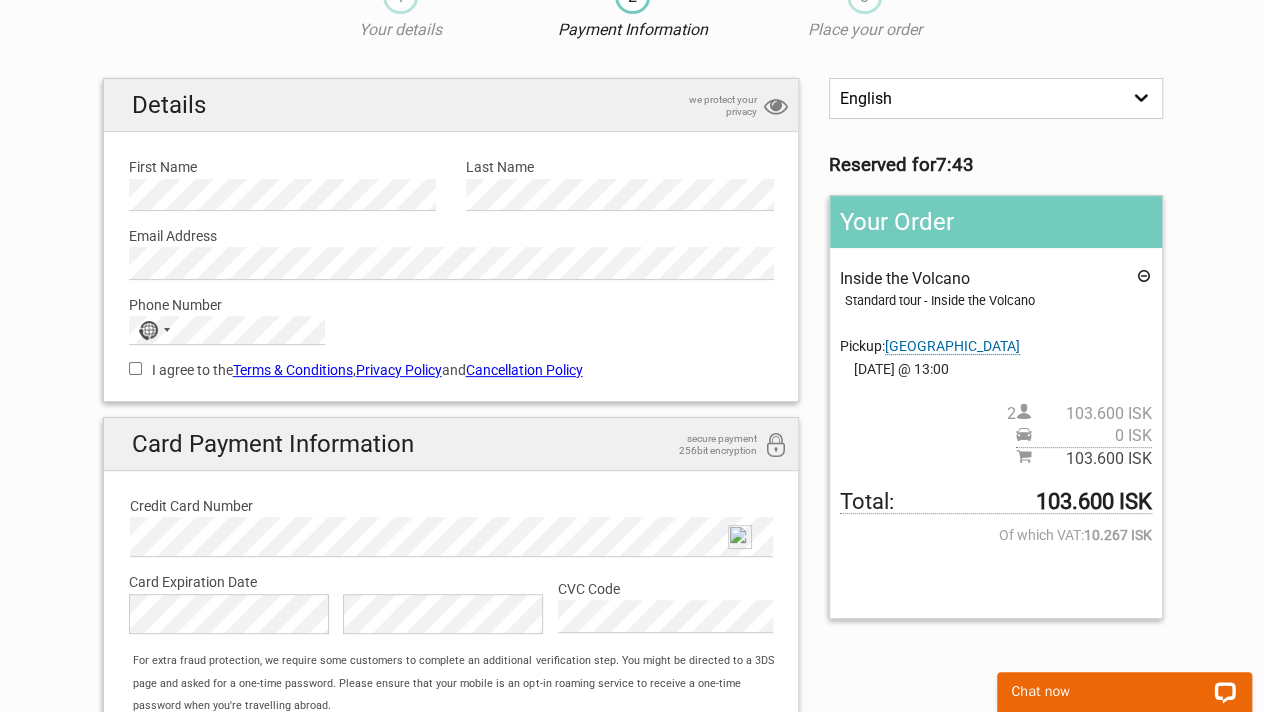 click on "[GEOGRAPHIC_DATA]" at bounding box center (952, 346) 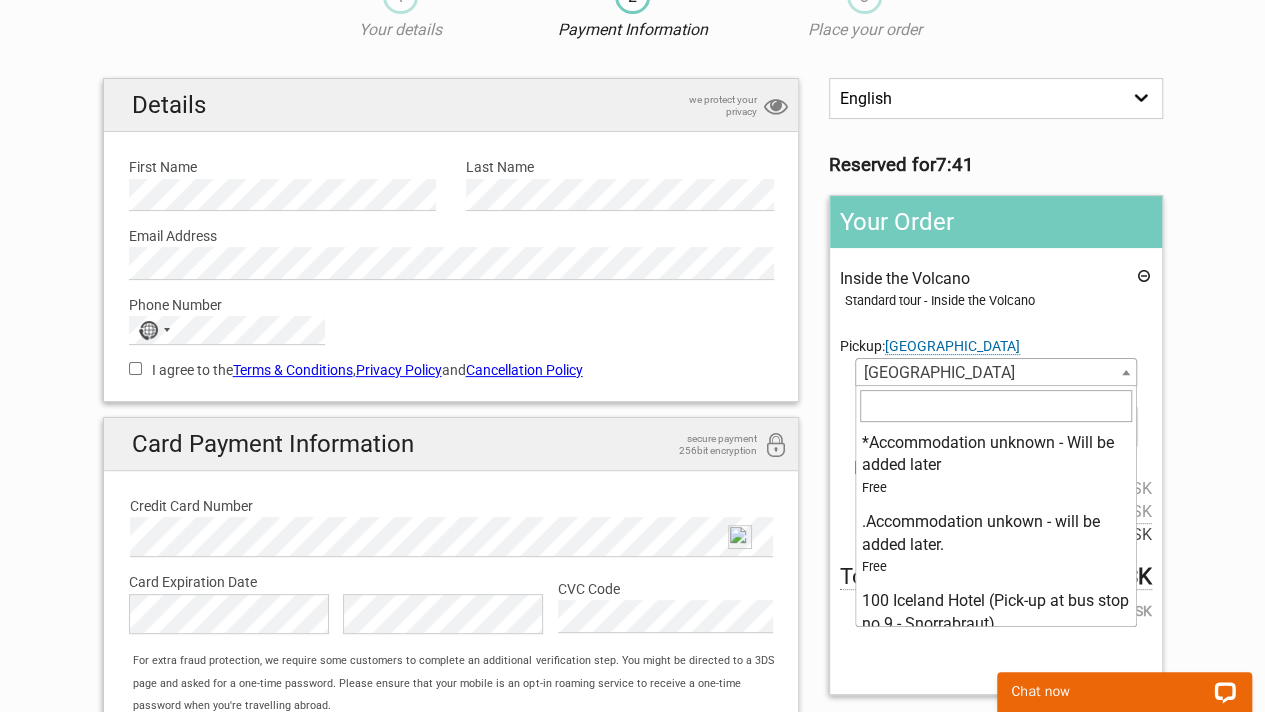 click at bounding box center (1126, 372) 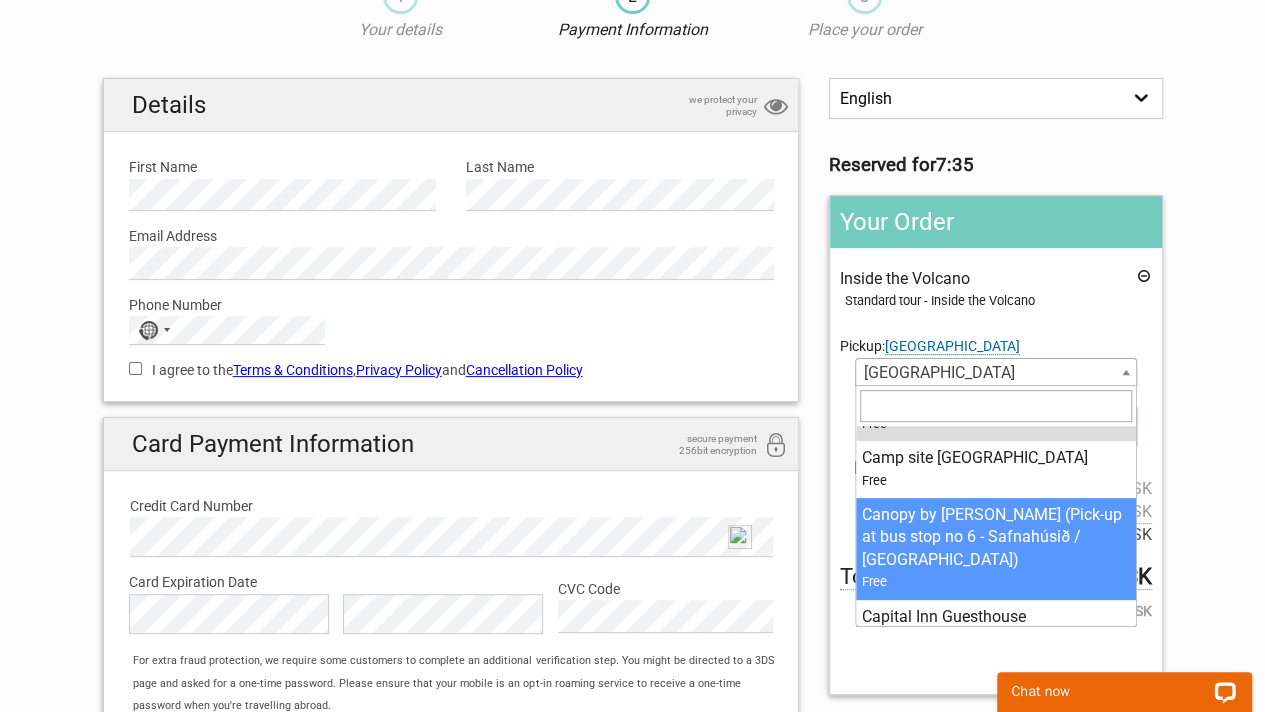 scroll, scrollTop: 3131, scrollLeft: 0, axis: vertical 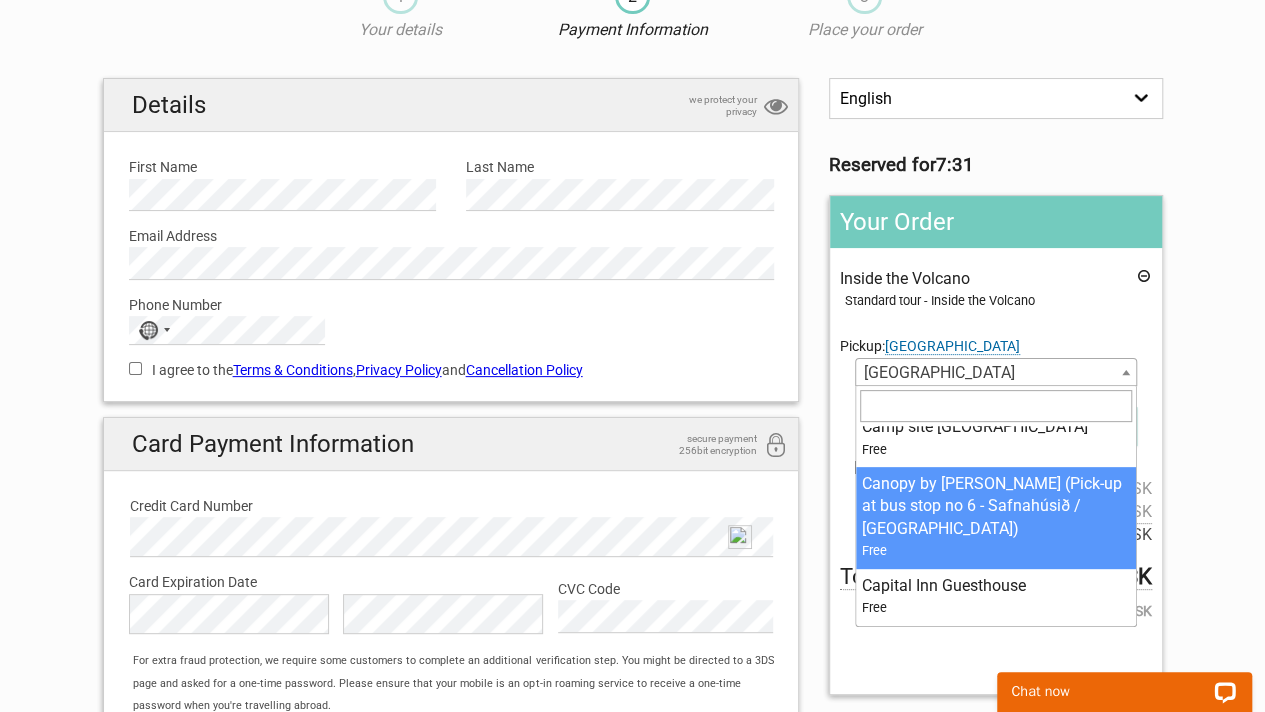 click on "[GEOGRAPHIC_DATA]" at bounding box center [995, 373] 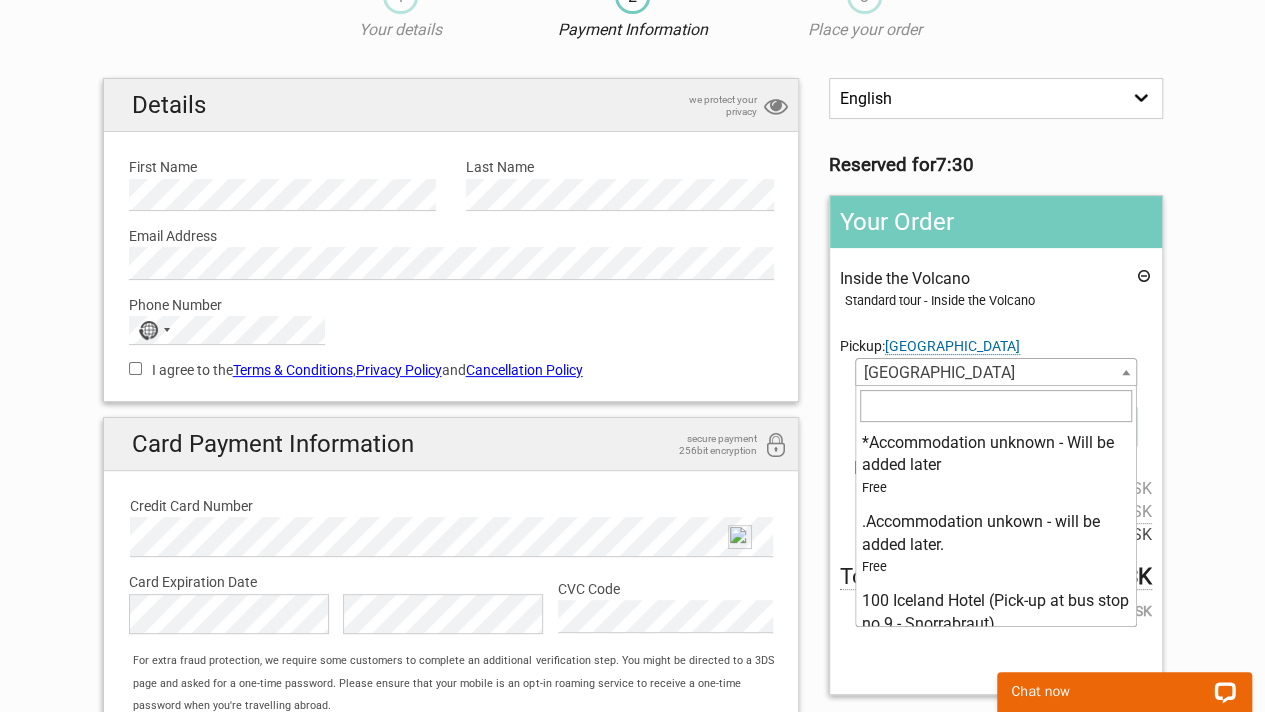 click at bounding box center [1126, 372] 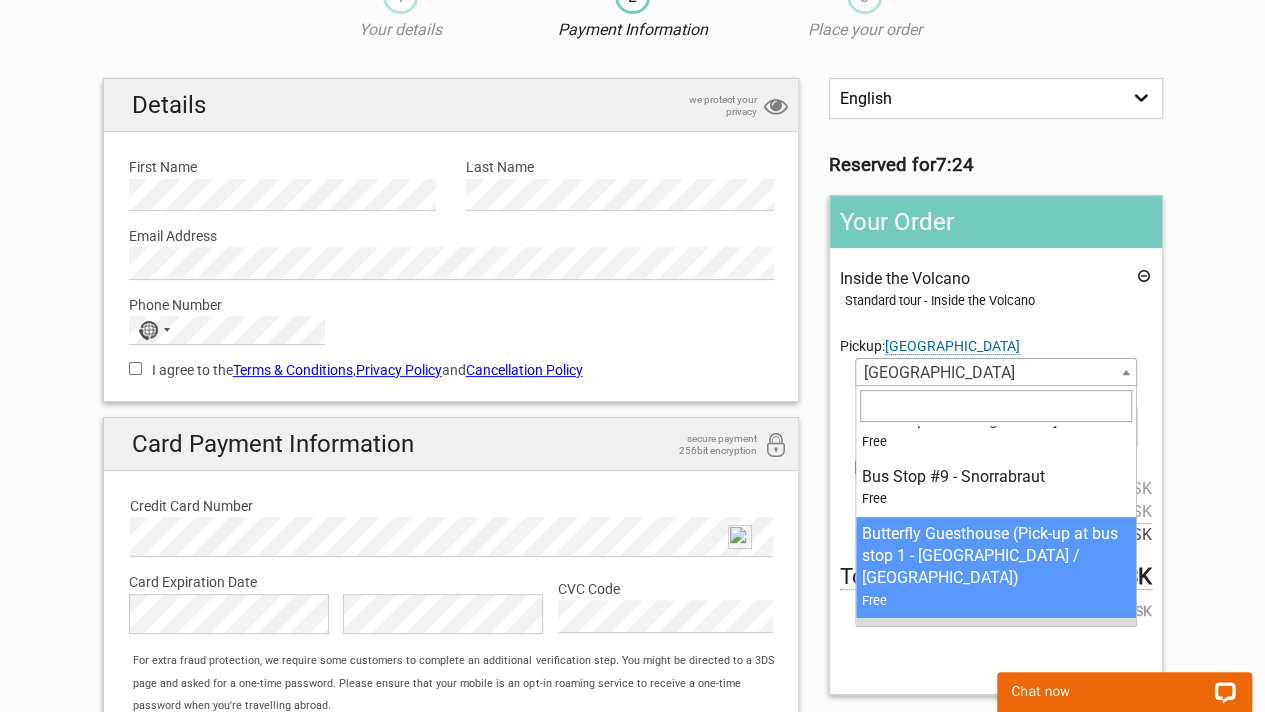 type on "h" 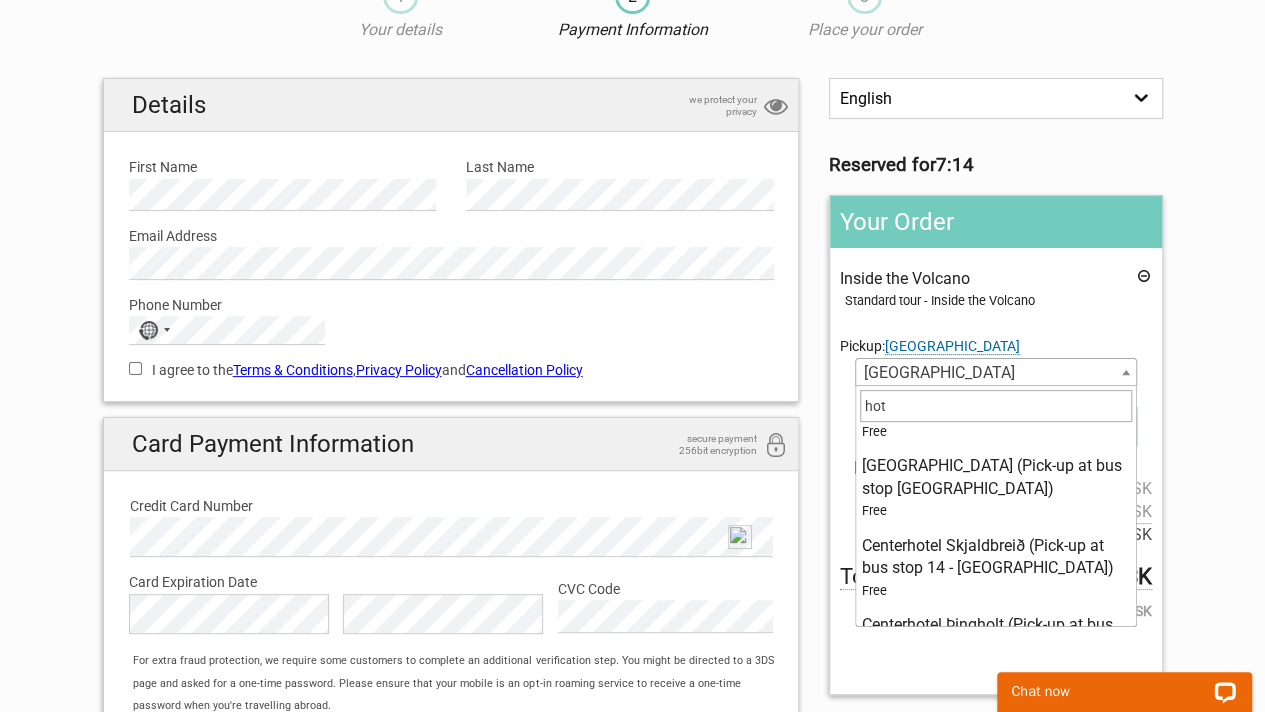scroll, scrollTop: 645, scrollLeft: 0, axis: vertical 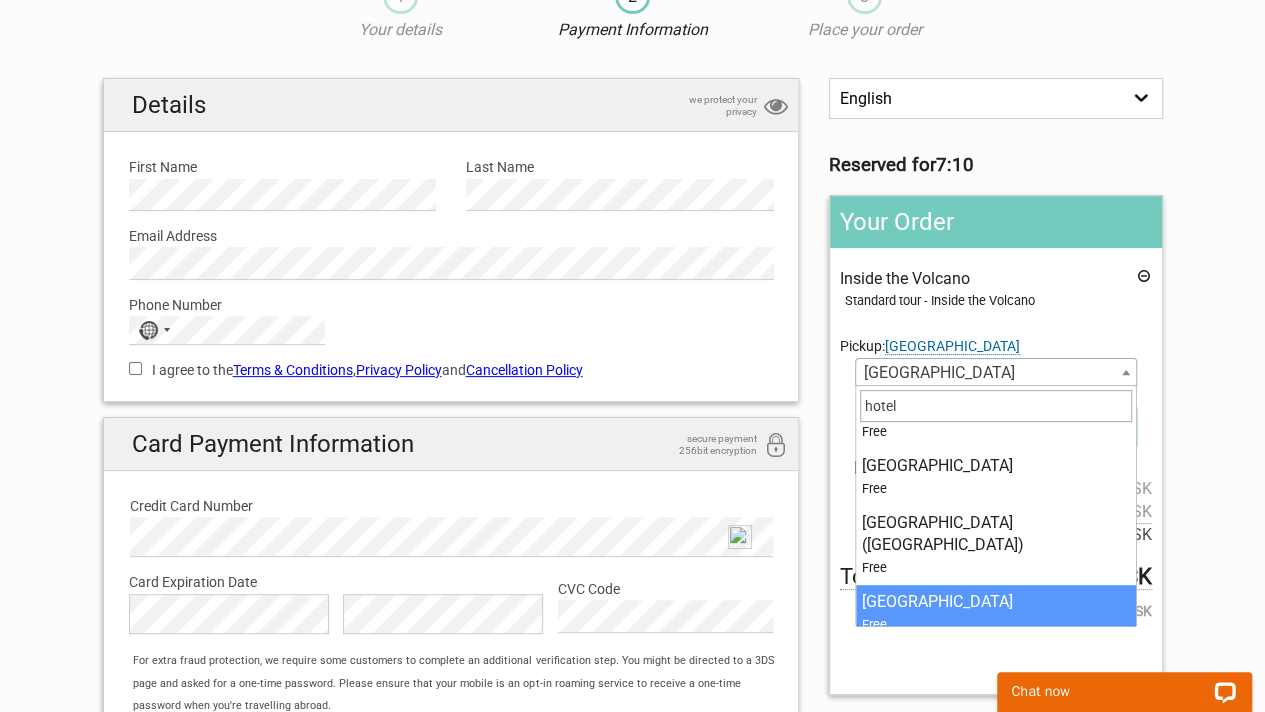 type on "hotel" 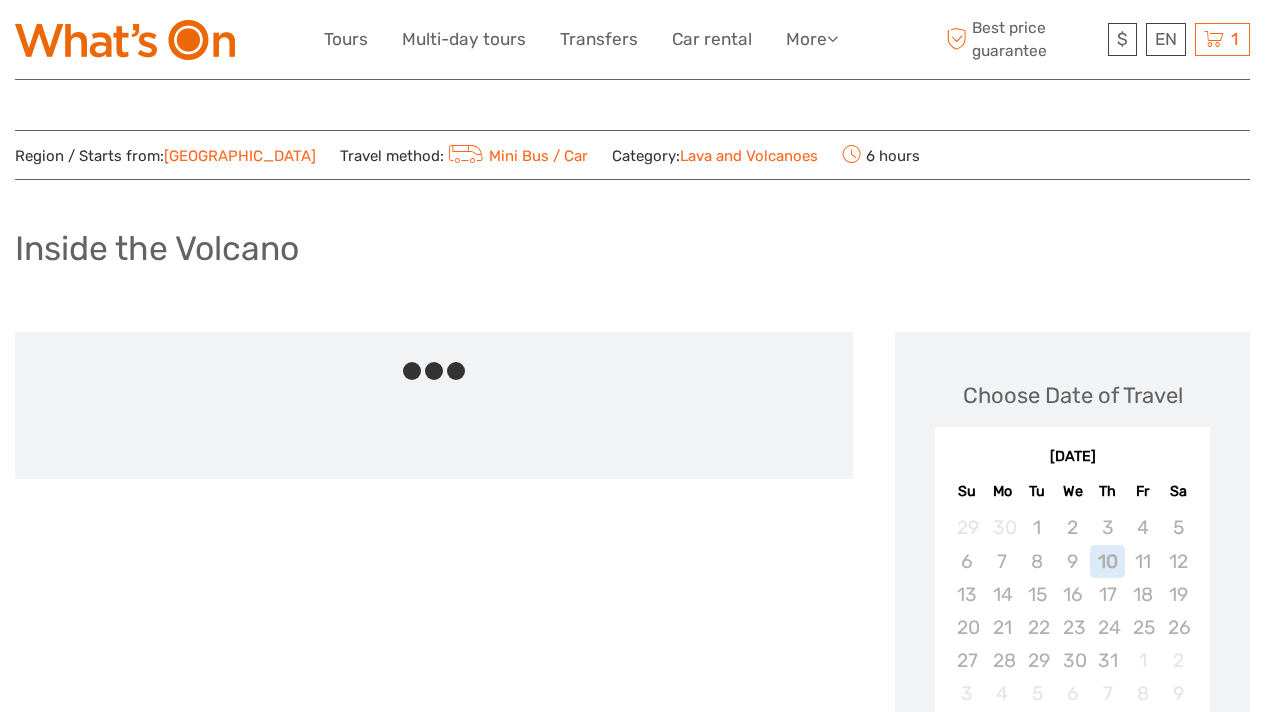 scroll, scrollTop: 0, scrollLeft: 0, axis: both 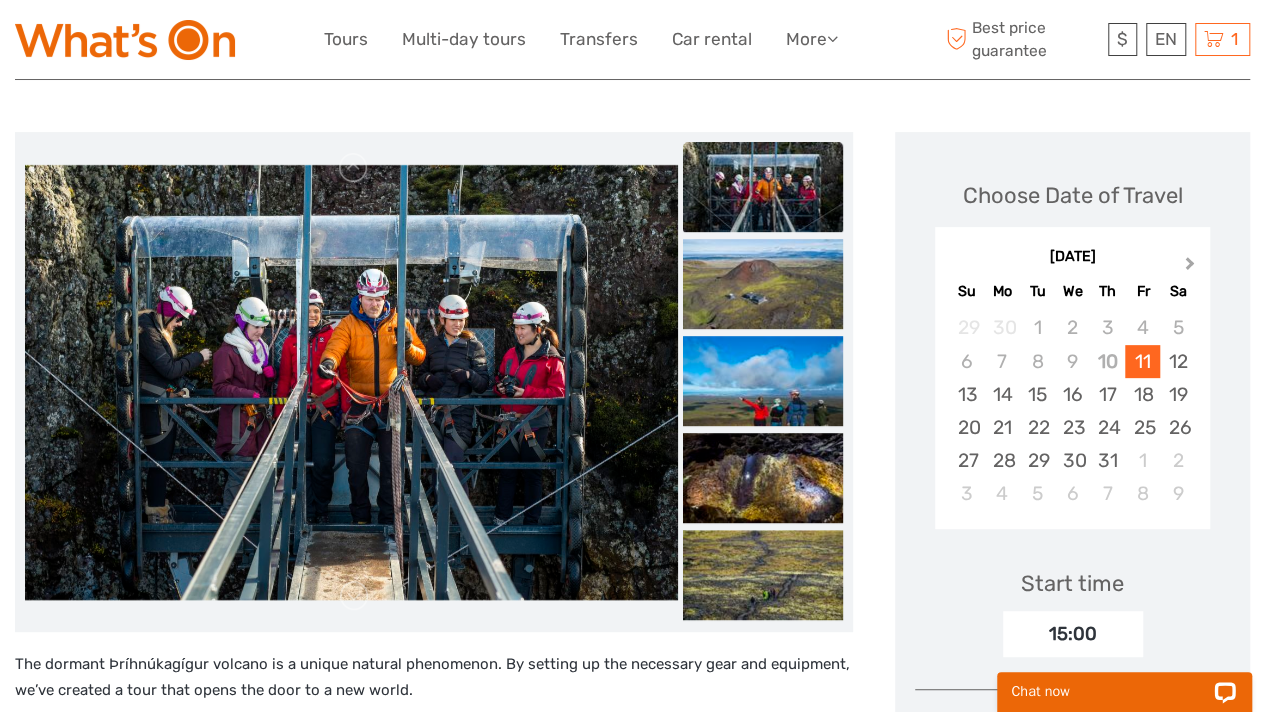 click on "Next Month" at bounding box center (1190, 267) 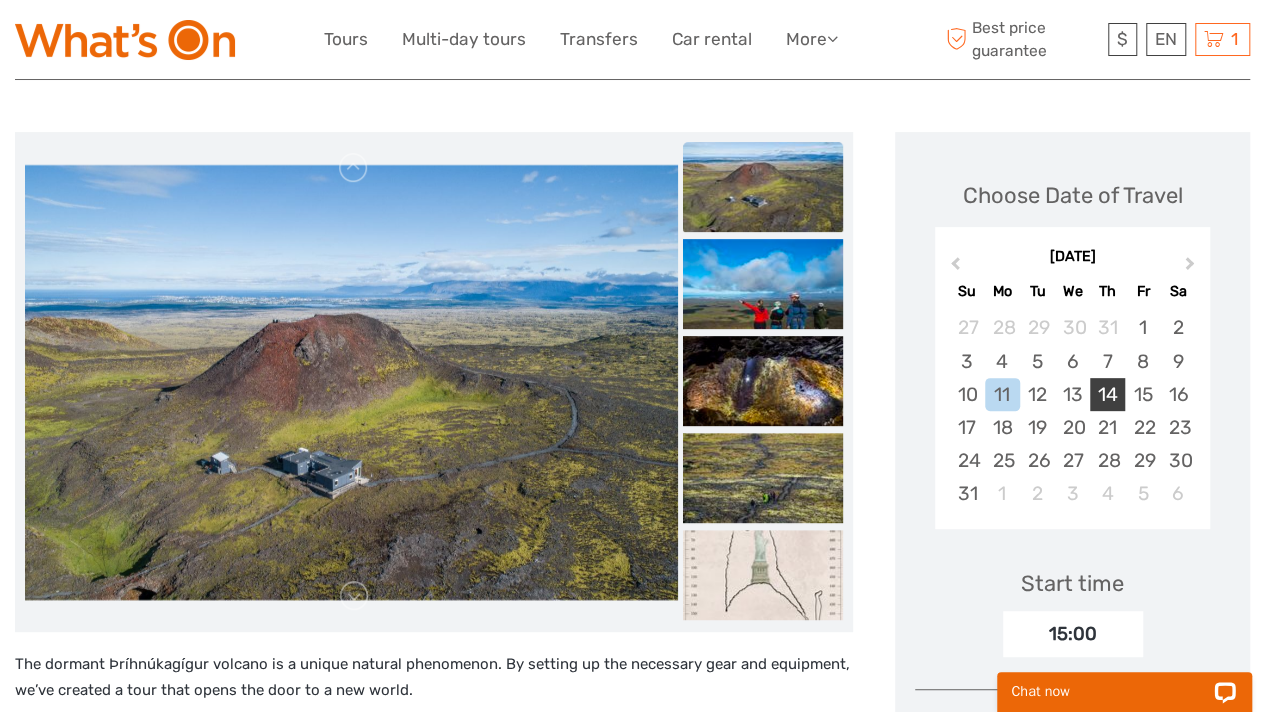 click on "14" at bounding box center [1107, 394] 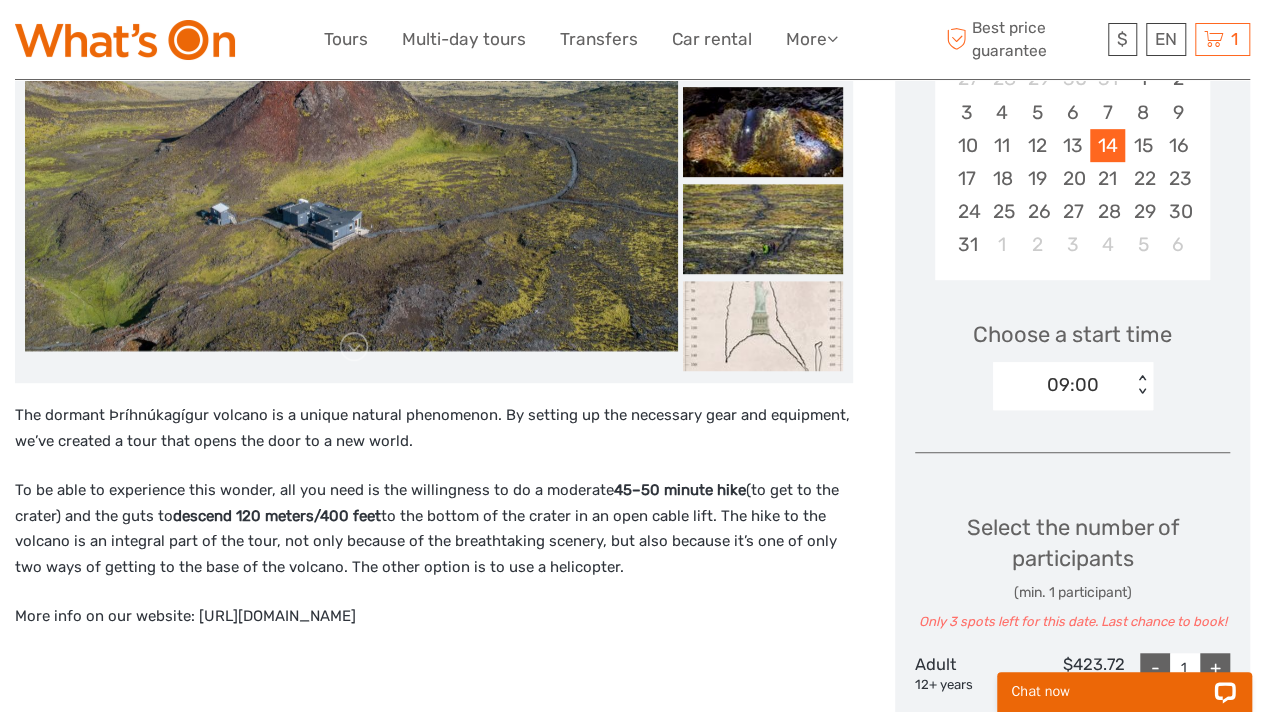 scroll, scrollTop: 453, scrollLeft: 0, axis: vertical 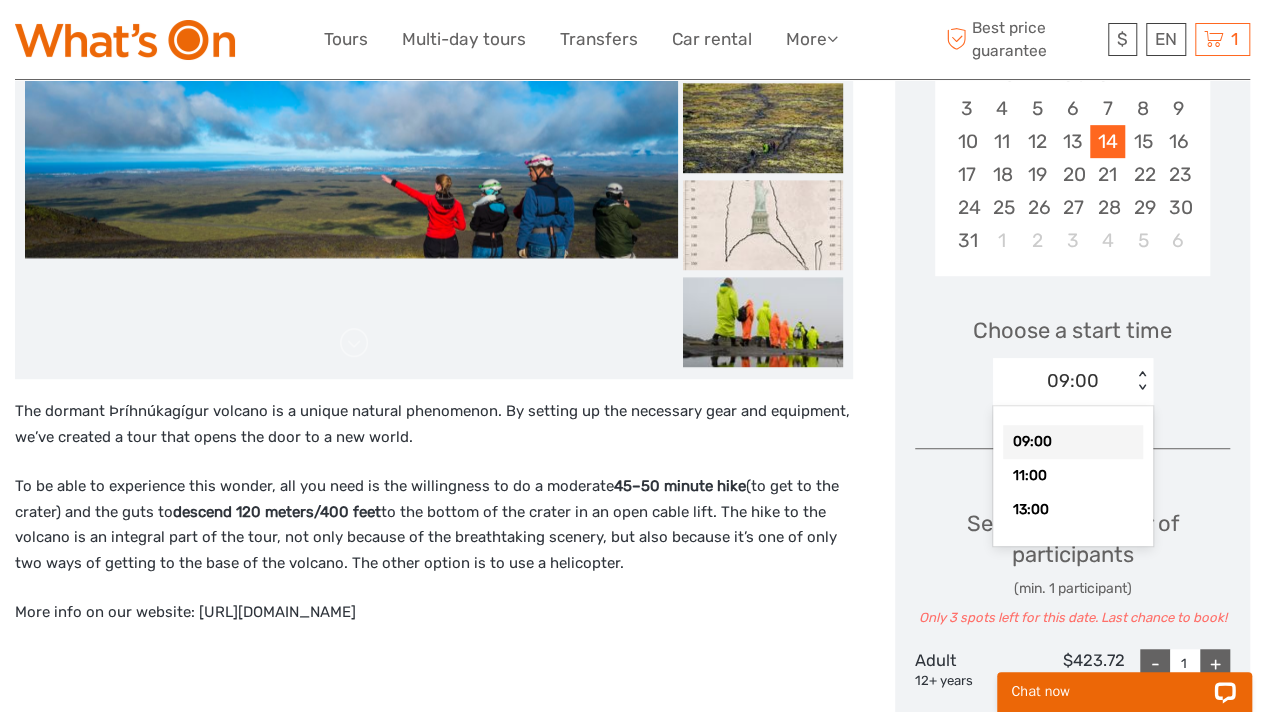 click on "< >" at bounding box center (1141, 381) 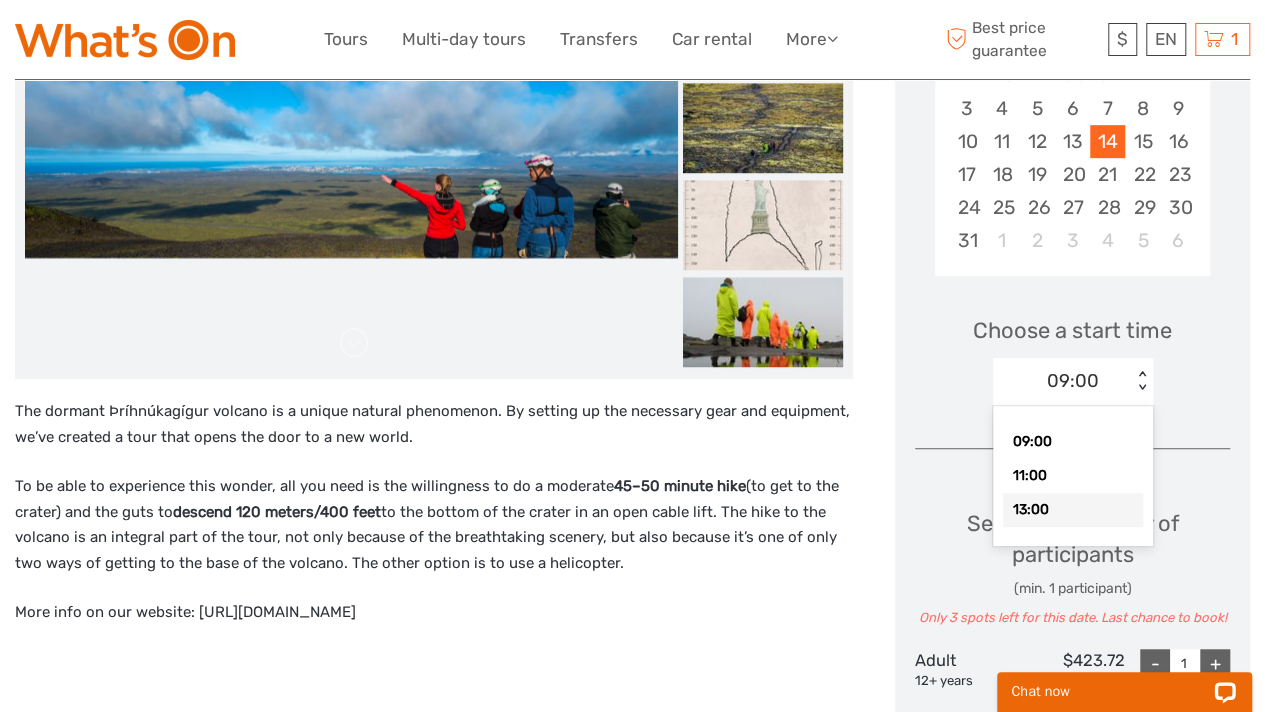 click on "13:00" at bounding box center [1073, 510] 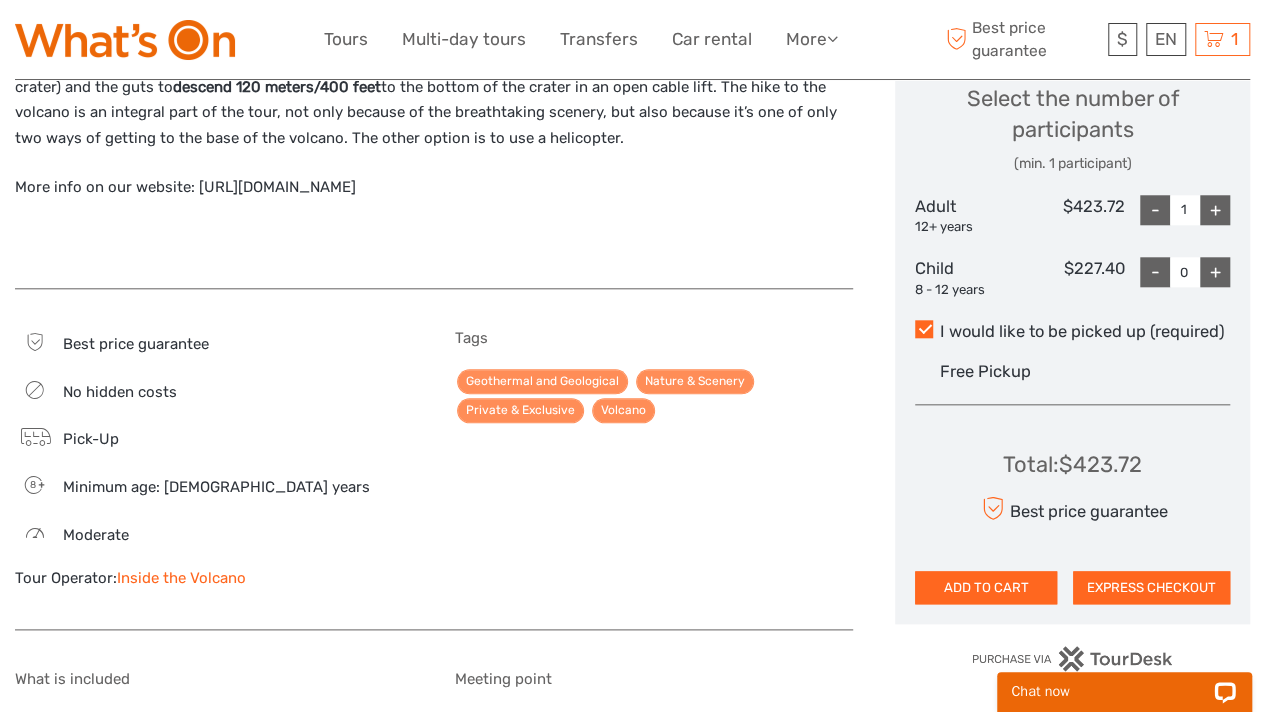 scroll, scrollTop: 907, scrollLeft: 0, axis: vertical 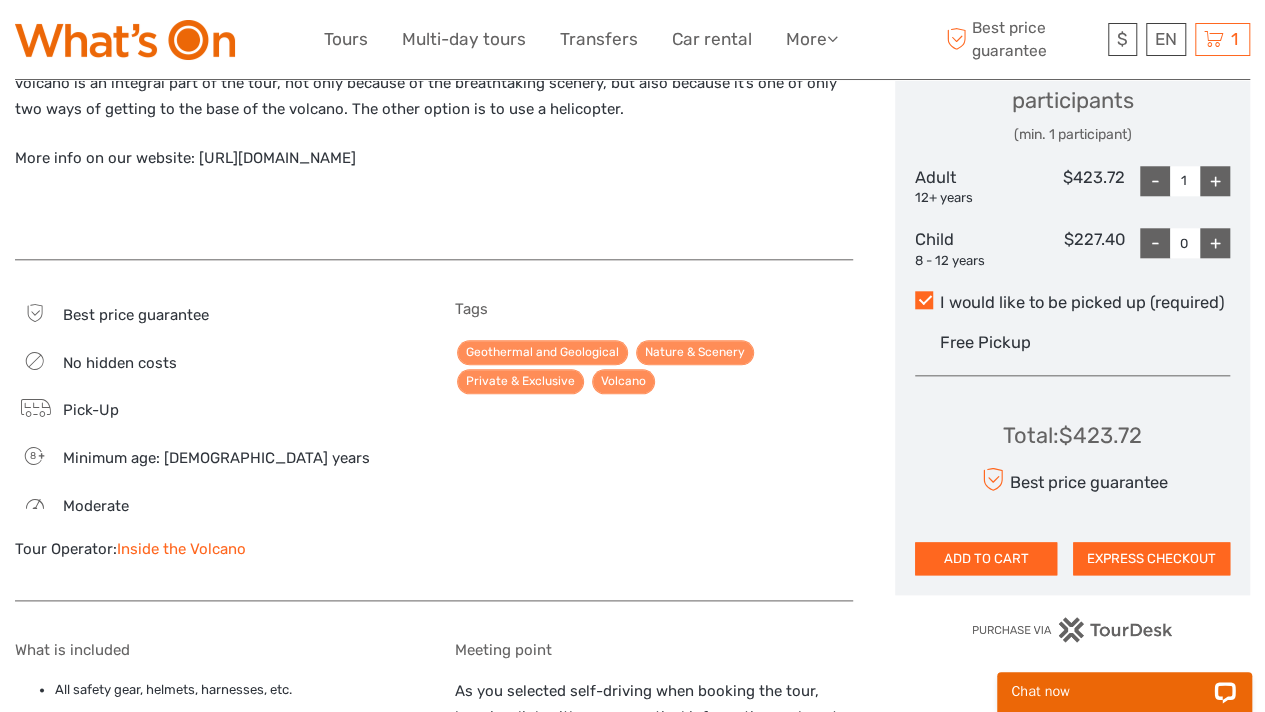 click on "+" at bounding box center (1215, 181) 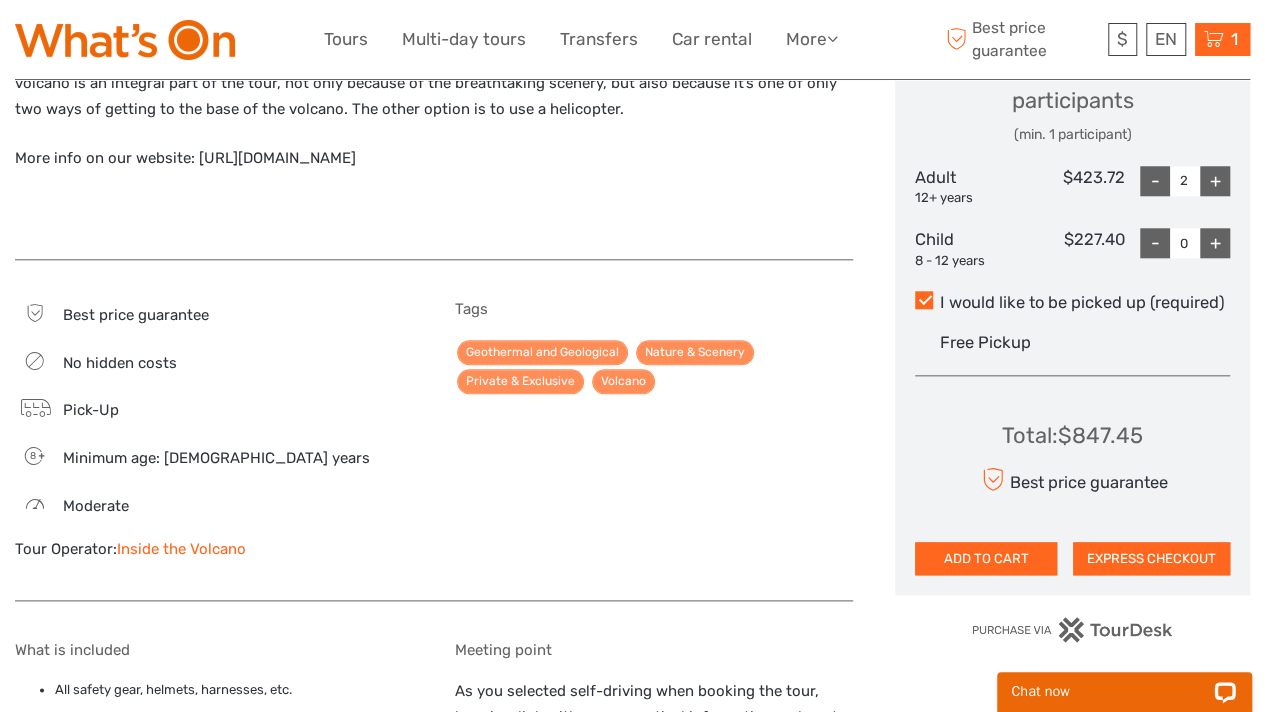 click at bounding box center (1214, 39) 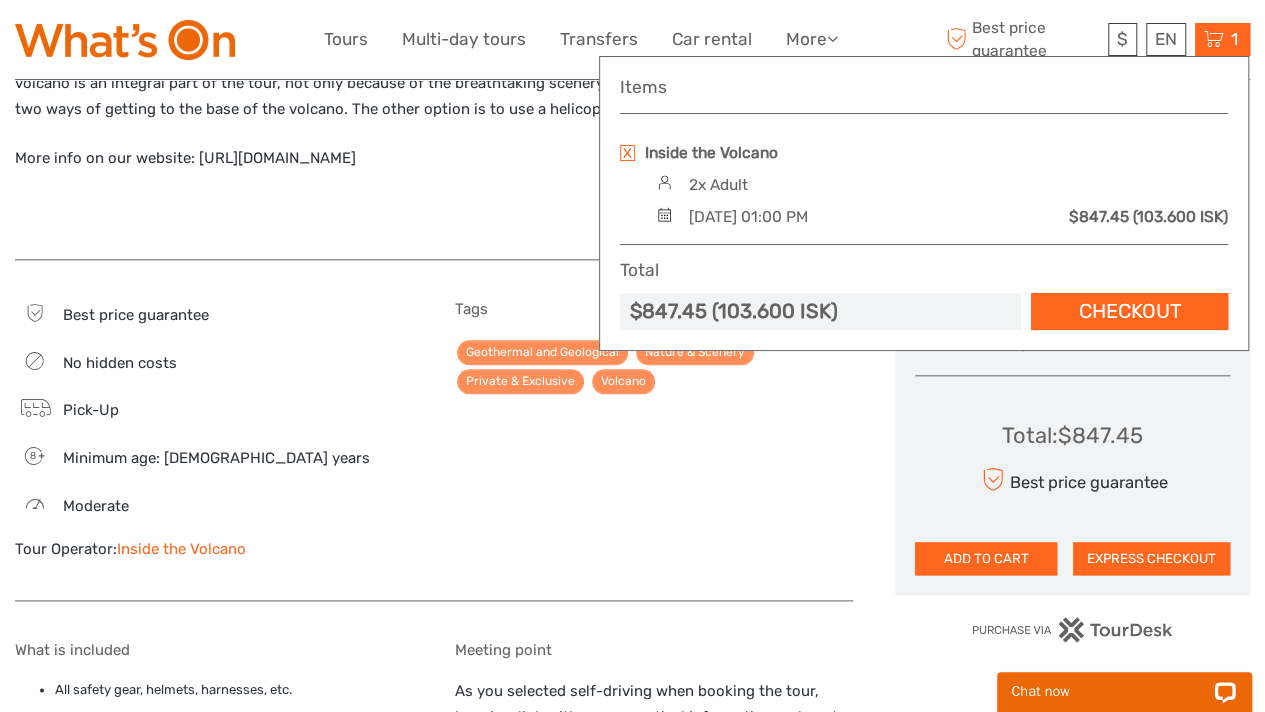 click on "Checkout" at bounding box center [1129, 311] 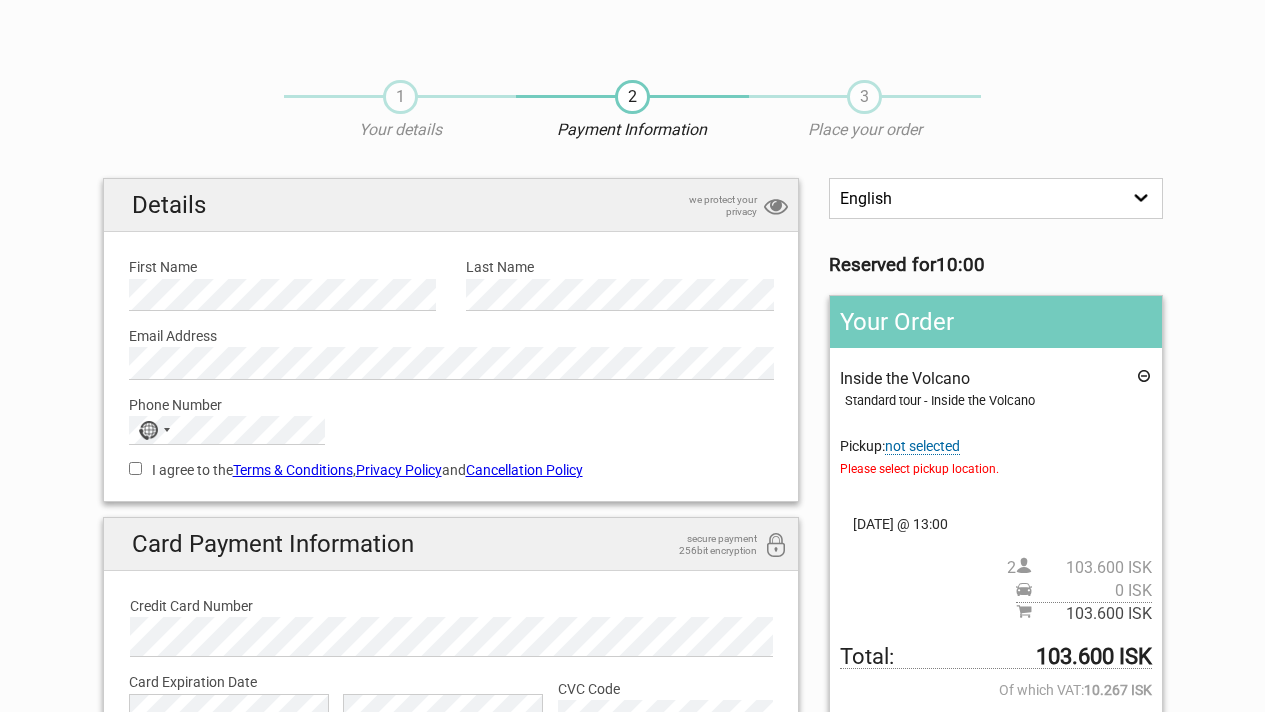 scroll, scrollTop: 0, scrollLeft: 0, axis: both 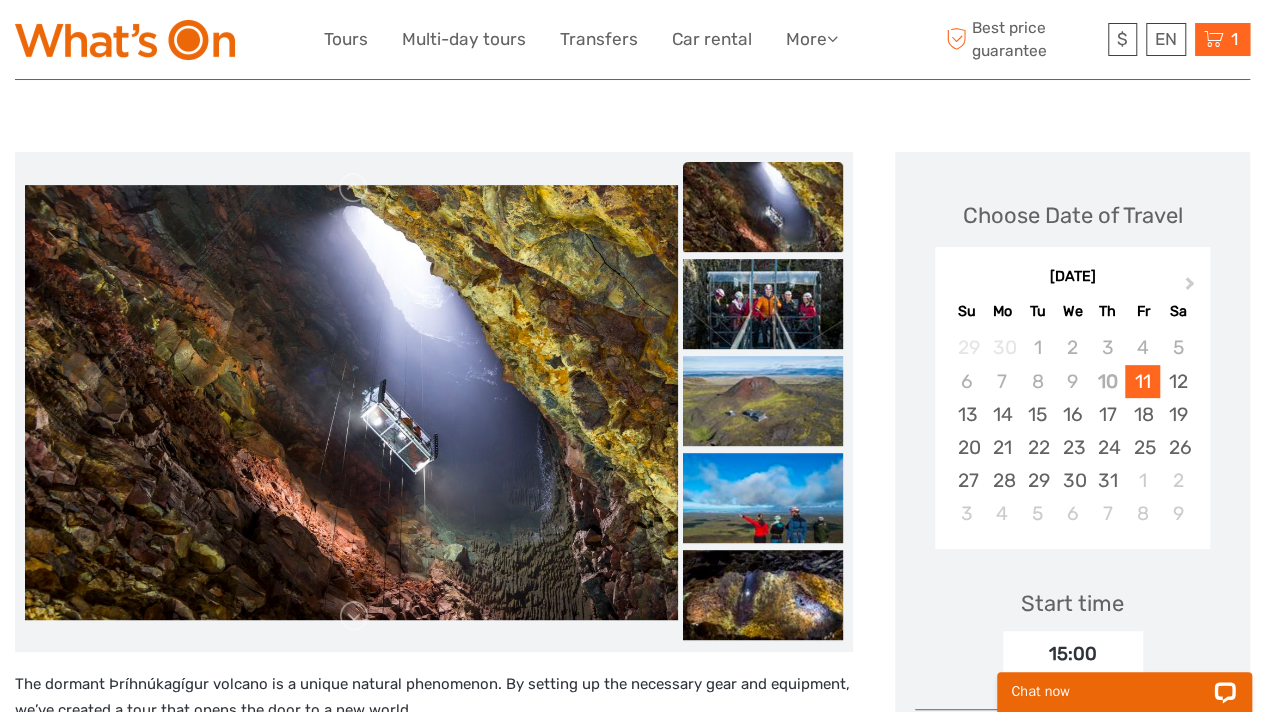 click at bounding box center (1214, 39) 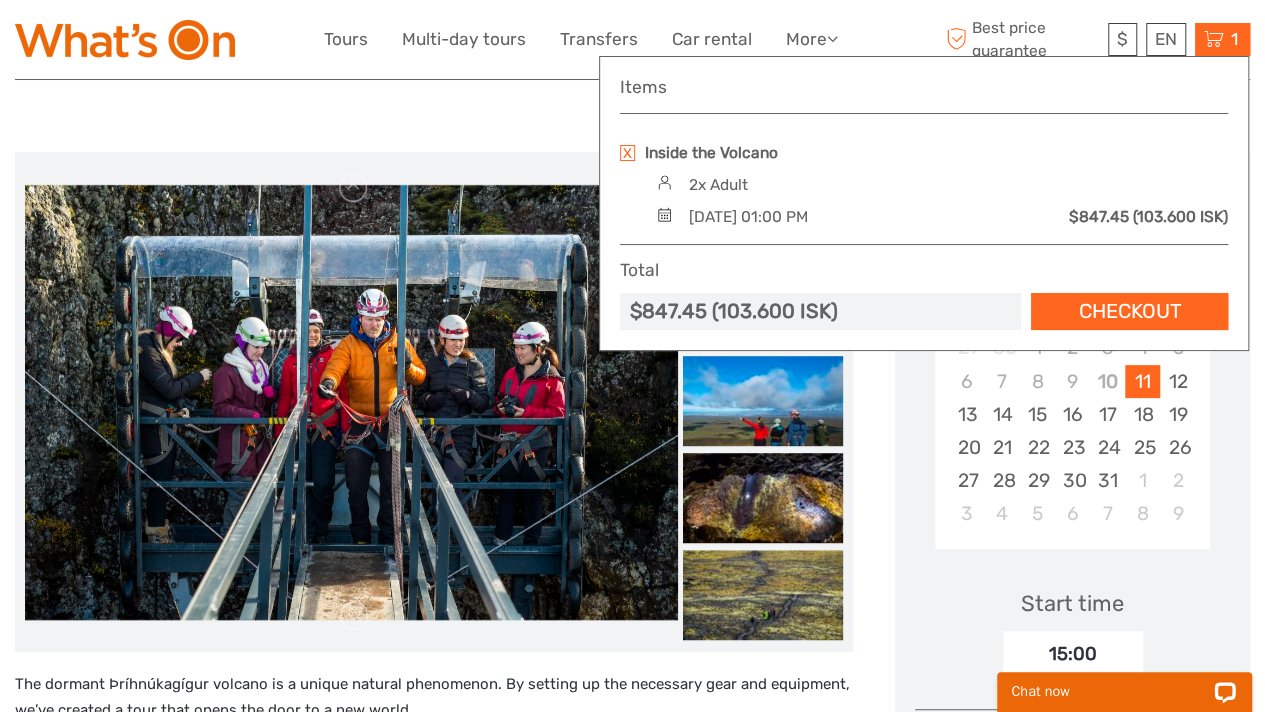 click on "Checkout" at bounding box center (1129, 311) 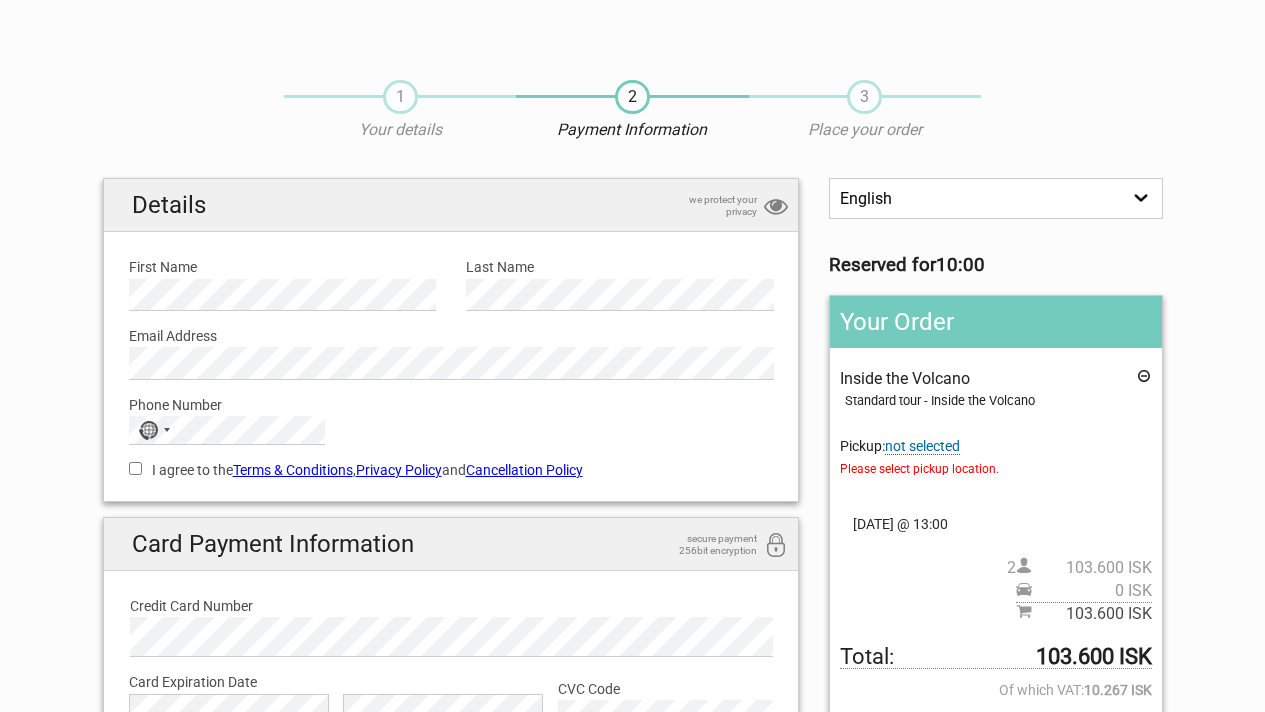 scroll, scrollTop: 0, scrollLeft: 0, axis: both 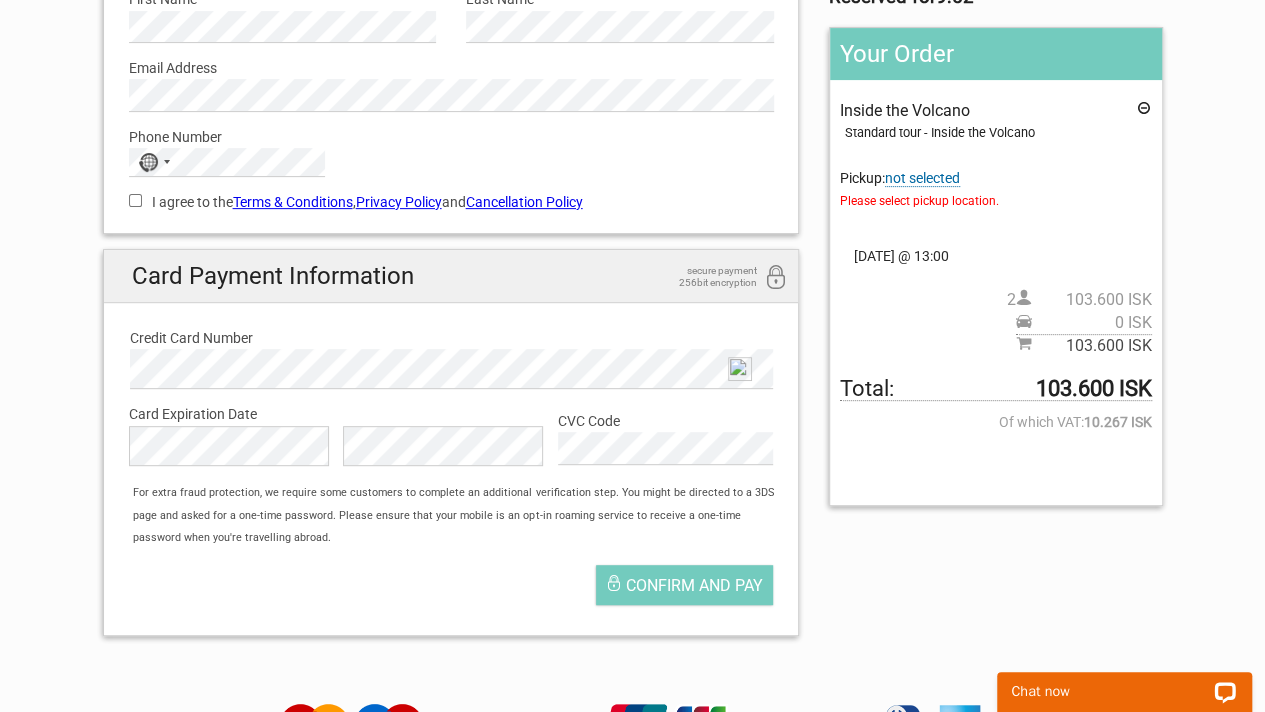 click on "not selected" at bounding box center (922, 178) 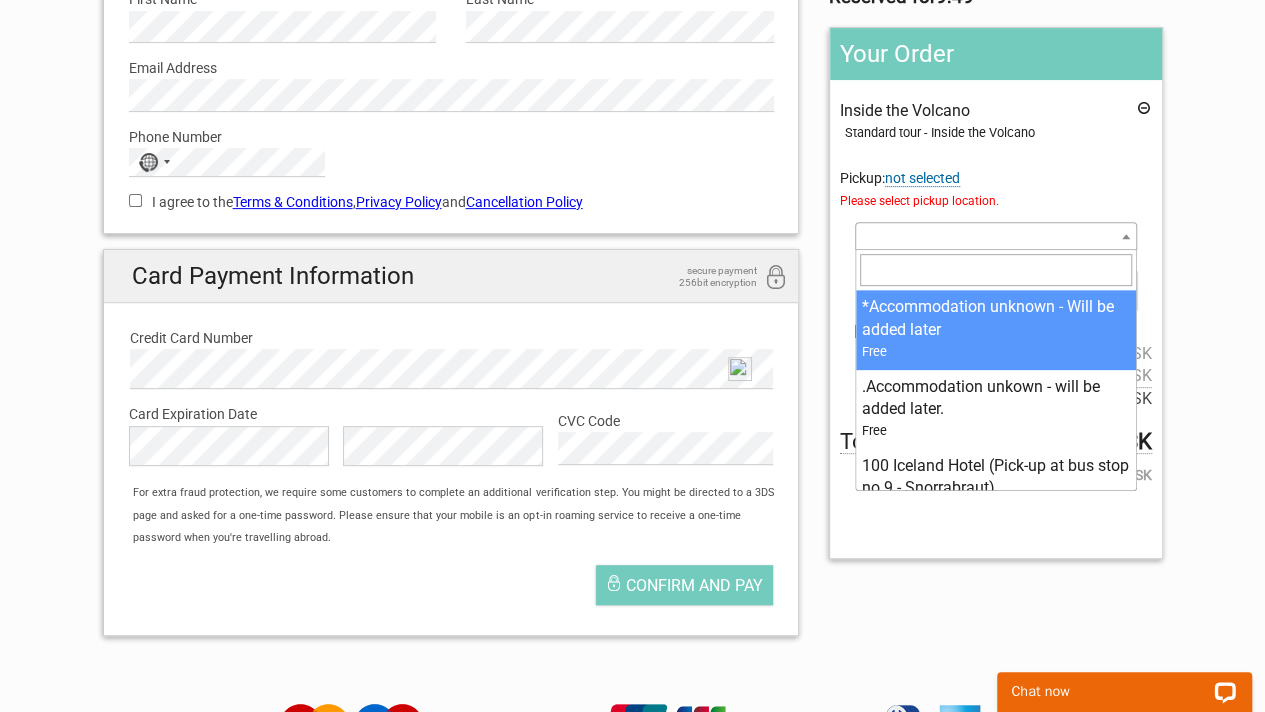click at bounding box center (1126, 236) 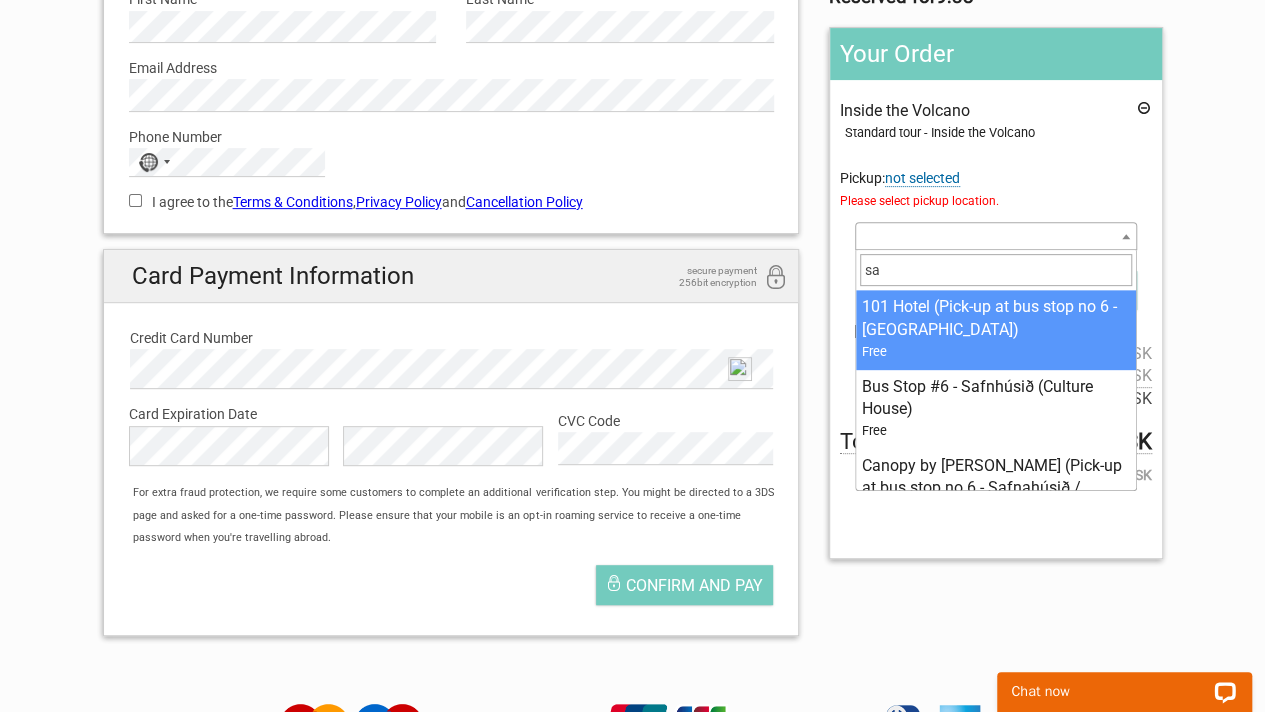 type on "s" 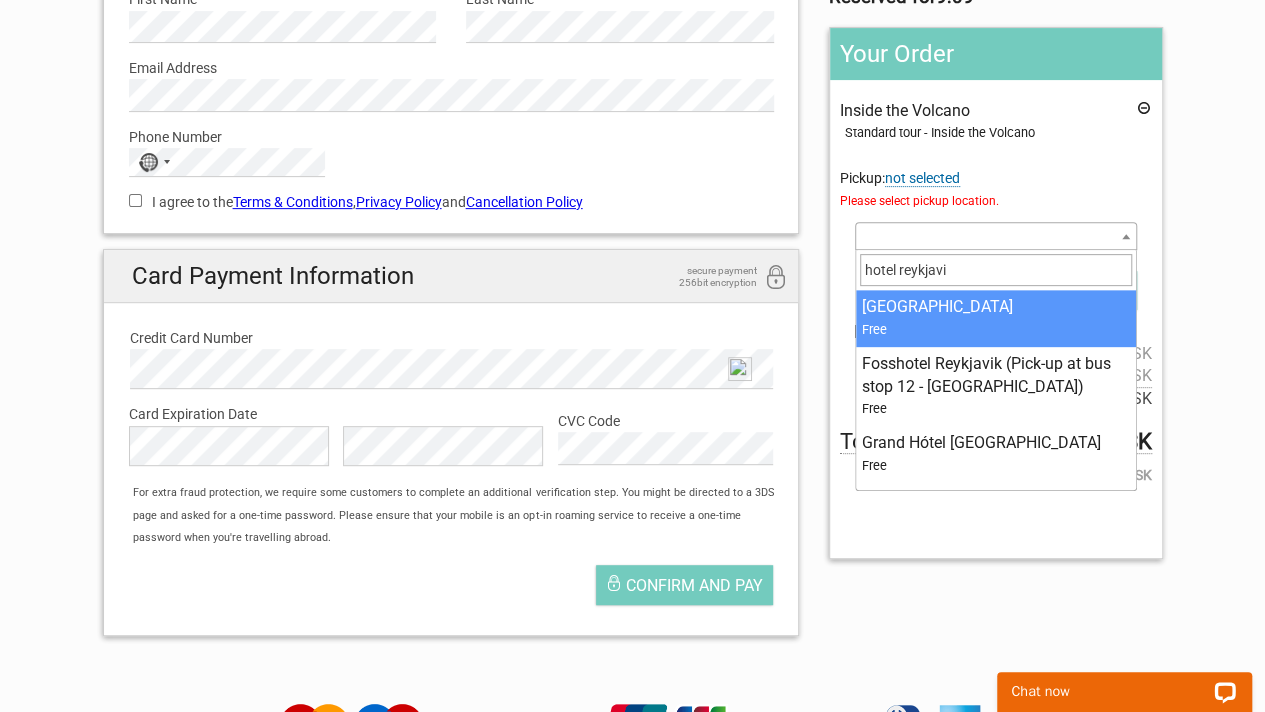 type on "hotel reykjavik" 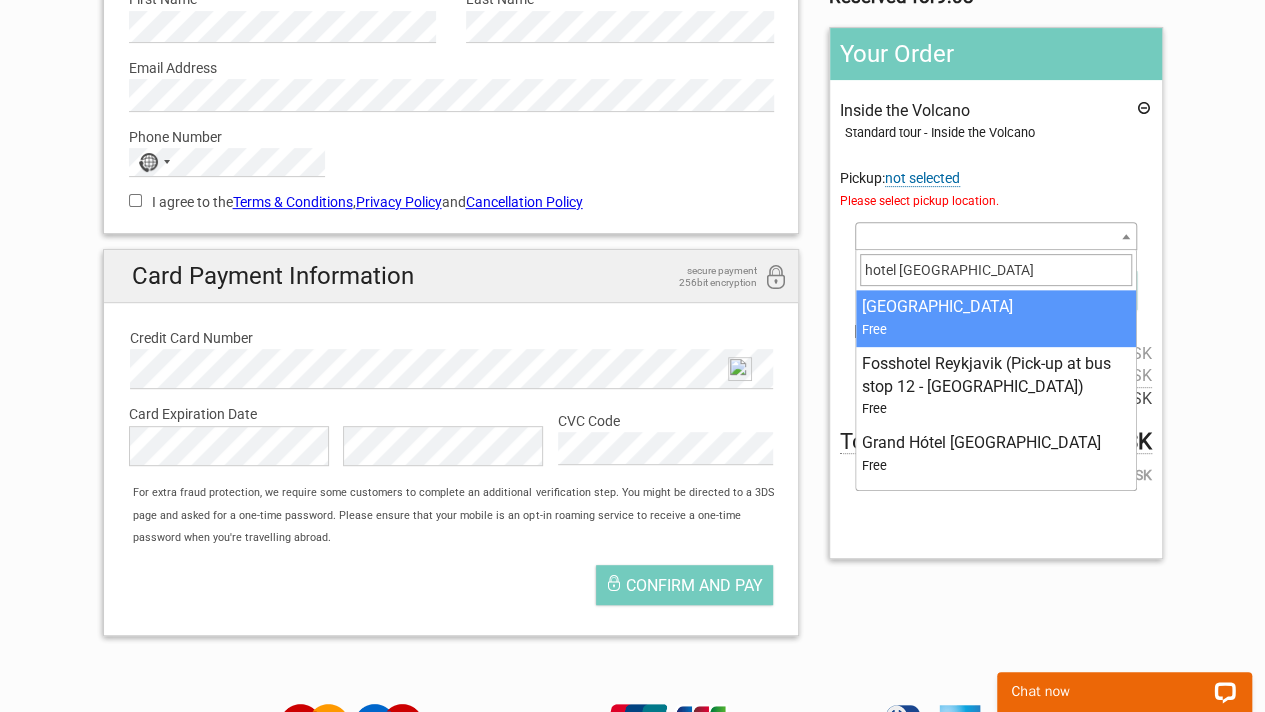 select on "7160" 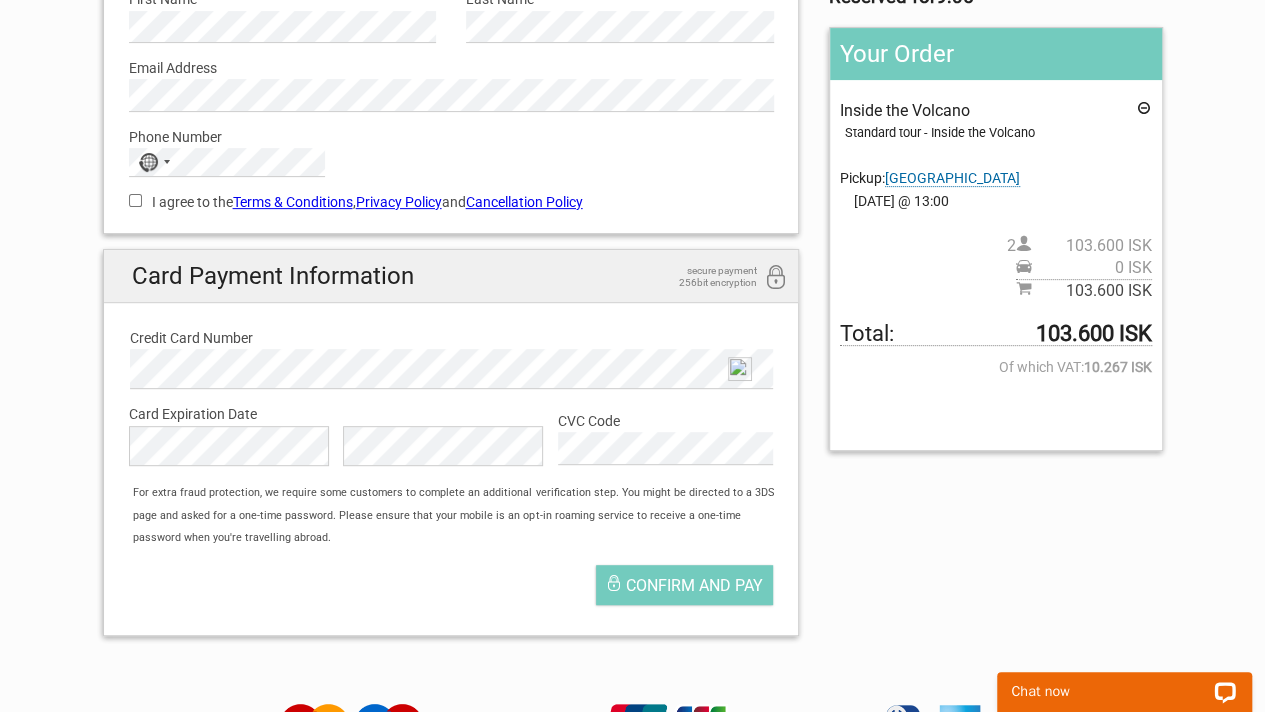 click on "Inside the Volcano
Standard tour - Inside the Volcano
Pickup:
Cabin Hotel Reykjavik
Please select pickup location.
Select an option
*Accommodation unknown - Will be added later
.Accommodation unkown - will be added later.
100 Iceland Hotel (Pick-up at bus stop no 9 - Snorrabraut)
101 Hotel (Pick-up at bus stop no 6 - Safnahúsið/Culture House)
105 - A Townhouse Hotel
22 Hill Hotel
27 Soley Apartment (BSI - By Taxi Stand)
41 - A Townhouse Hotel (Pick-up at bus stop 14 - Skúlagata)
4th Floor Hotel (Pick-up at bus stop no 9 - Snorrabraut)
Airport Domestic Reykjavik (RKV)
Alda Hótel (Pick-up at bus stop no 9 - Snorrabraut)
Rek Inn" at bounding box center (995, 201) 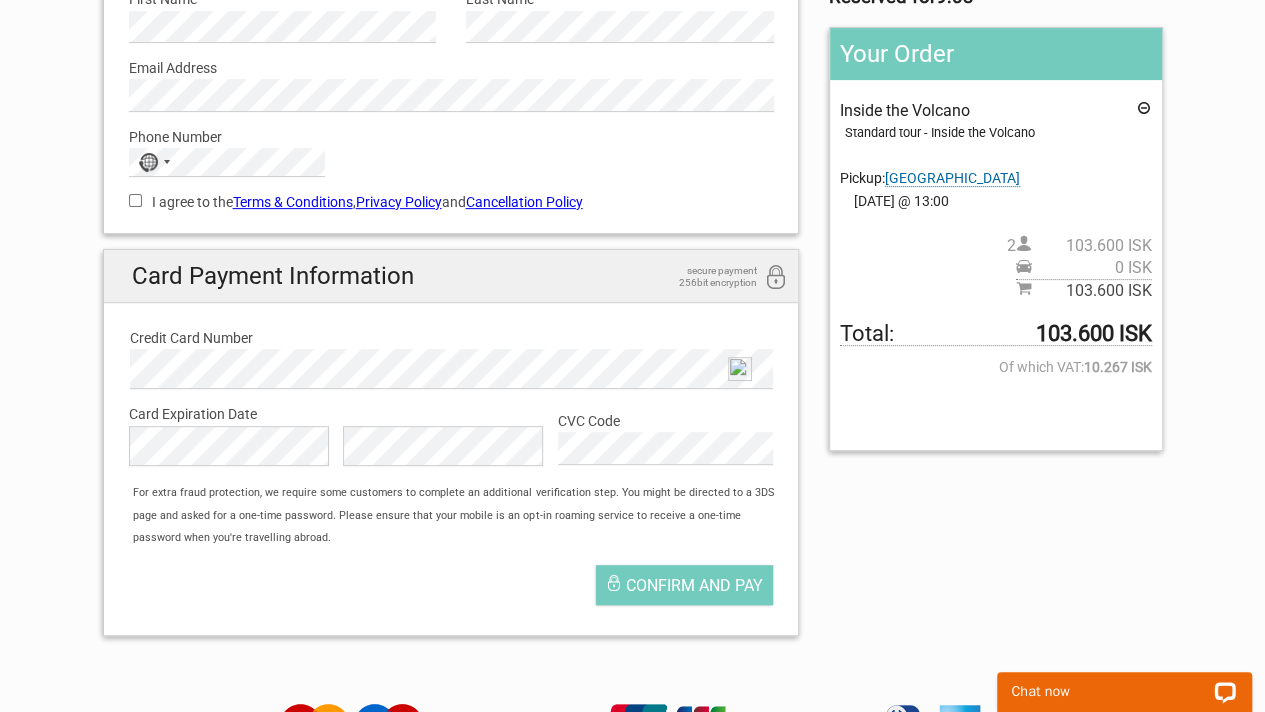 click on "Cabin Hotel Reykjavik" at bounding box center [952, 178] 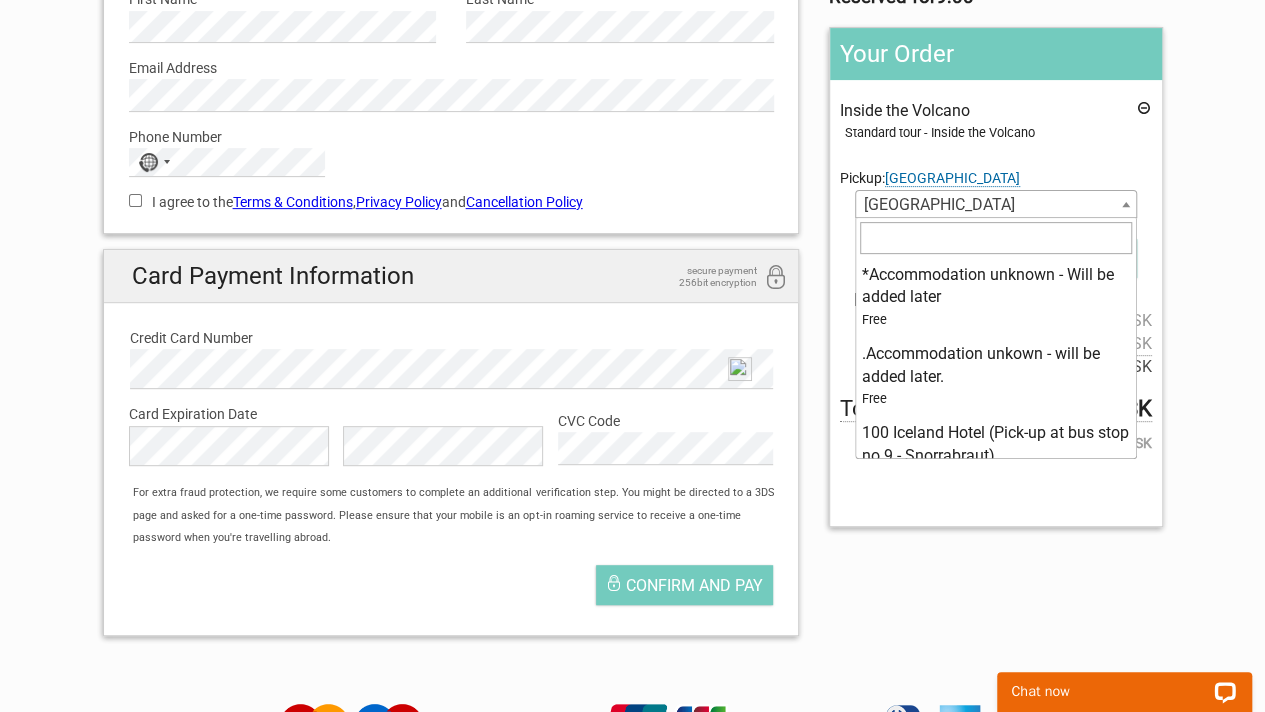 click at bounding box center (1126, 204) 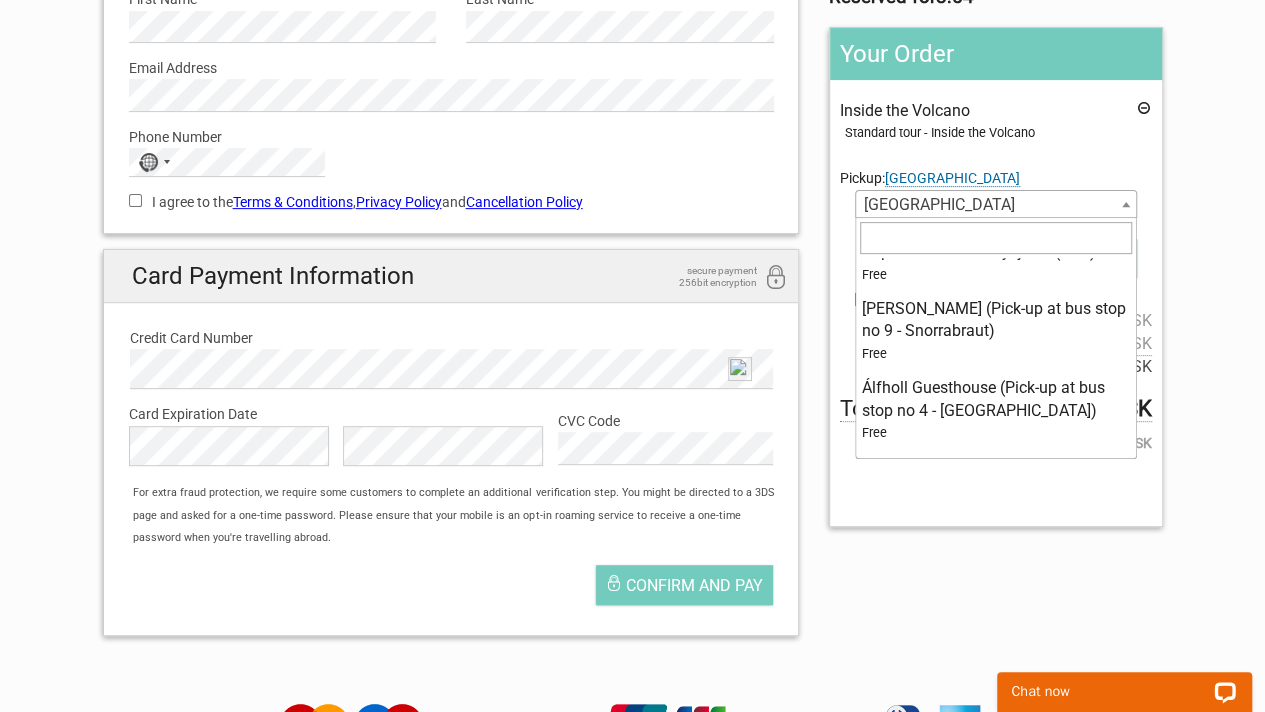 scroll, scrollTop: 0, scrollLeft: 0, axis: both 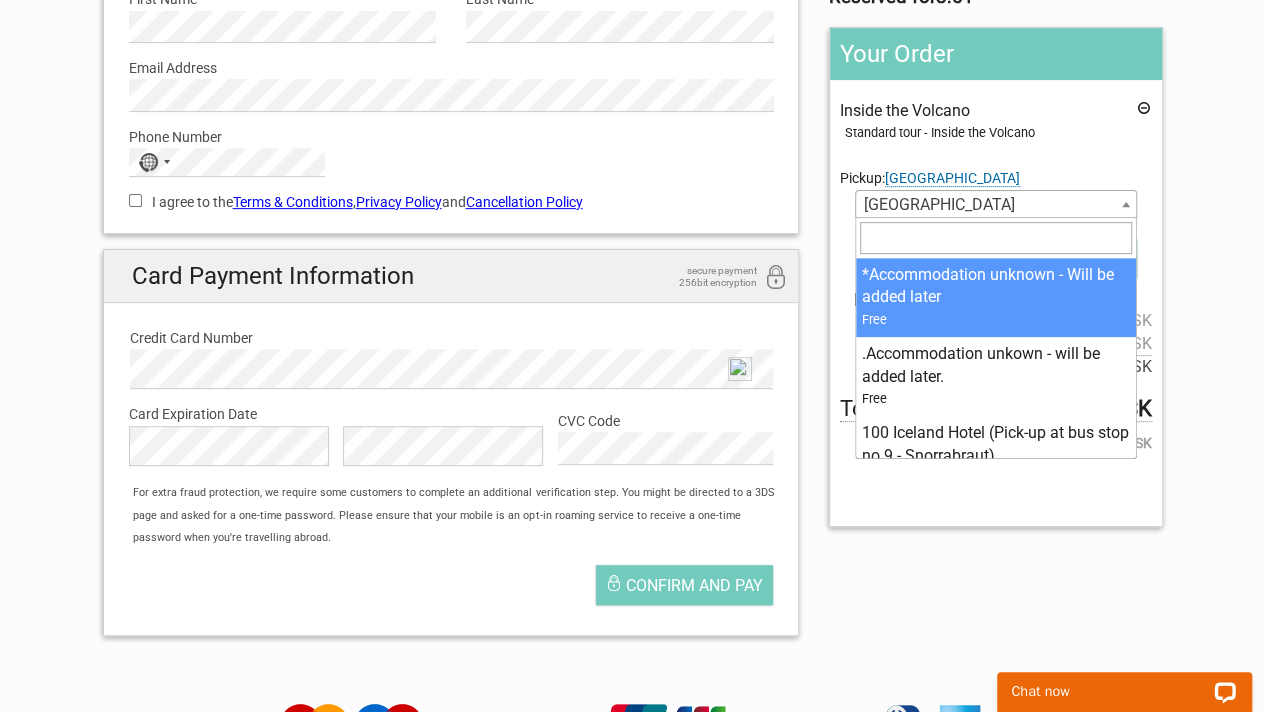 click on "Cabin Hotel Reykjavik" at bounding box center (995, 205) 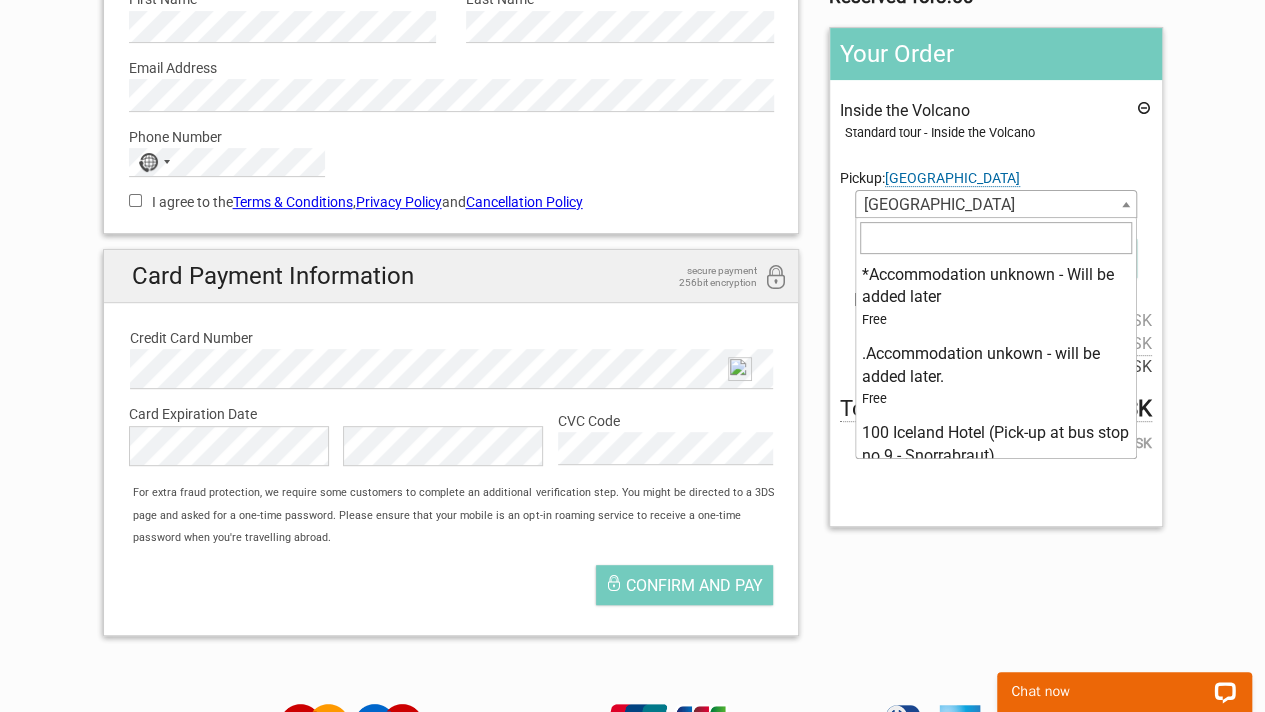 scroll, scrollTop: 2831, scrollLeft: 0, axis: vertical 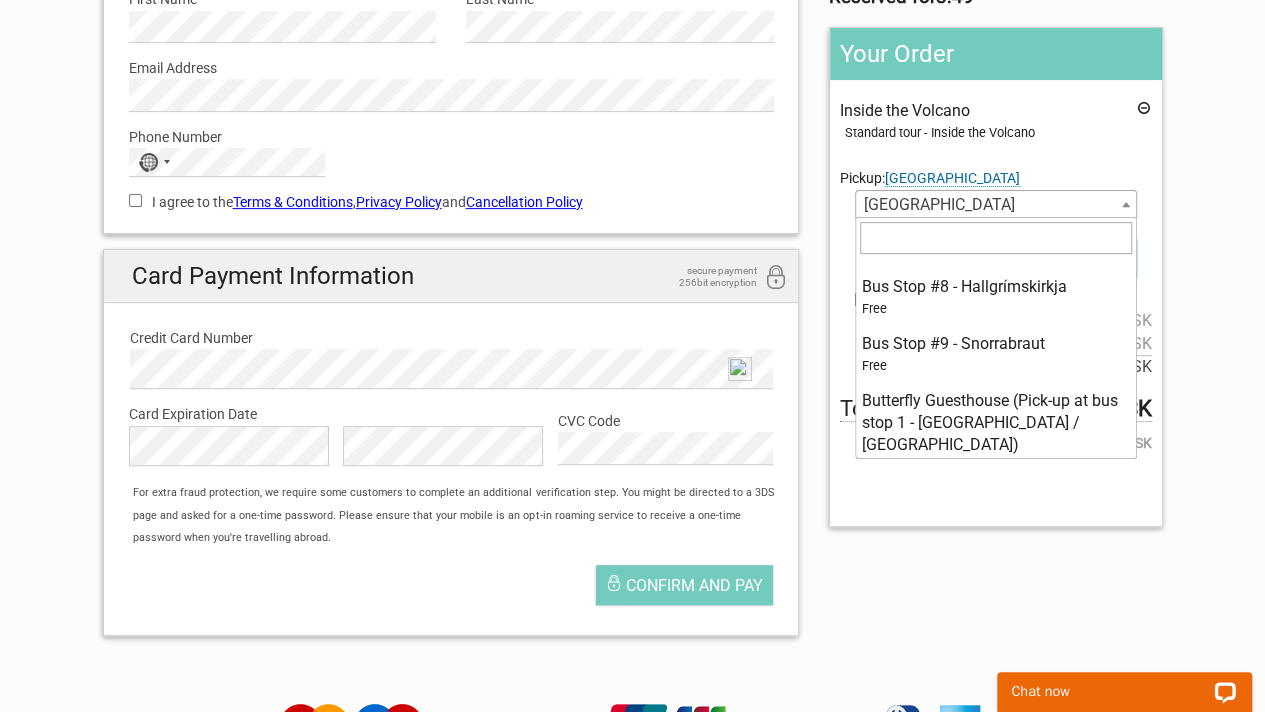 drag, startPoint x: 1018, startPoint y: 208, endPoint x: 965, endPoint y: 207, distance: 53.009434 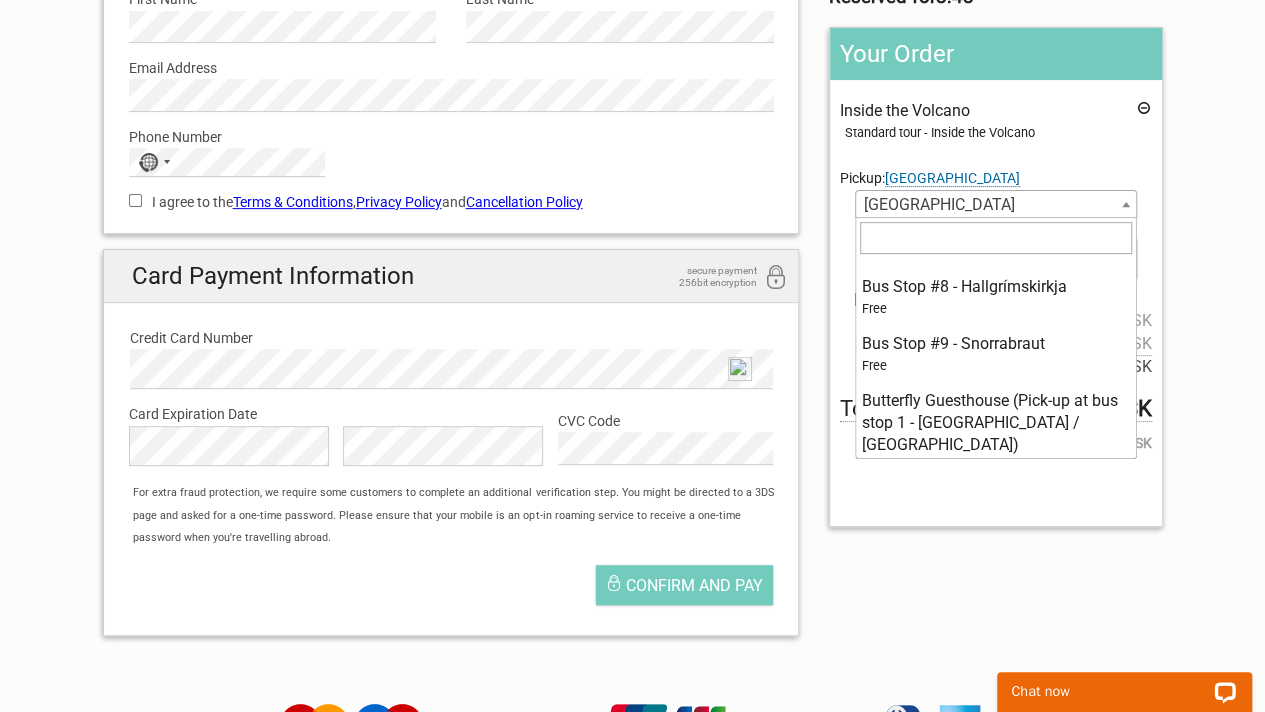 click at bounding box center [1126, 204] 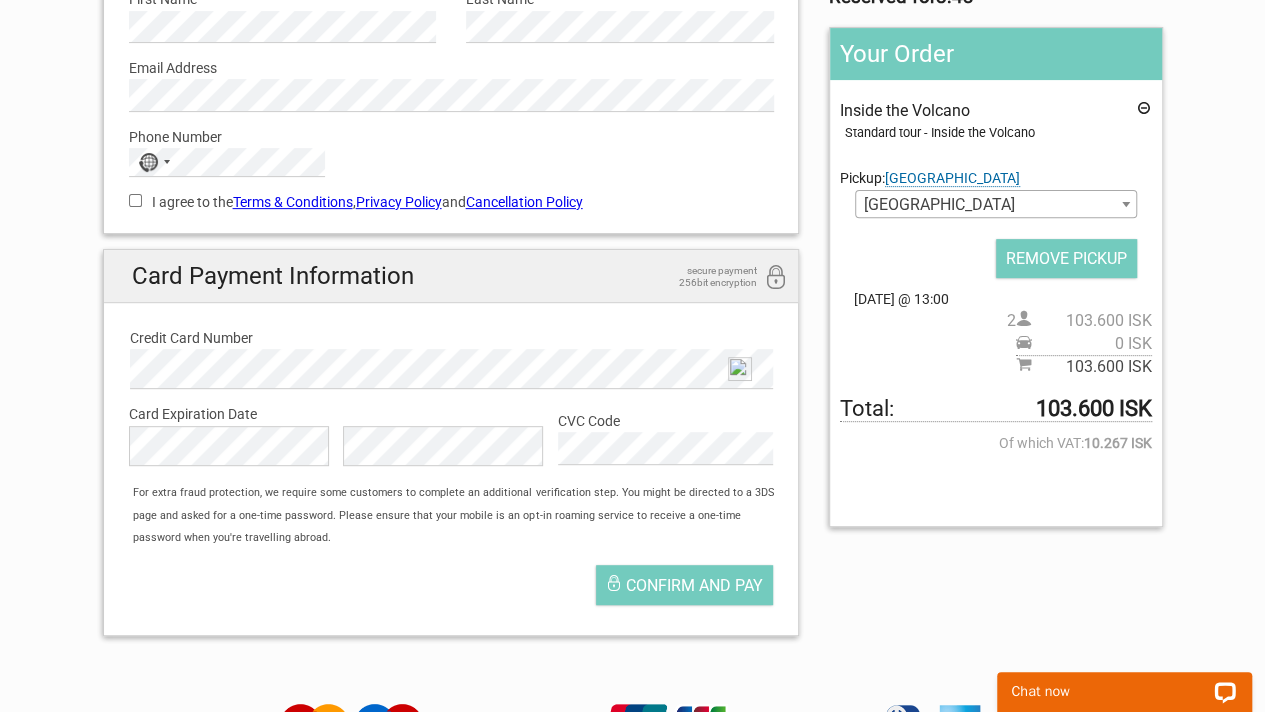 click on "REMOVE PICKUP" at bounding box center (1066, 258) 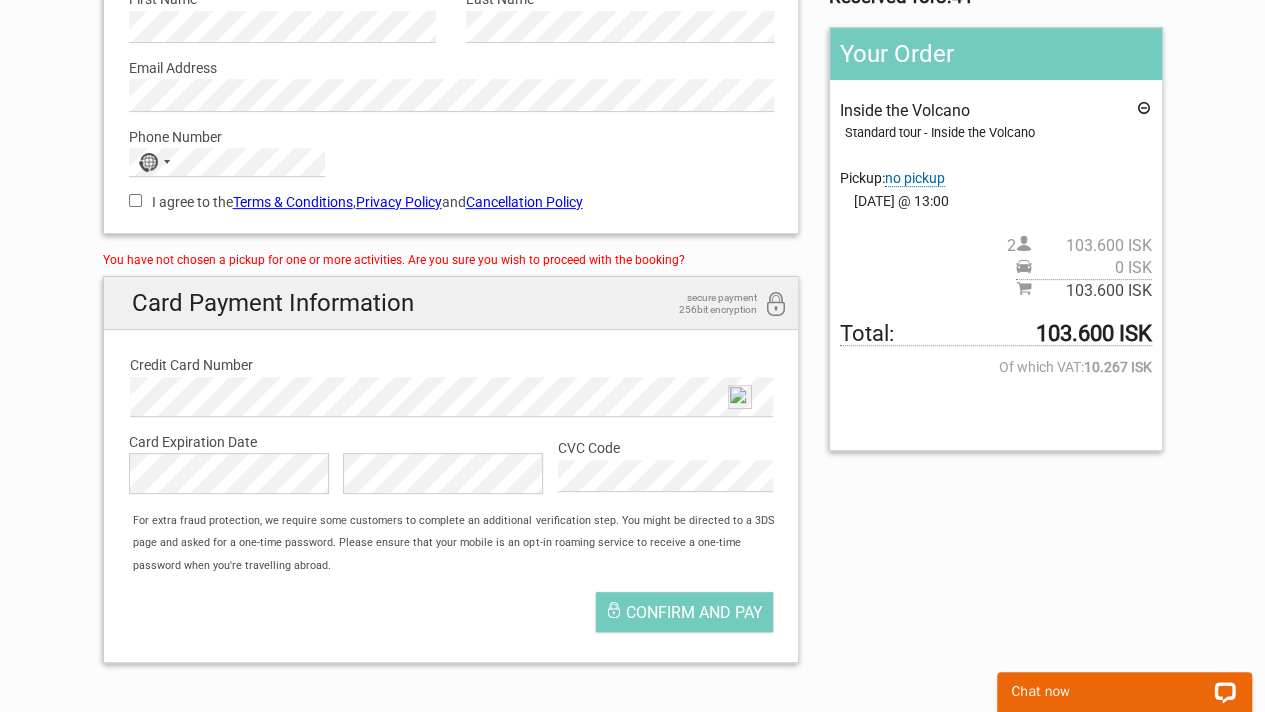 click on "no pickup" at bounding box center (915, 178) 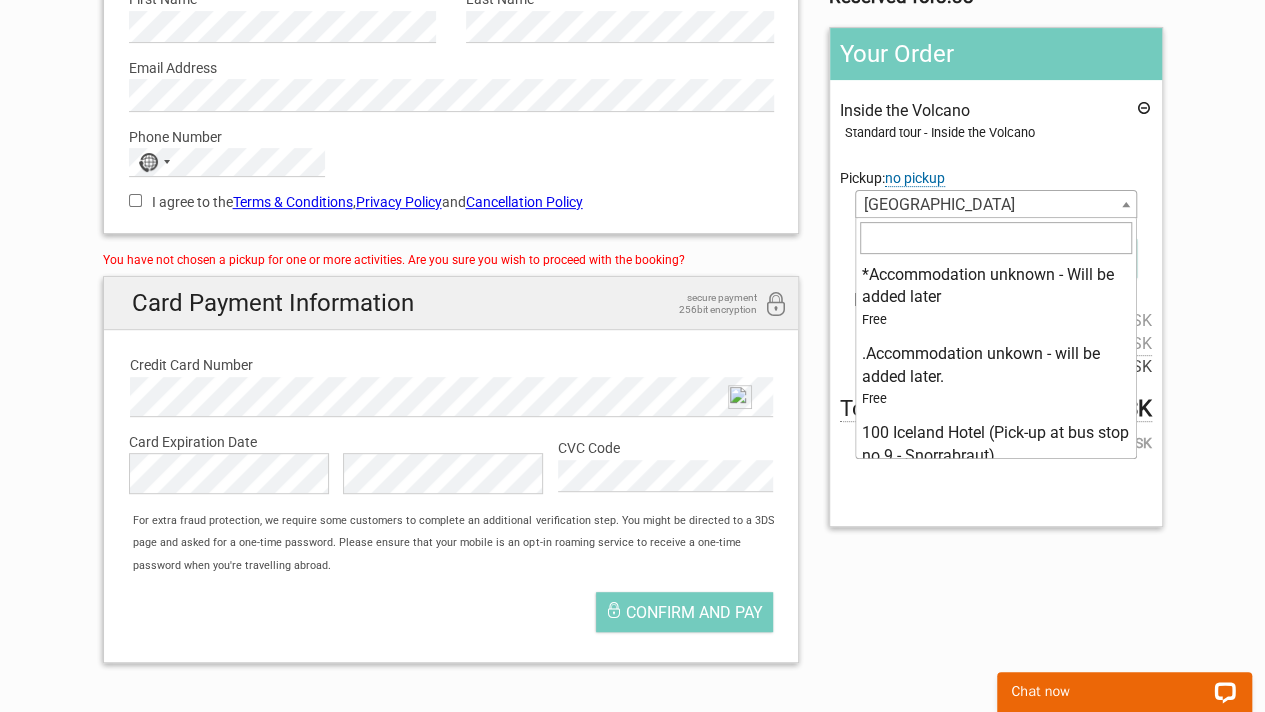 click at bounding box center [1126, 204] 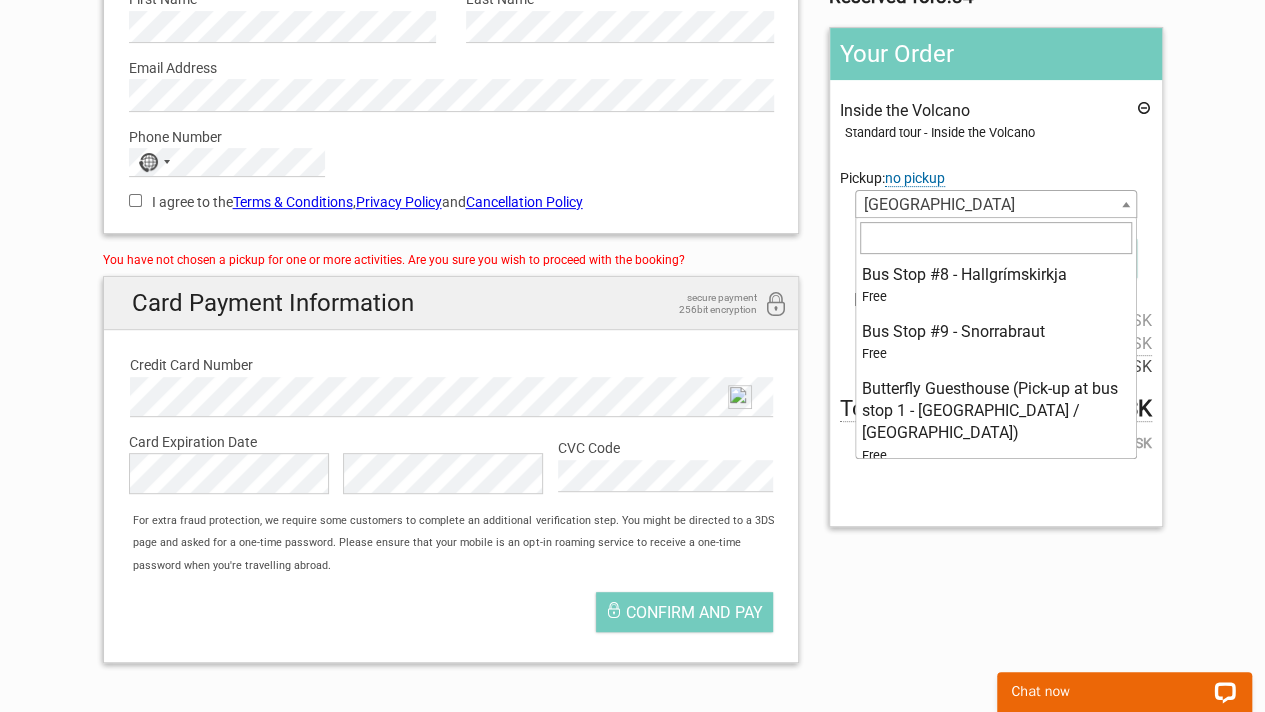 scroll, scrollTop: 266, scrollLeft: 0, axis: vertical 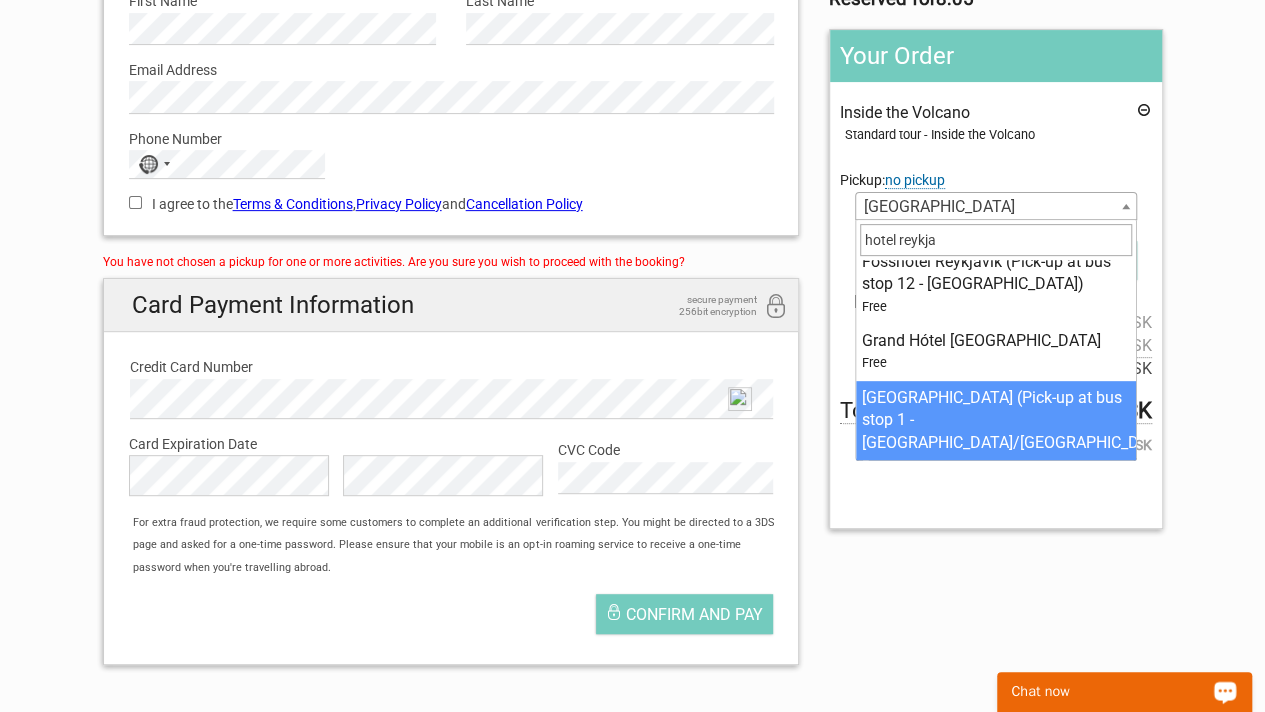 type on "hotel reykja" 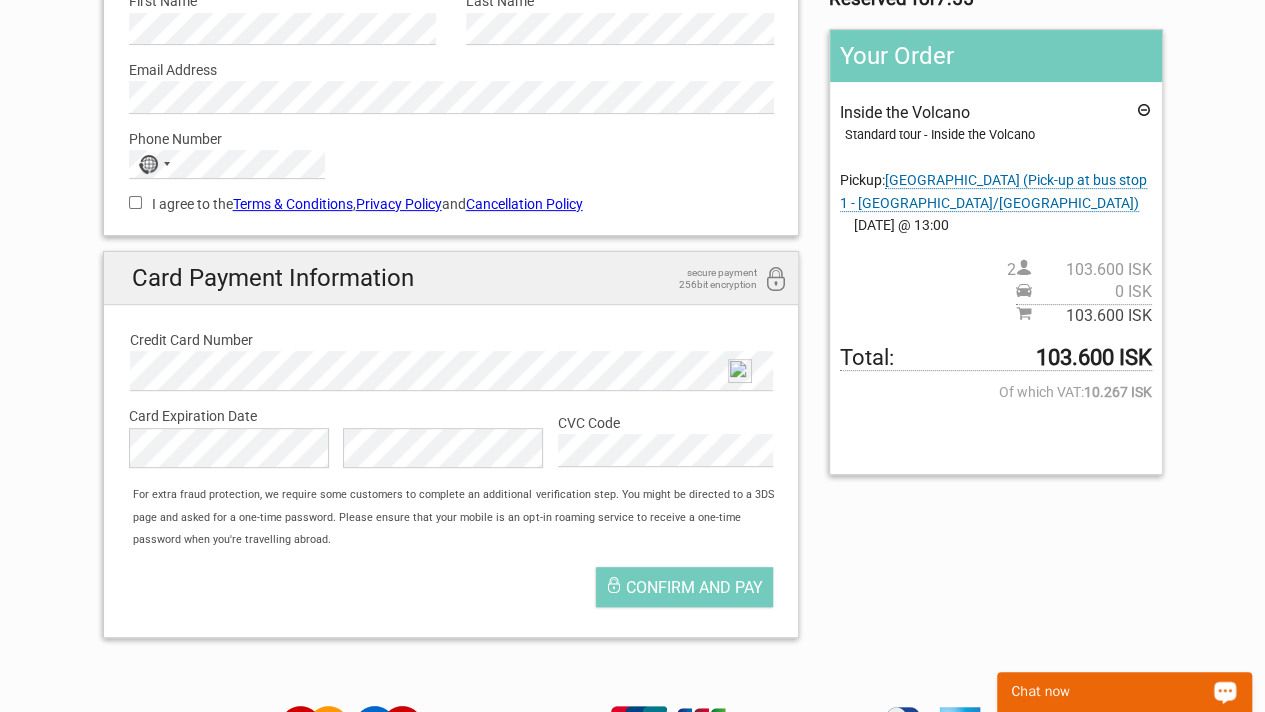 drag, startPoint x: 927, startPoint y: 206, endPoint x: 1203, endPoint y: 139, distance: 284.01584 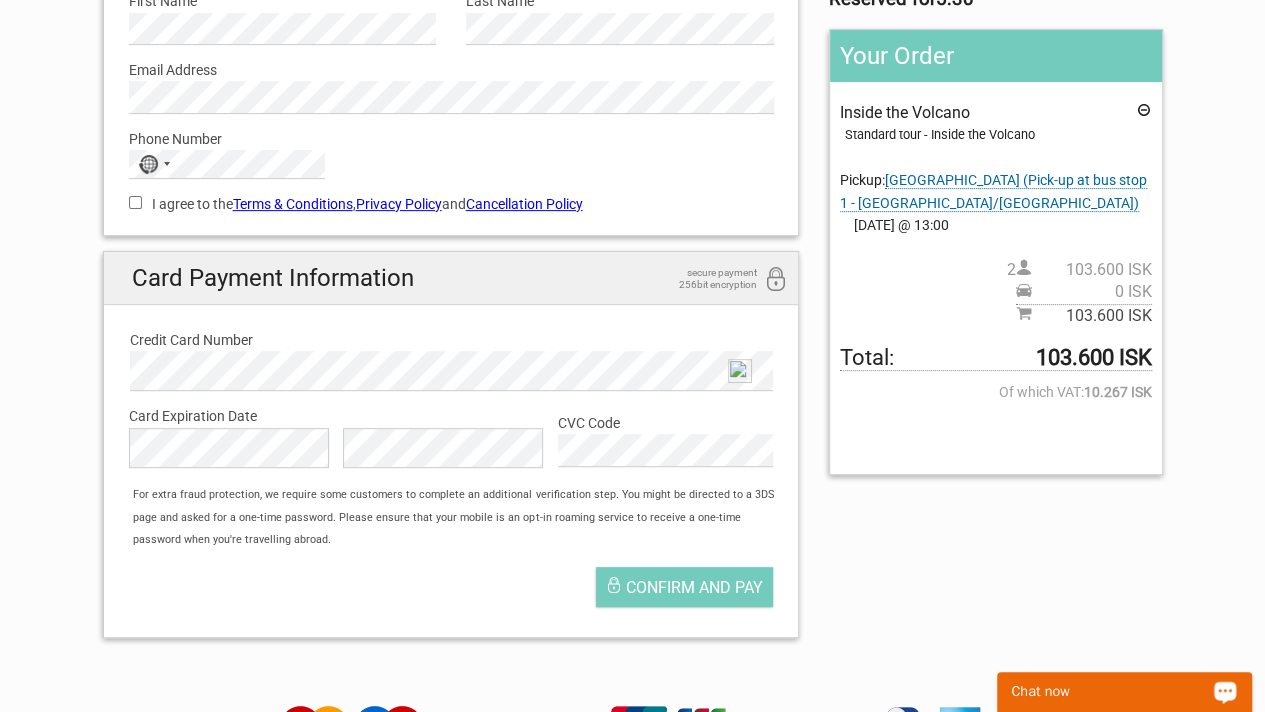 click on "Hotel Reykjavik Centrum (Pick-up at bus stop 1 - Ráðhúsið/City Hall)" at bounding box center [993, 191] 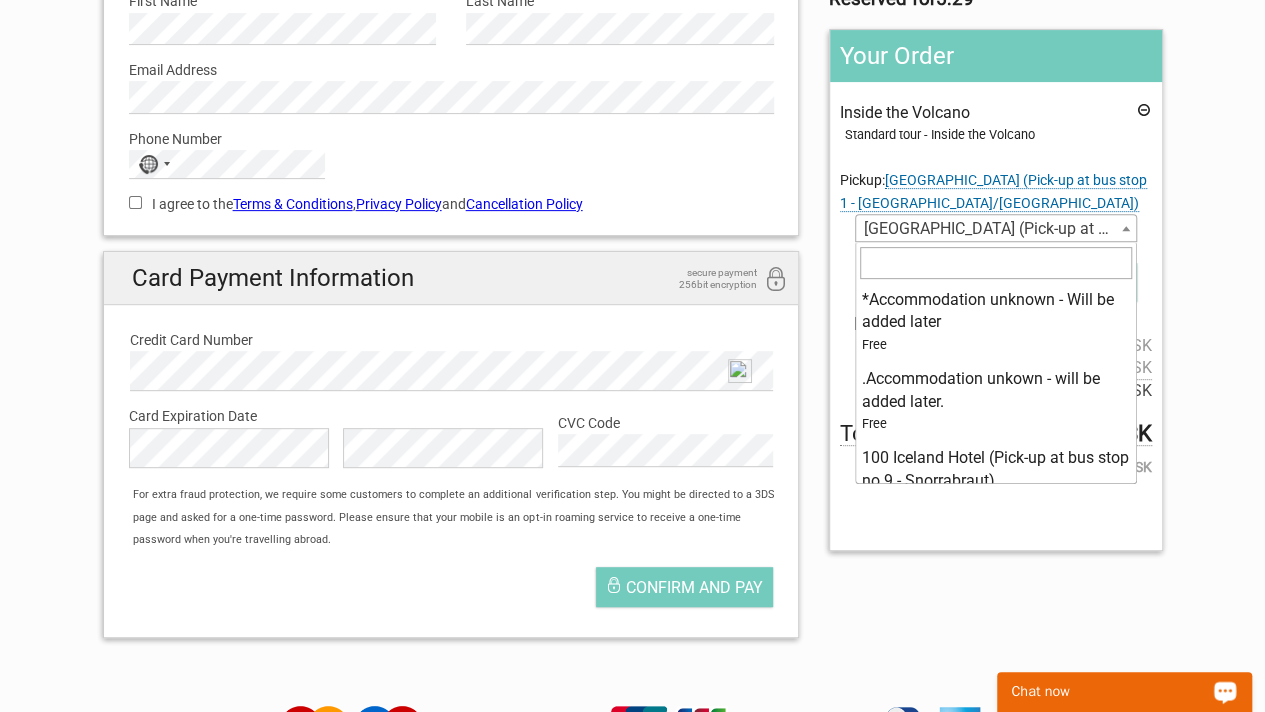 click at bounding box center (1126, 228) 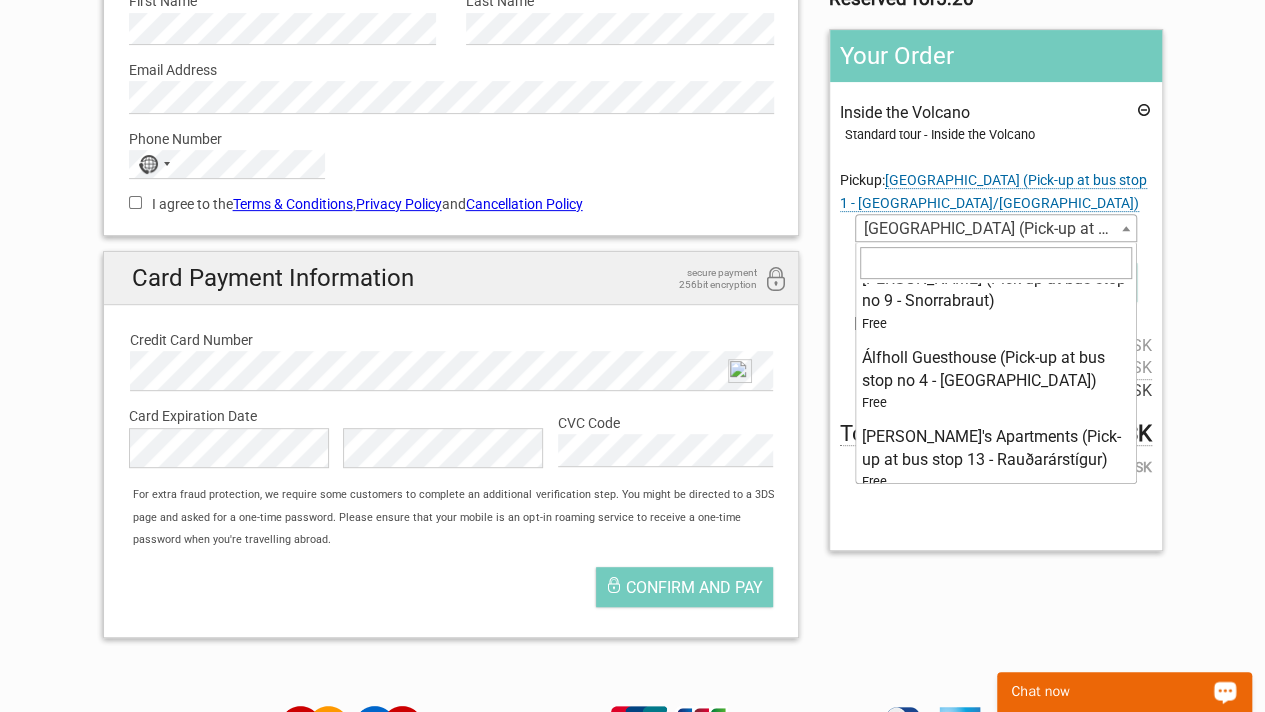 scroll, scrollTop: 0, scrollLeft: 0, axis: both 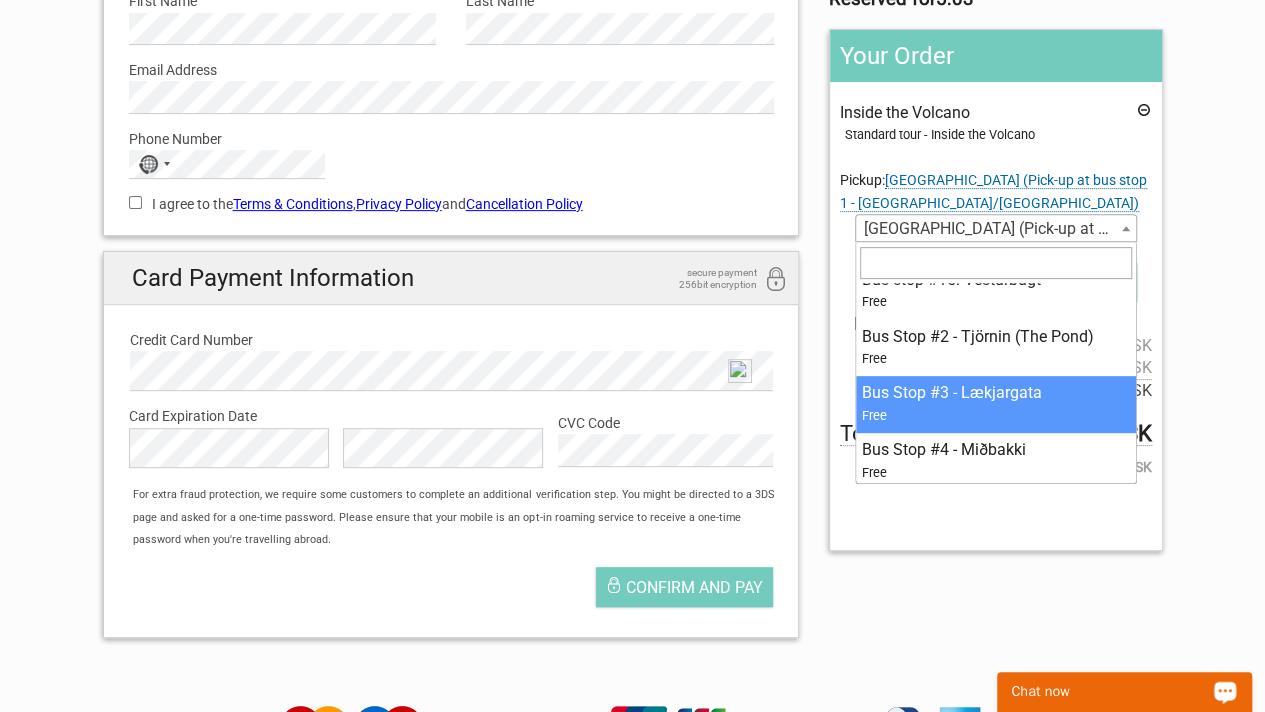 select on "90162" 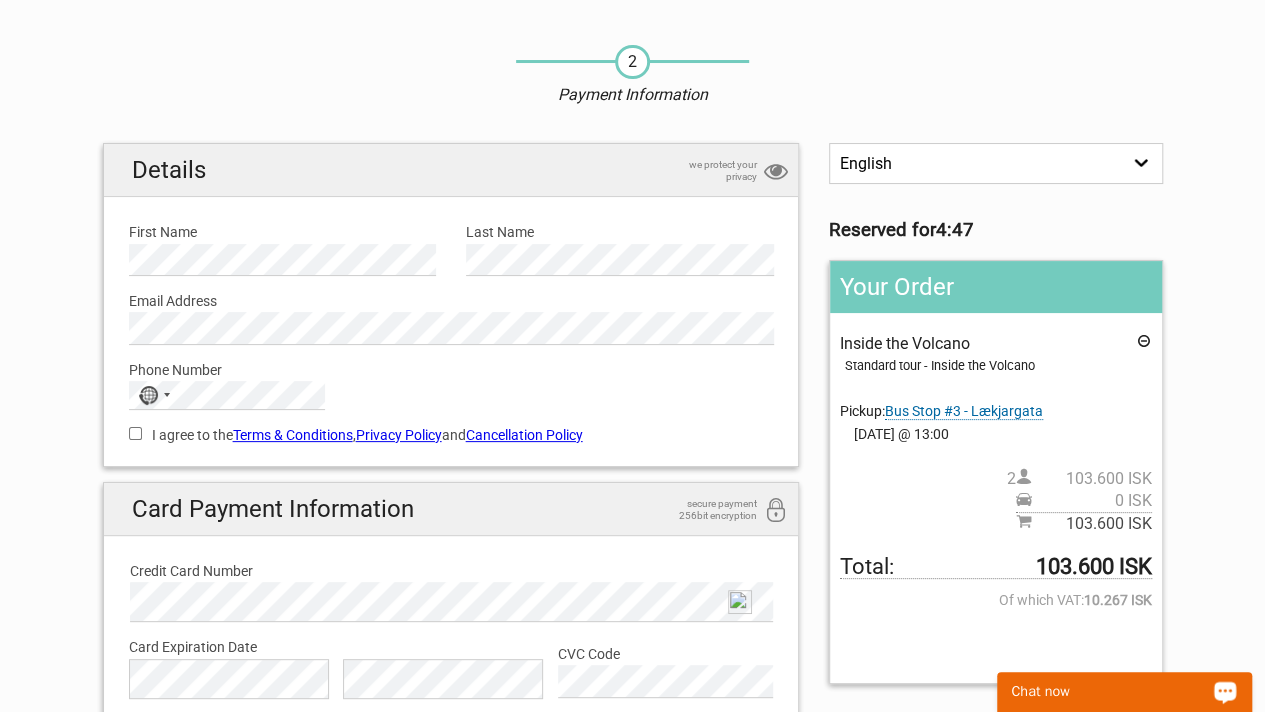 scroll, scrollTop: 0, scrollLeft: 0, axis: both 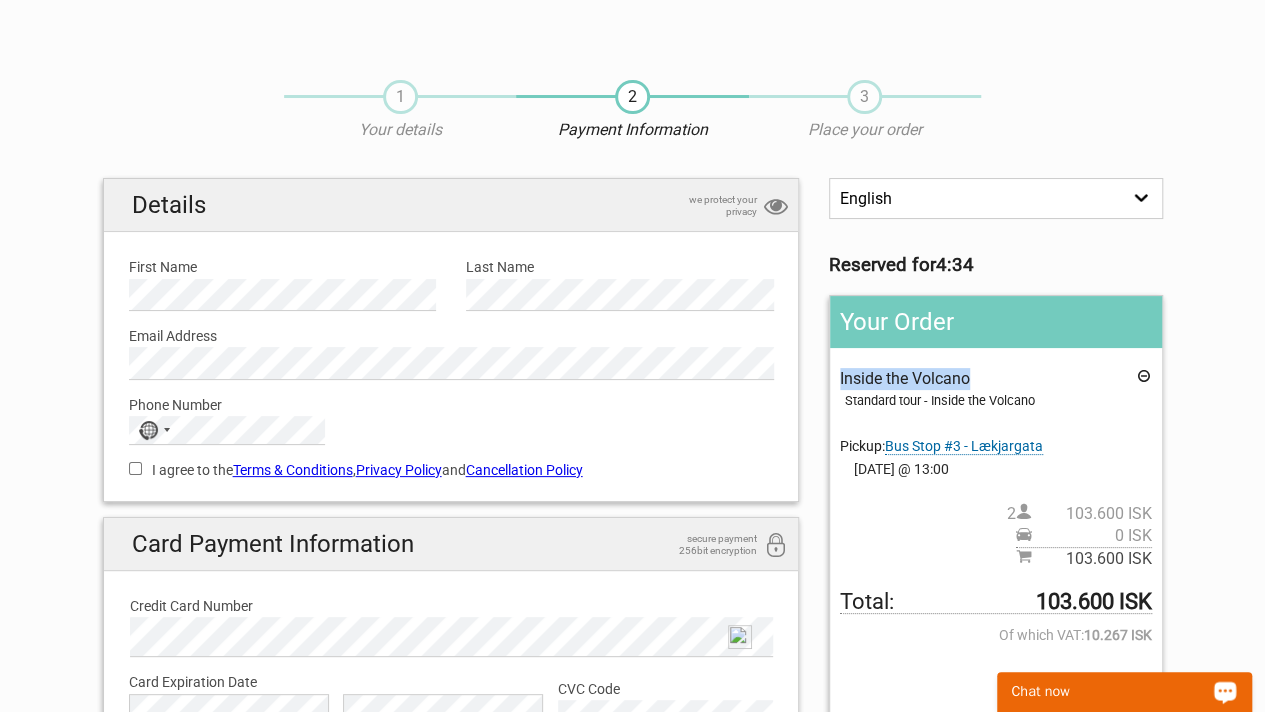 drag, startPoint x: 1260, startPoint y: 331, endPoint x: 1254, endPoint y: 371, distance: 40.4475 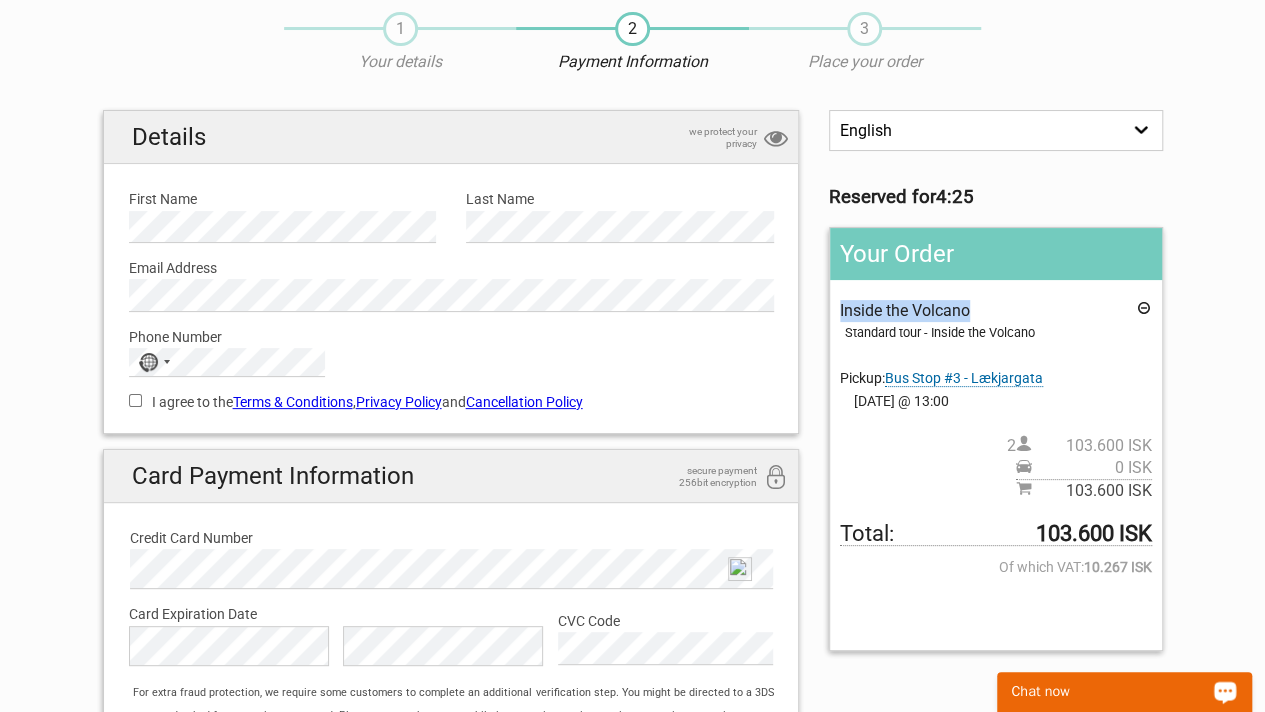 scroll, scrollTop: 0, scrollLeft: 0, axis: both 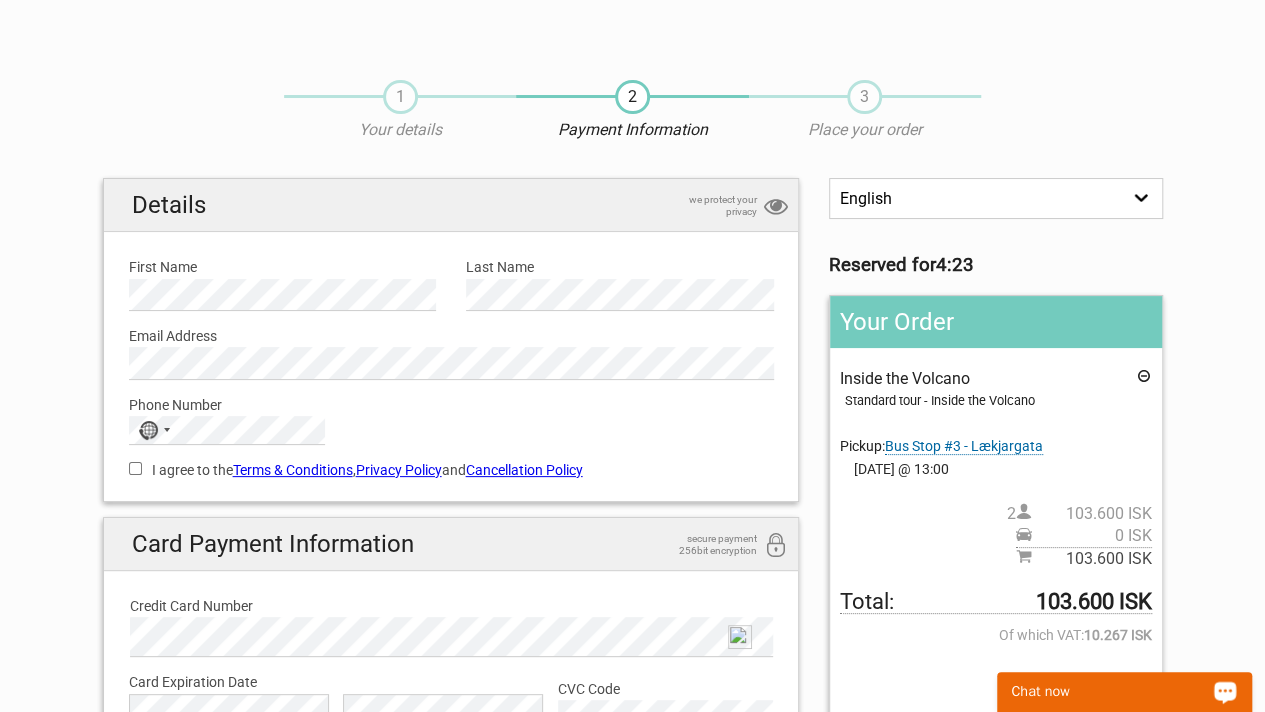 click on "First Name" at bounding box center (282, 267) 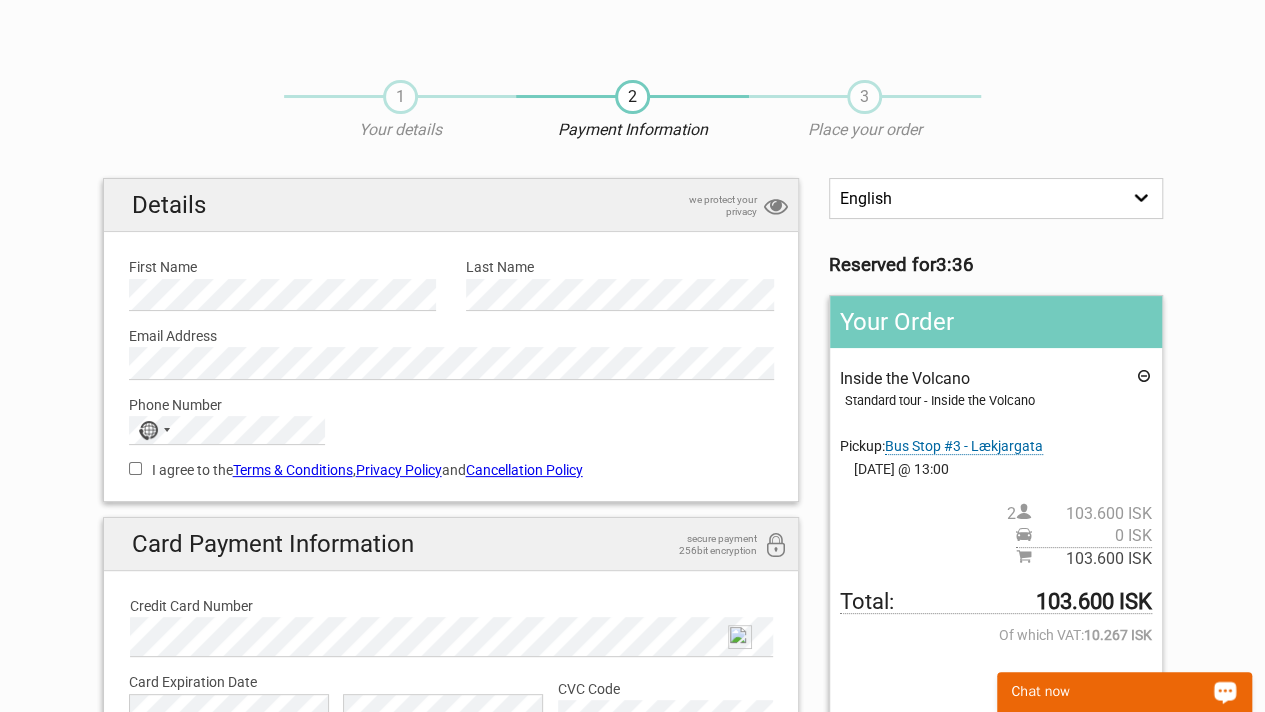 click on "I agree to the  Terms & Conditions ,  Privacy Policy  and  Cancellation Policy" at bounding box center (135, 468) 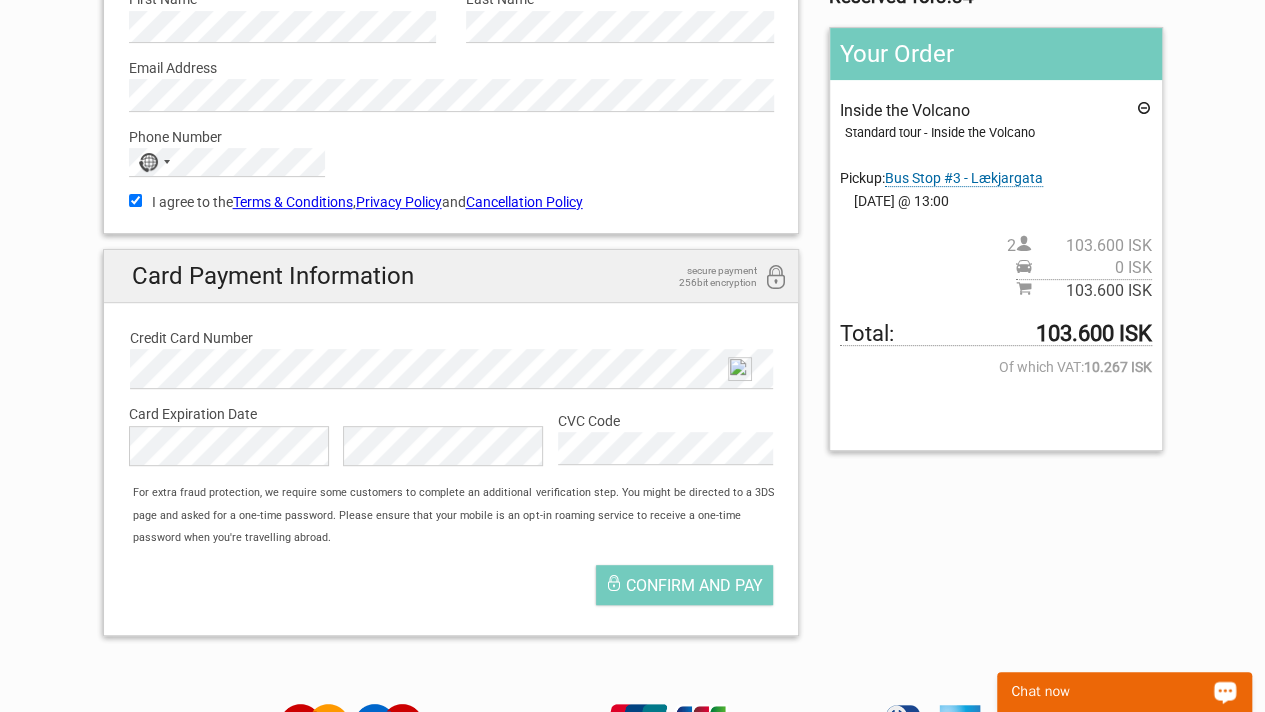 scroll, scrollTop: 300, scrollLeft: 0, axis: vertical 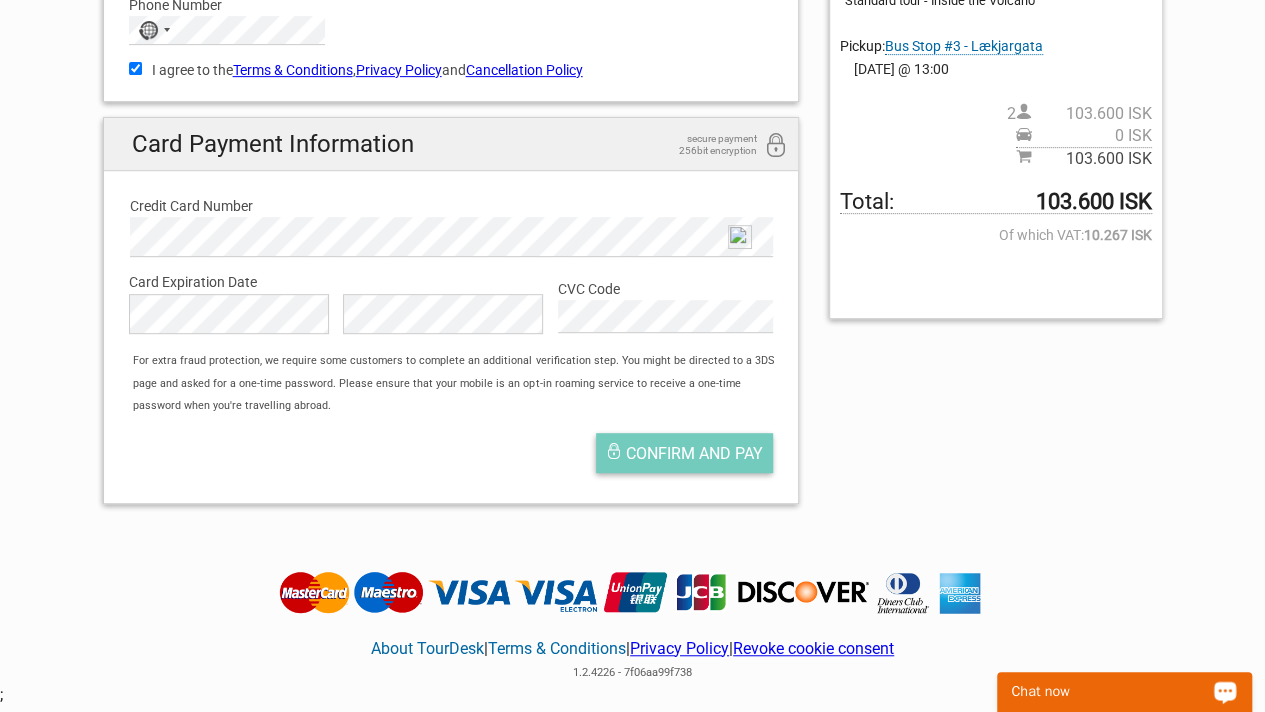 click on "Confirm and pay" at bounding box center (694, 453) 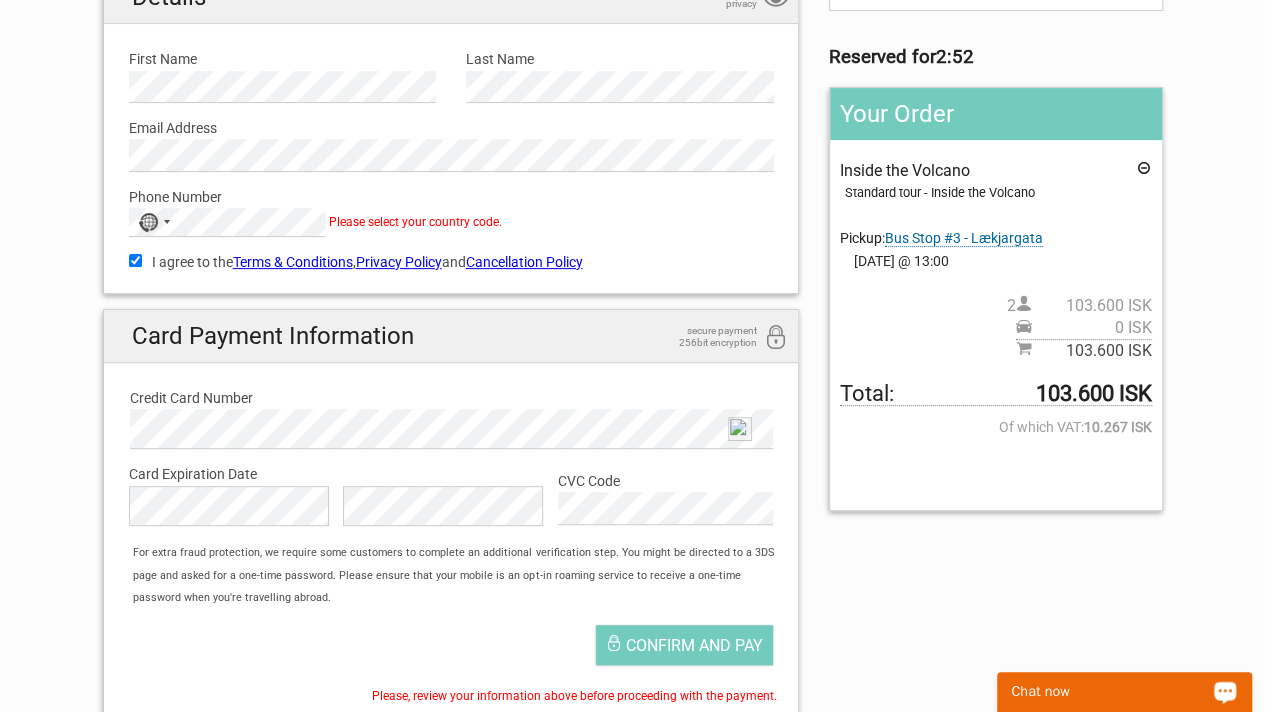 scroll, scrollTop: 200, scrollLeft: 0, axis: vertical 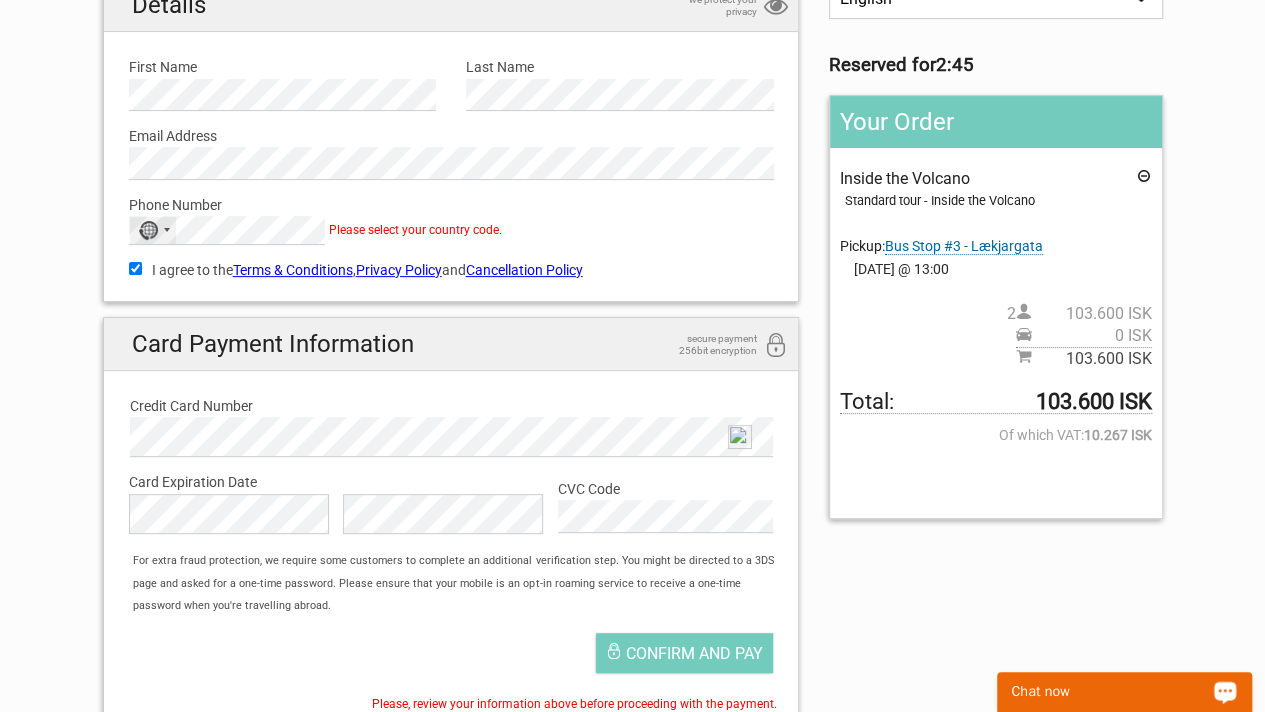 click on "No country selected" at bounding box center [148, 230] 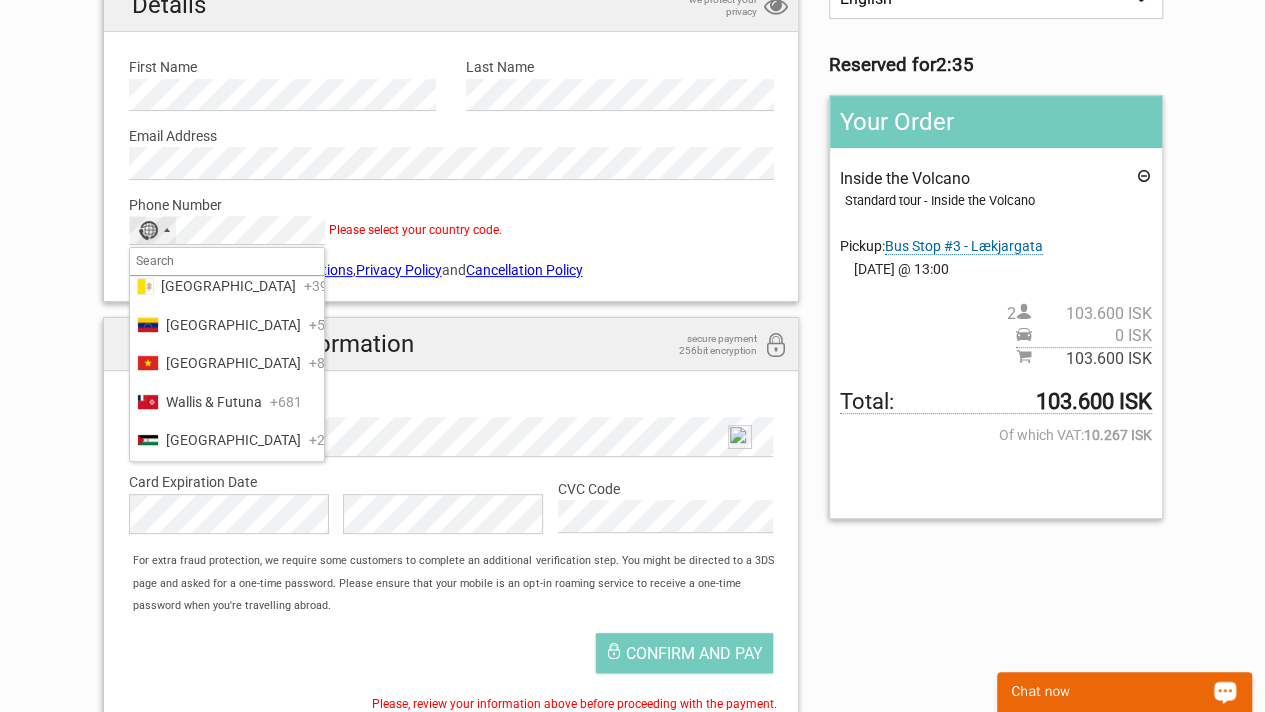 scroll, scrollTop: 9520, scrollLeft: 0, axis: vertical 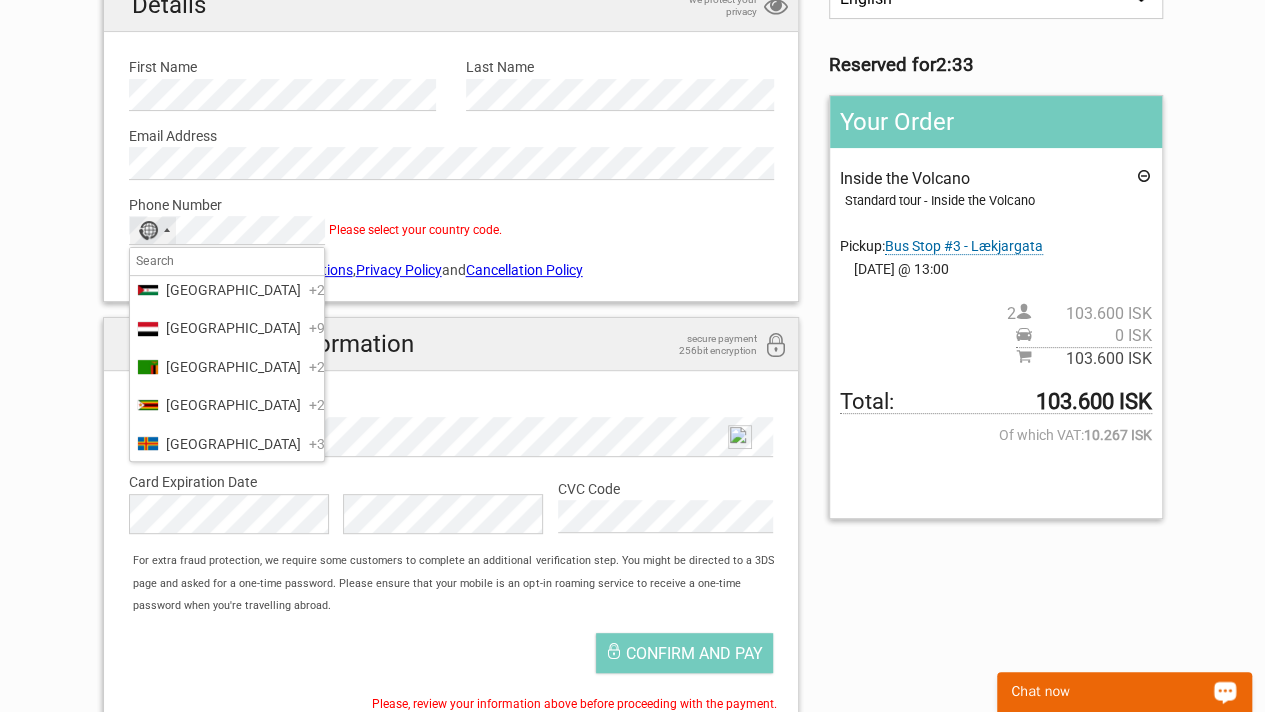 click on "United States" at bounding box center (233, -17) 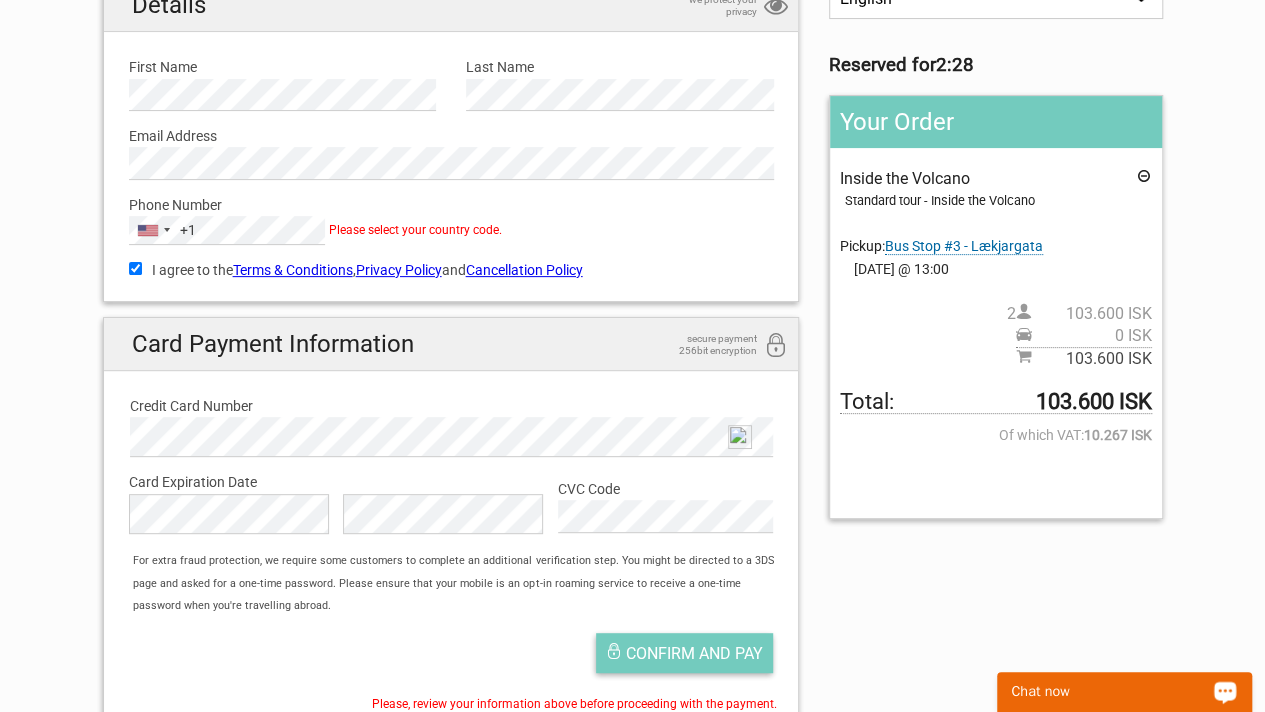 click on "Confirm and pay" at bounding box center [694, 653] 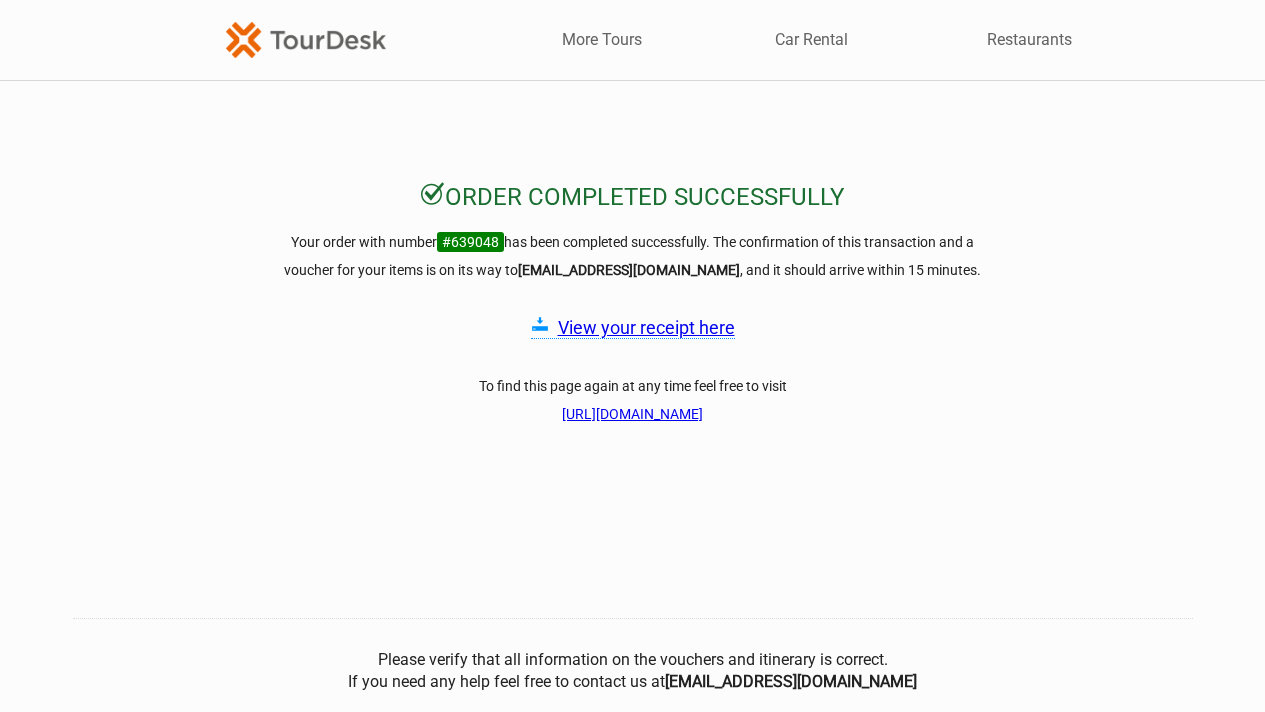 scroll, scrollTop: 0, scrollLeft: 0, axis: both 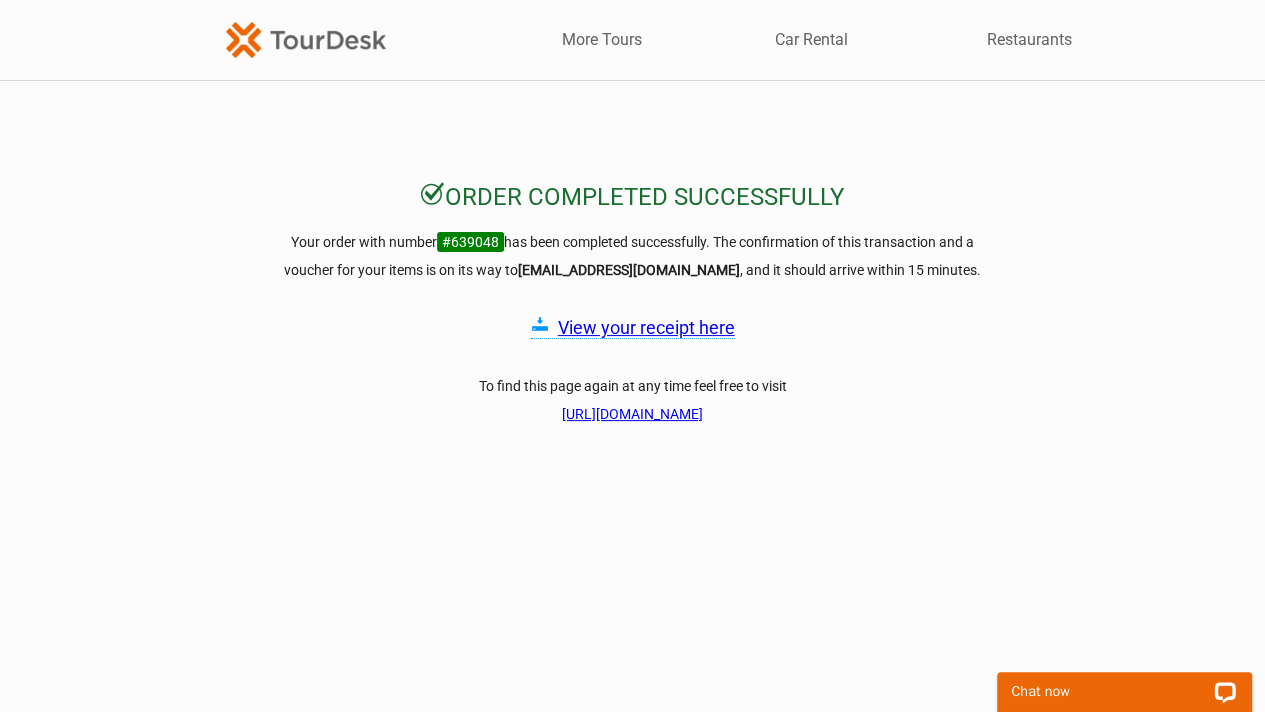 click on "View your receipt here" at bounding box center (646, 327) 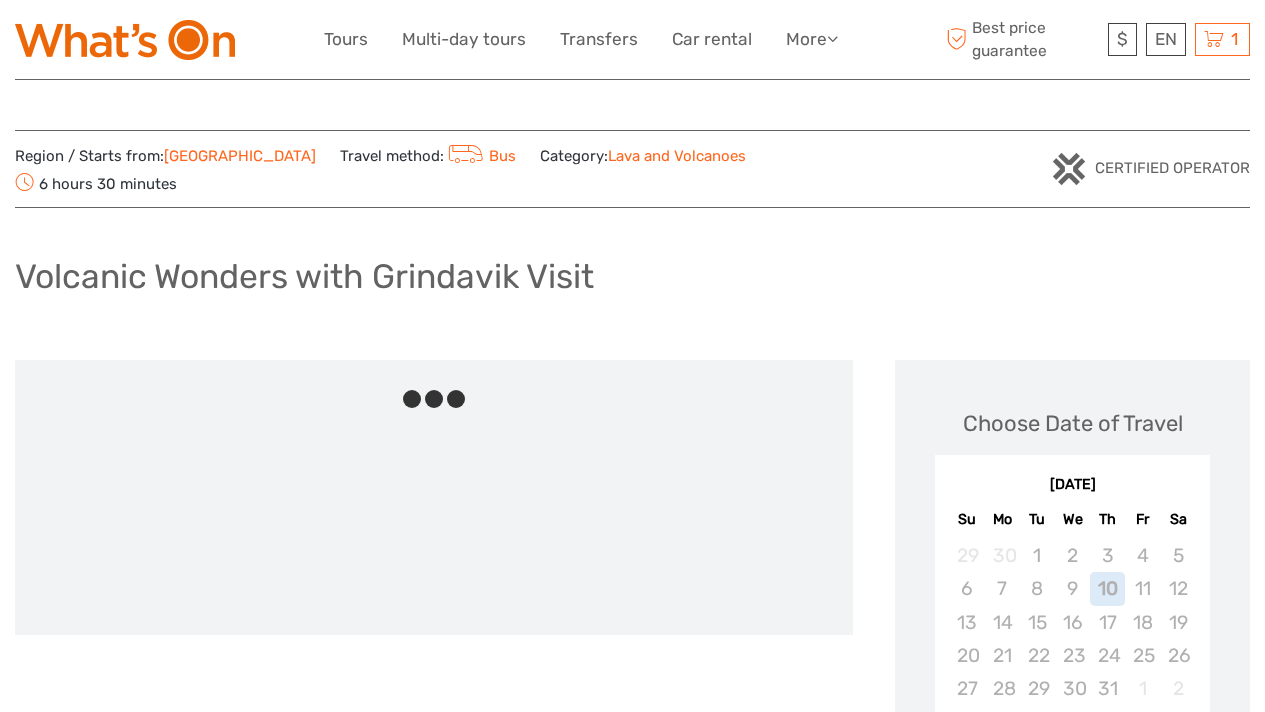 scroll, scrollTop: 0, scrollLeft: 0, axis: both 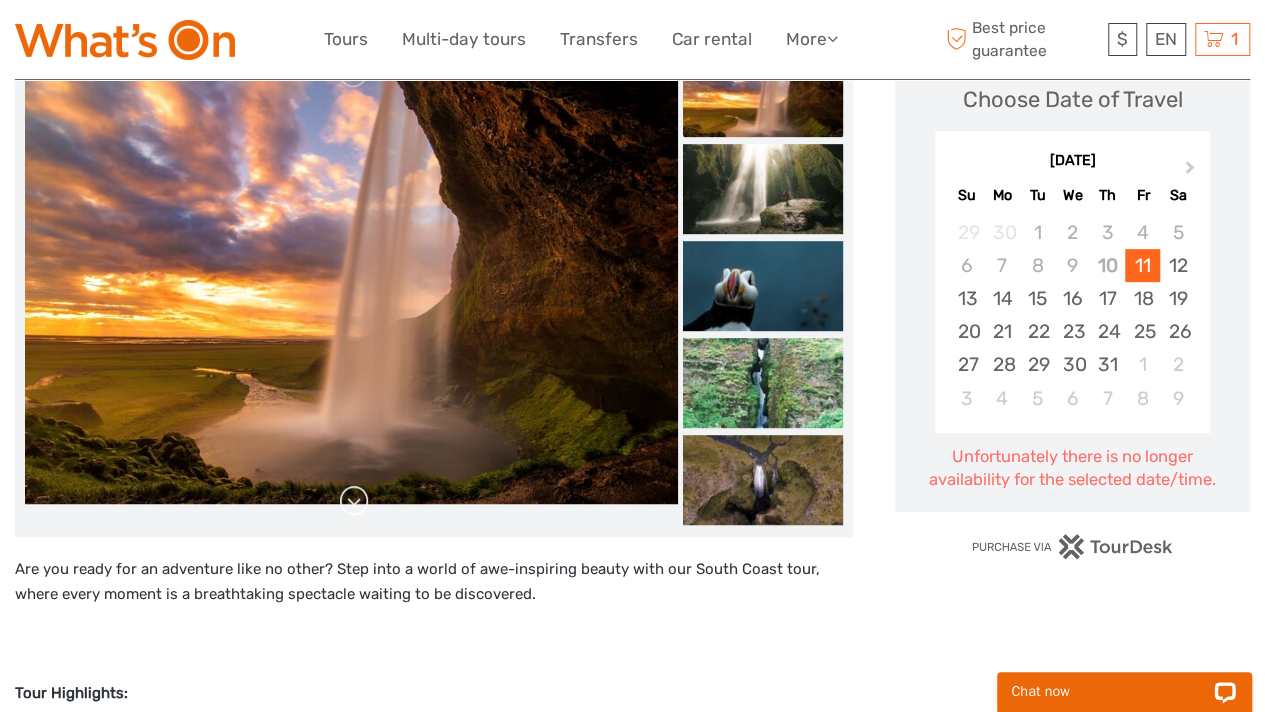 click at bounding box center (354, 501) 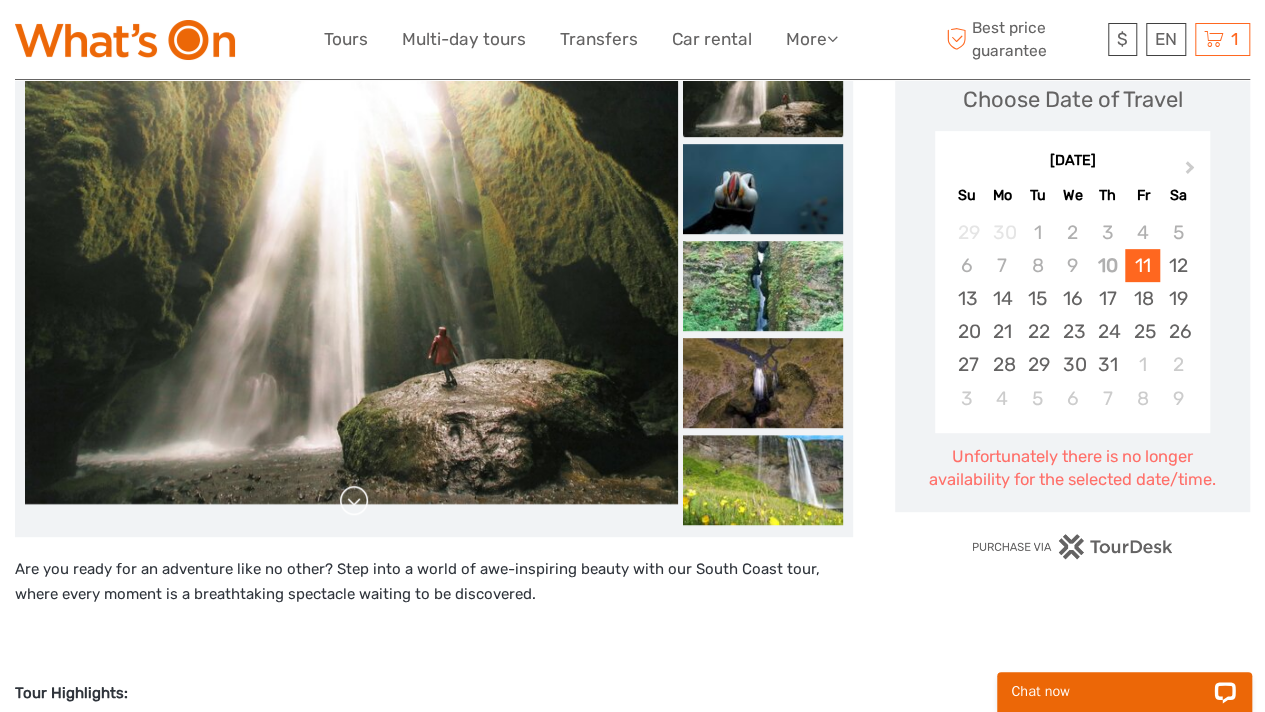 click at bounding box center [354, 501] 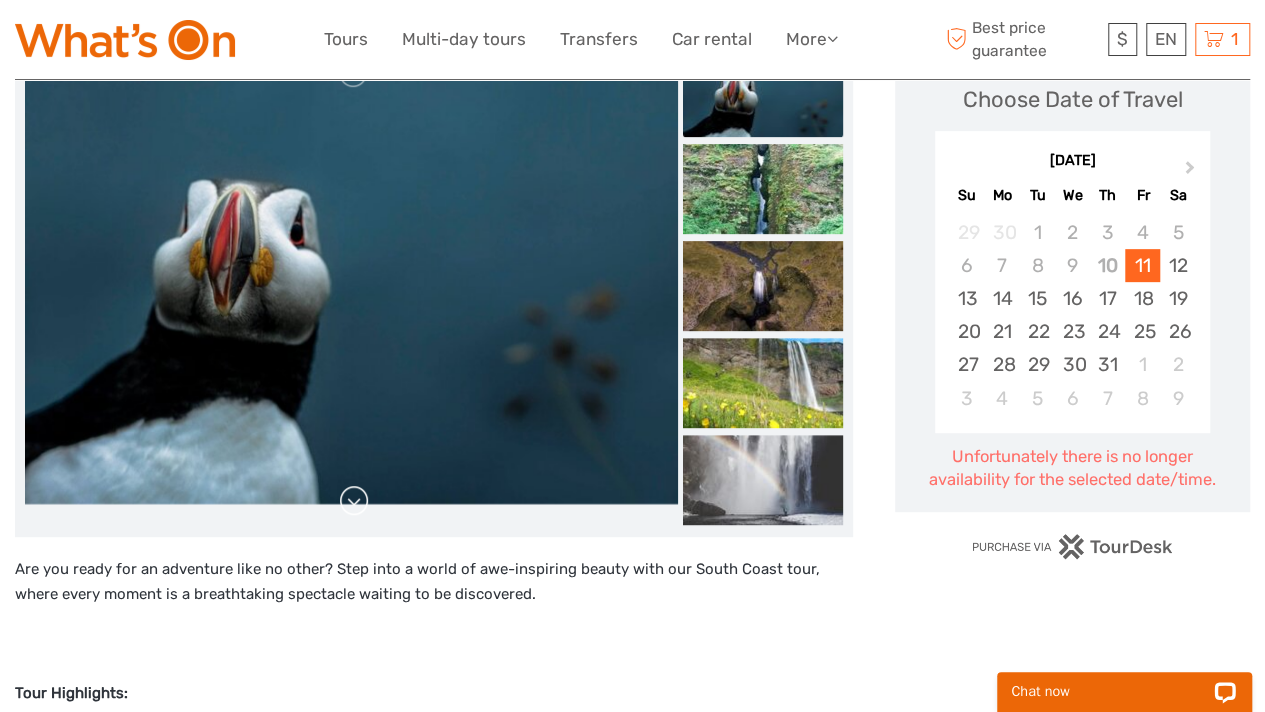click at bounding box center [354, 501] 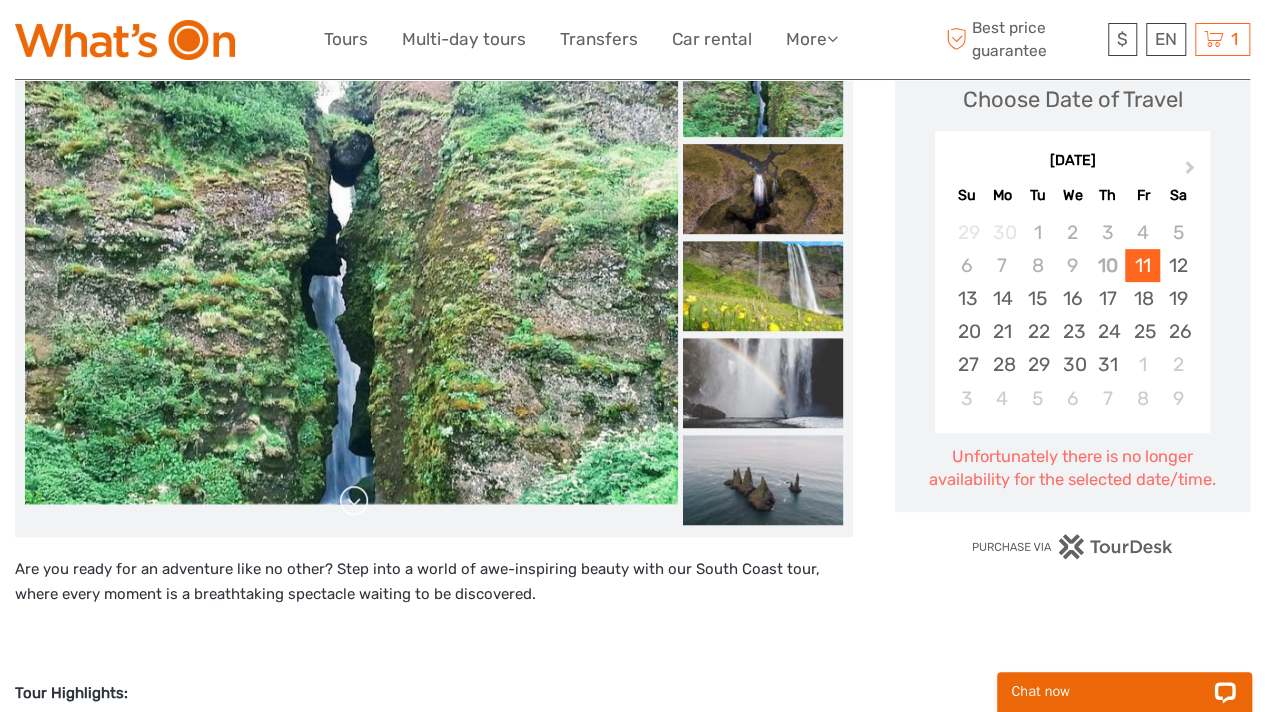 click at bounding box center [354, 501] 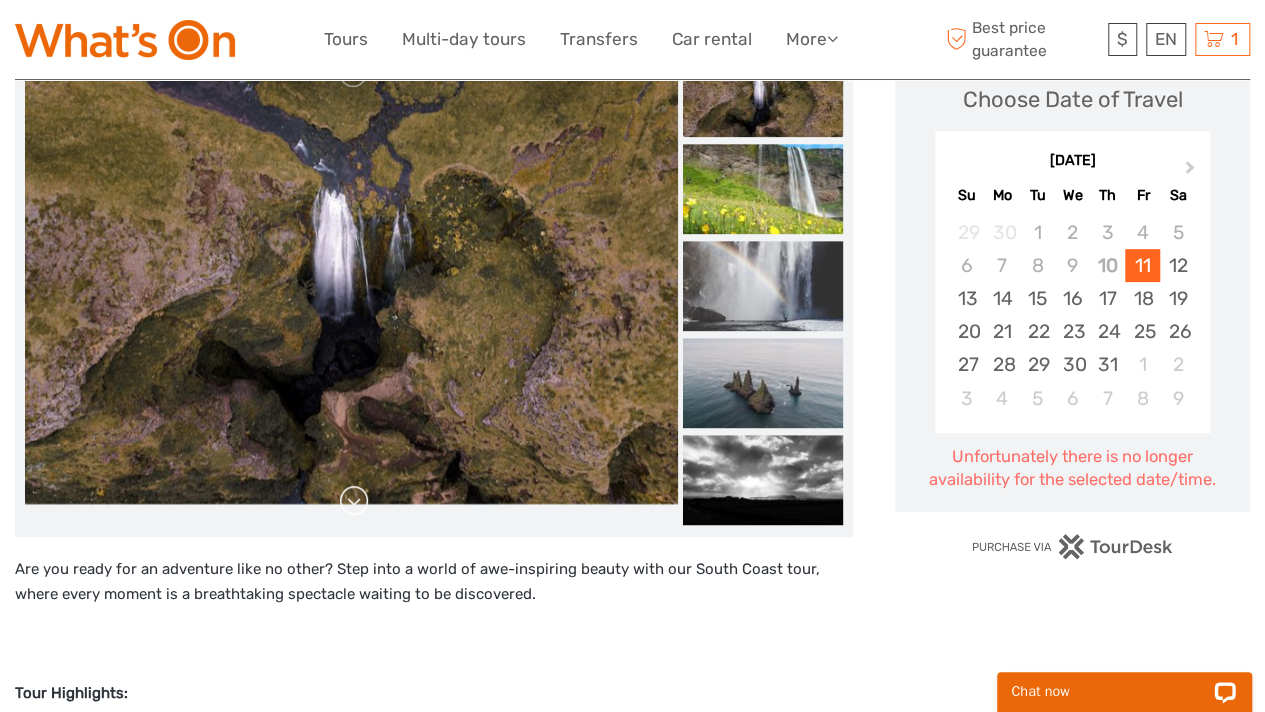 click at bounding box center (354, 501) 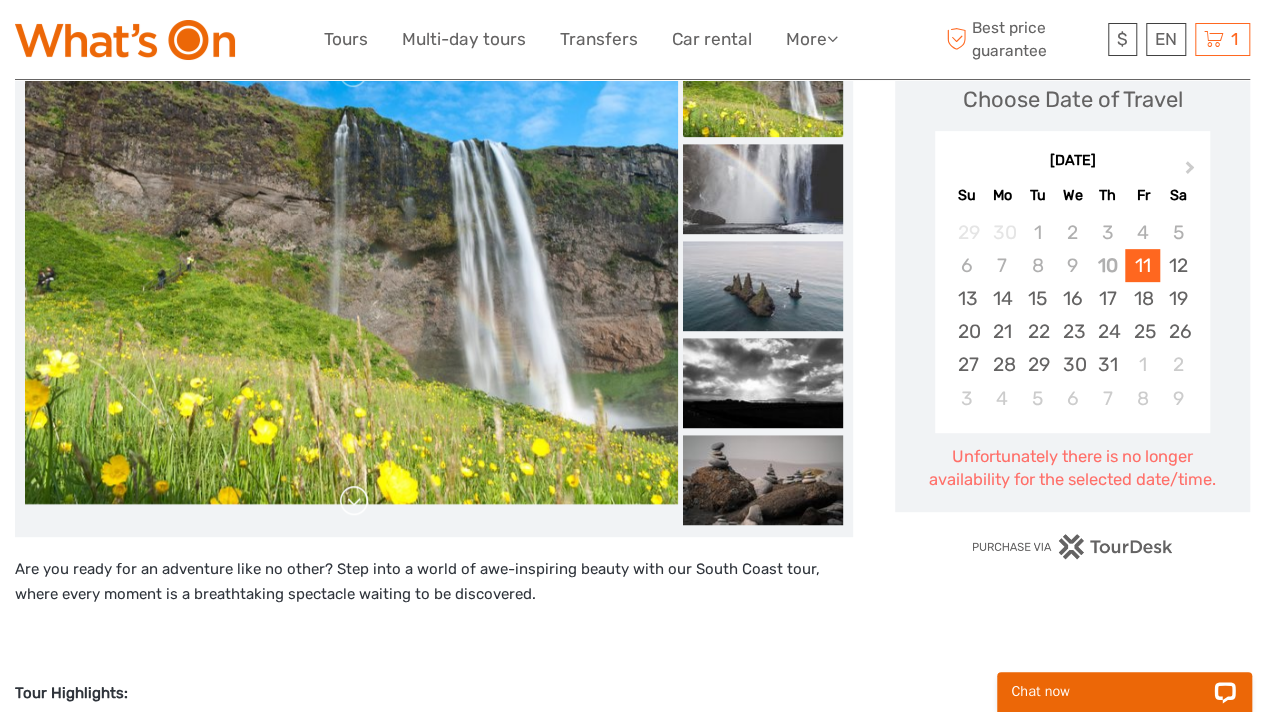 click at bounding box center [354, 501] 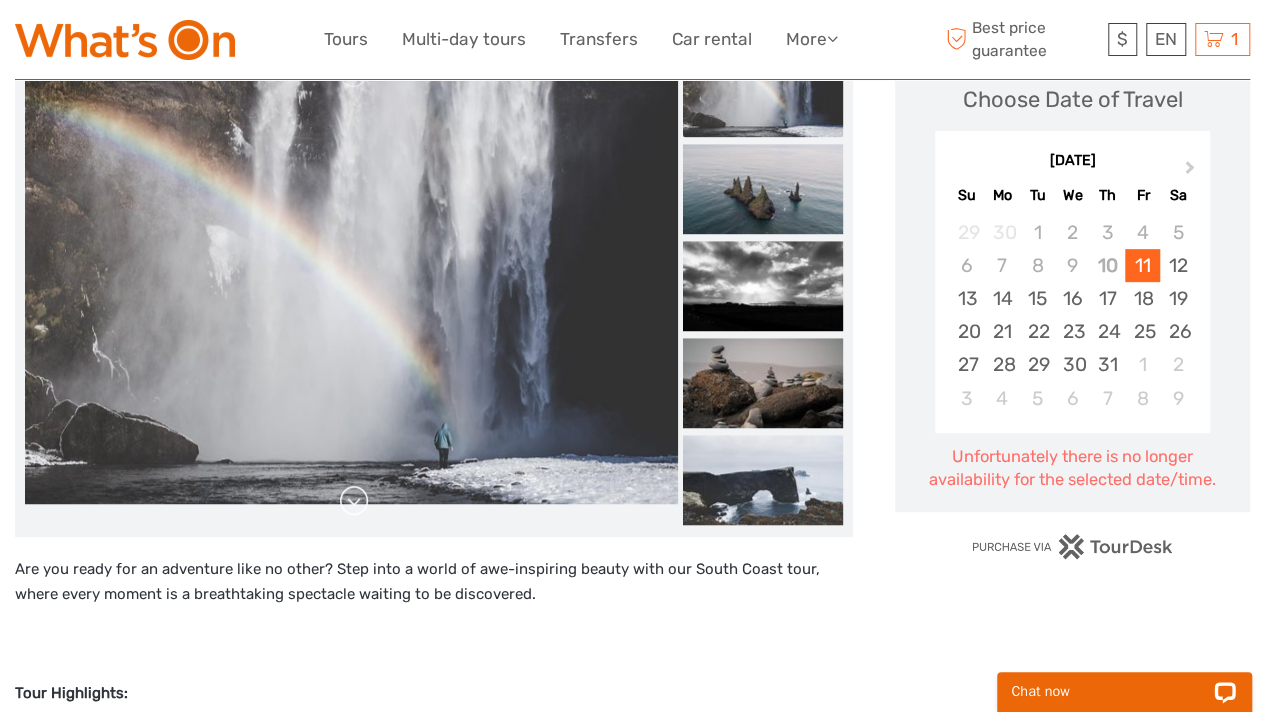 click at bounding box center (354, 501) 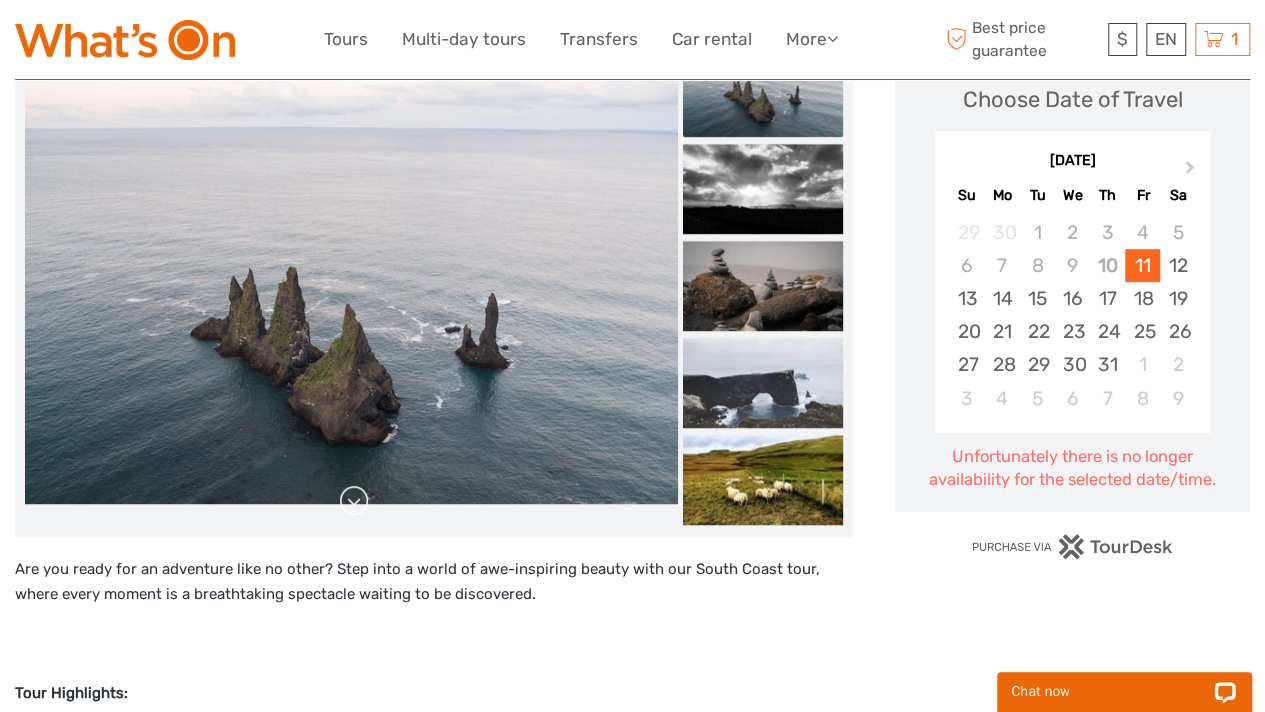 click at bounding box center [354, 501] 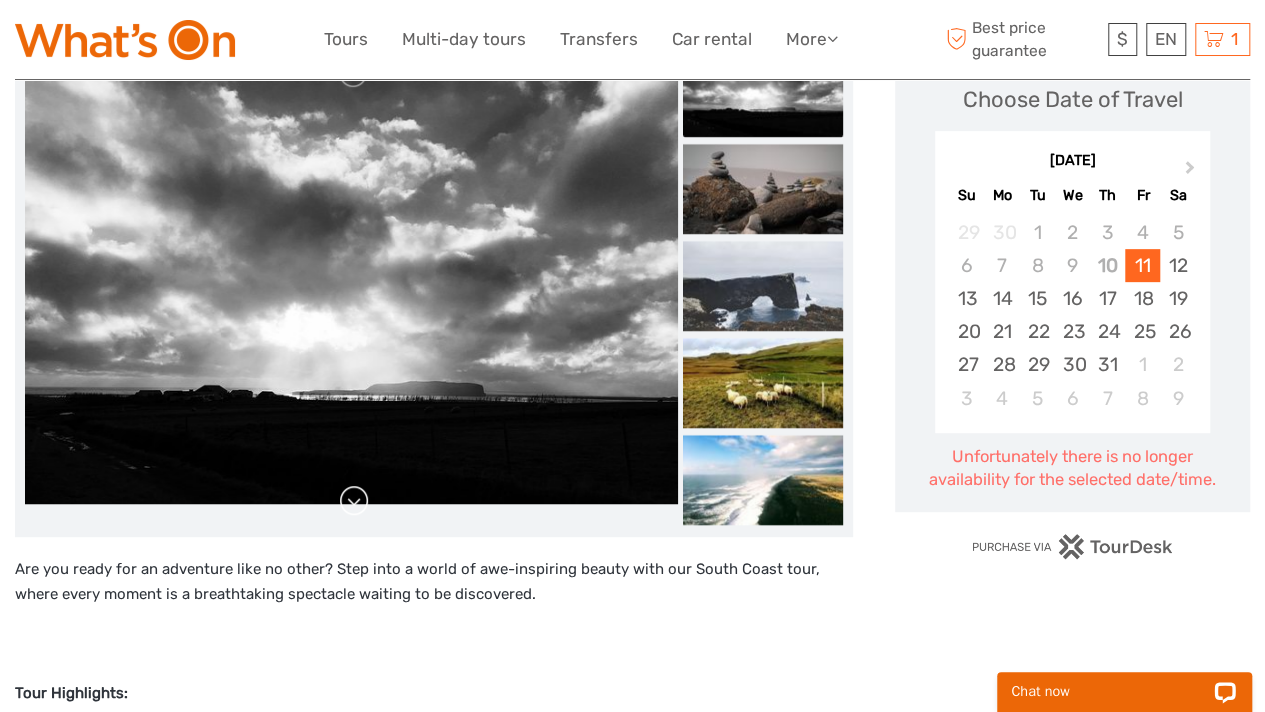 click at bounding box center [354, 501] 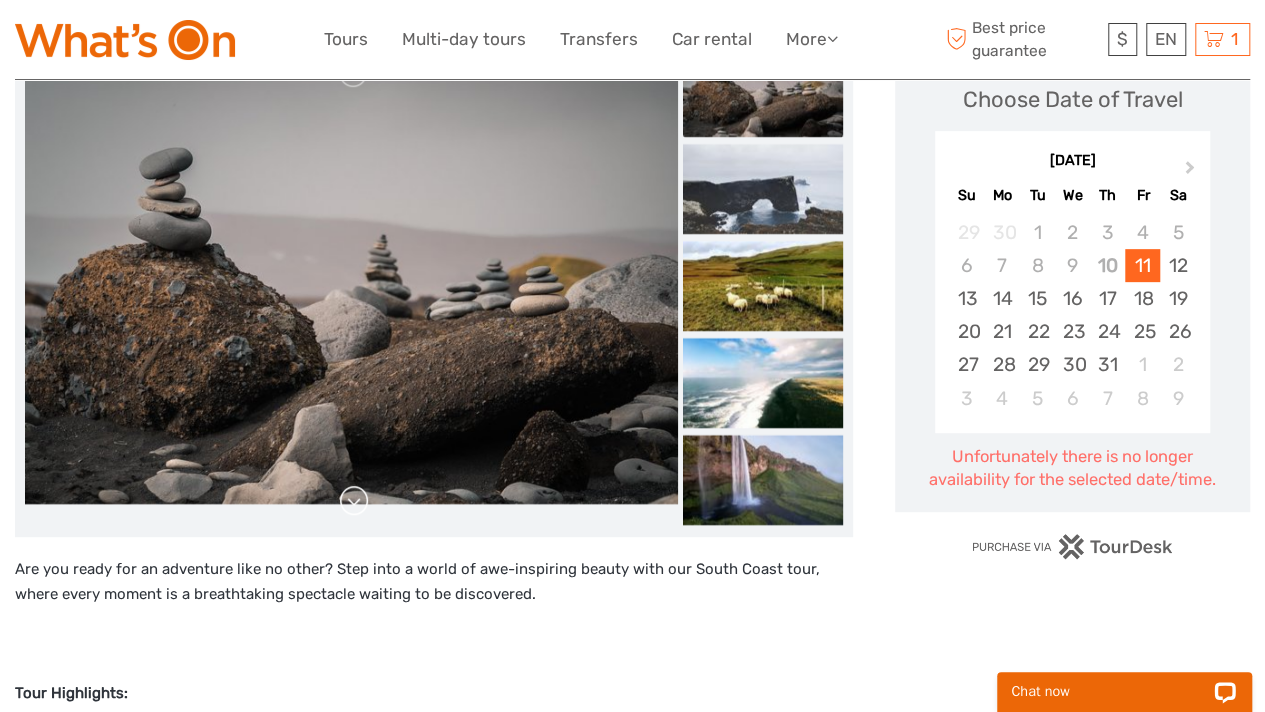 click at bounding box center (354, 501) 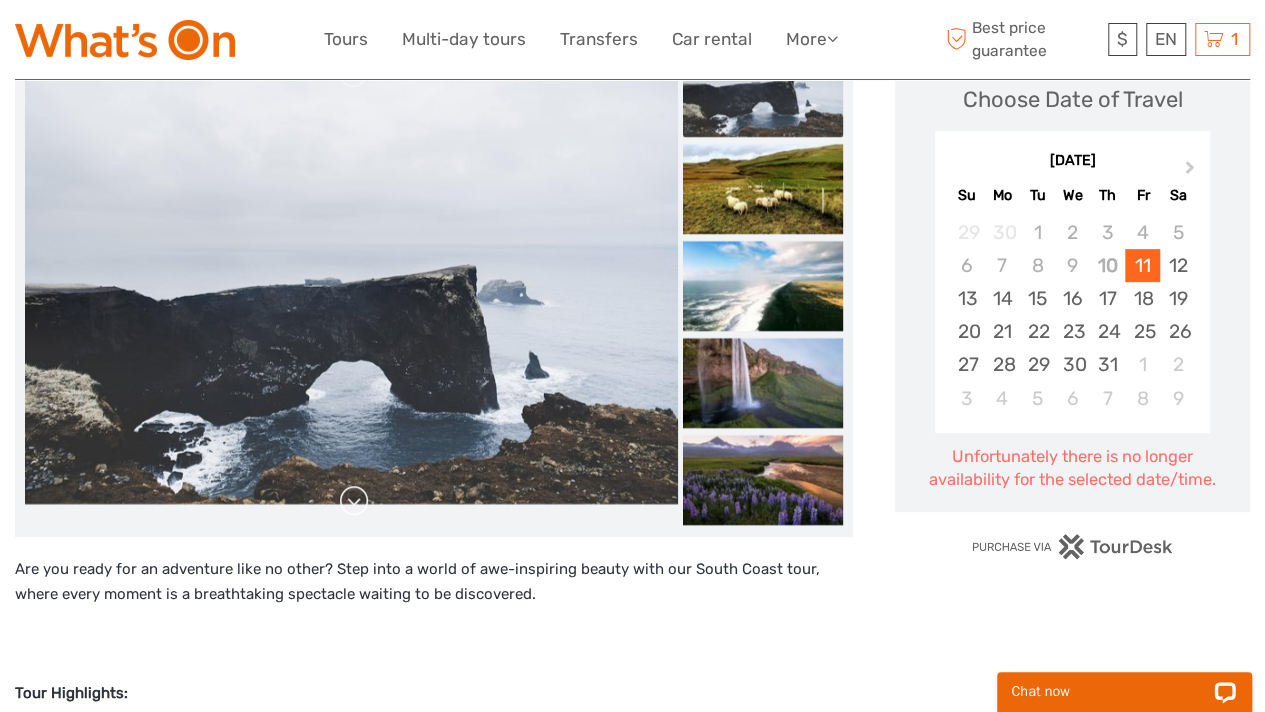 click at bounding box center [354, 501] 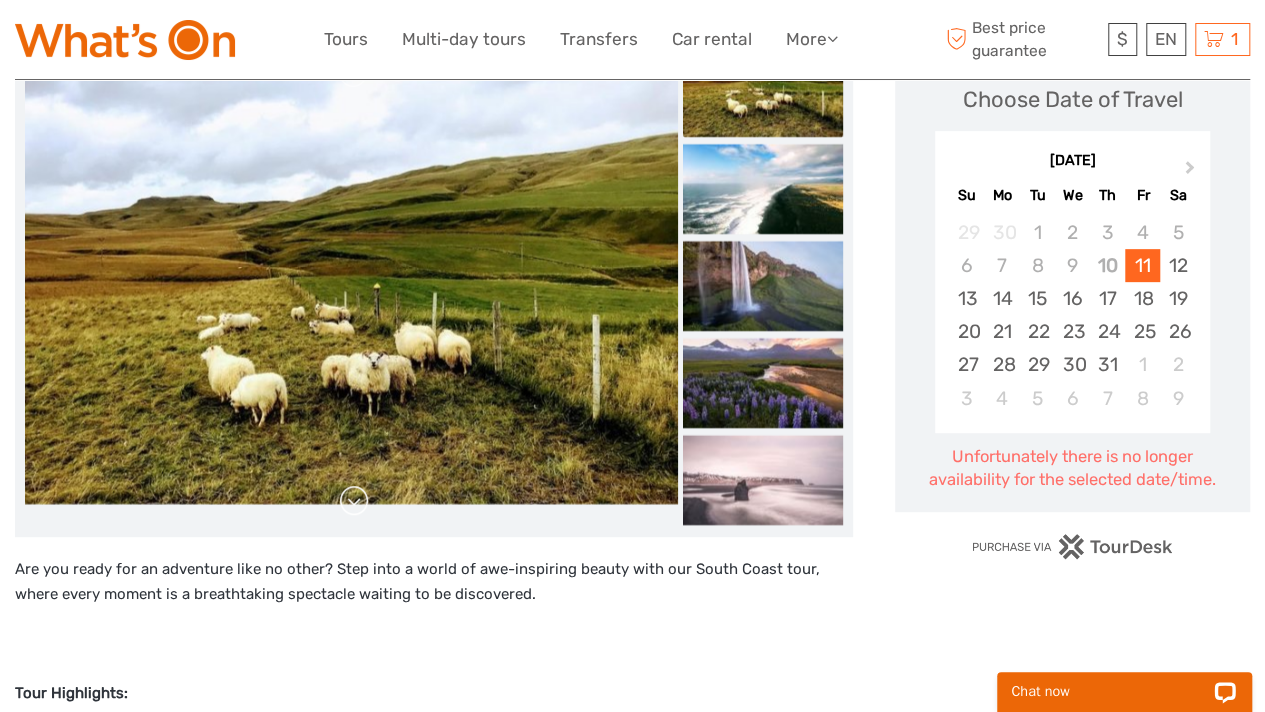 click at bounding box center [354, 501] 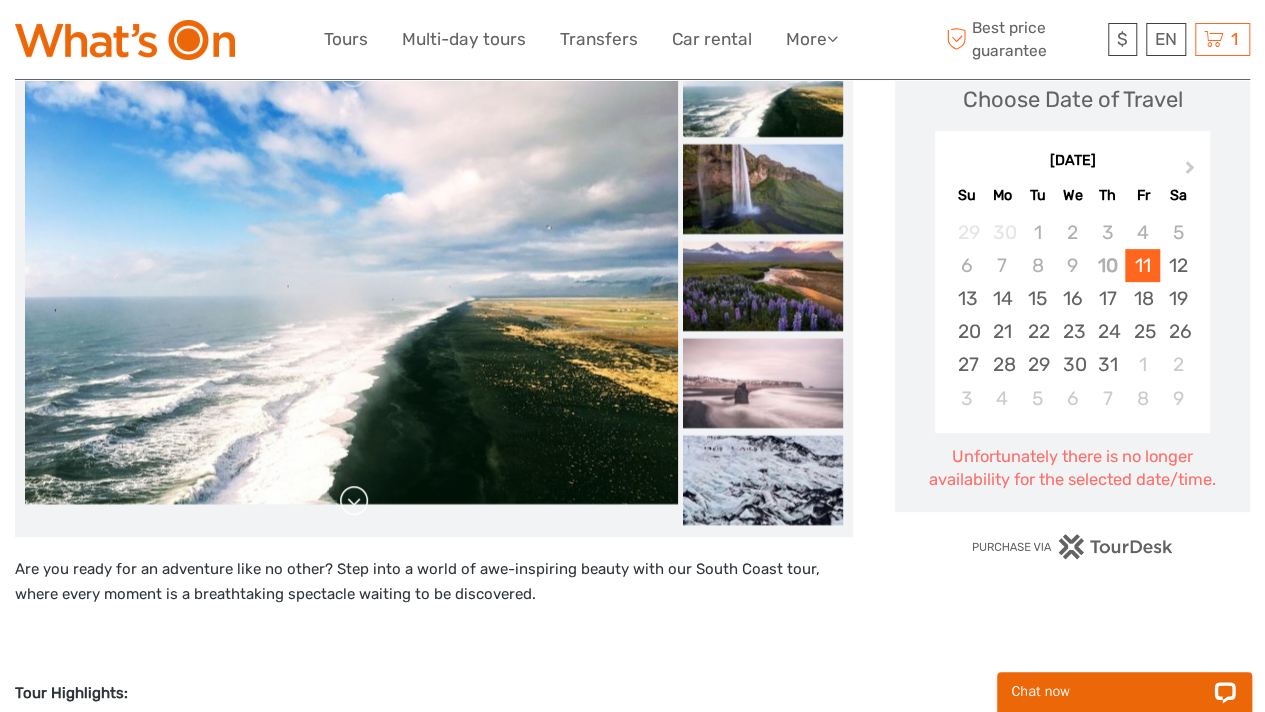 click at bounding box center (354, 501) 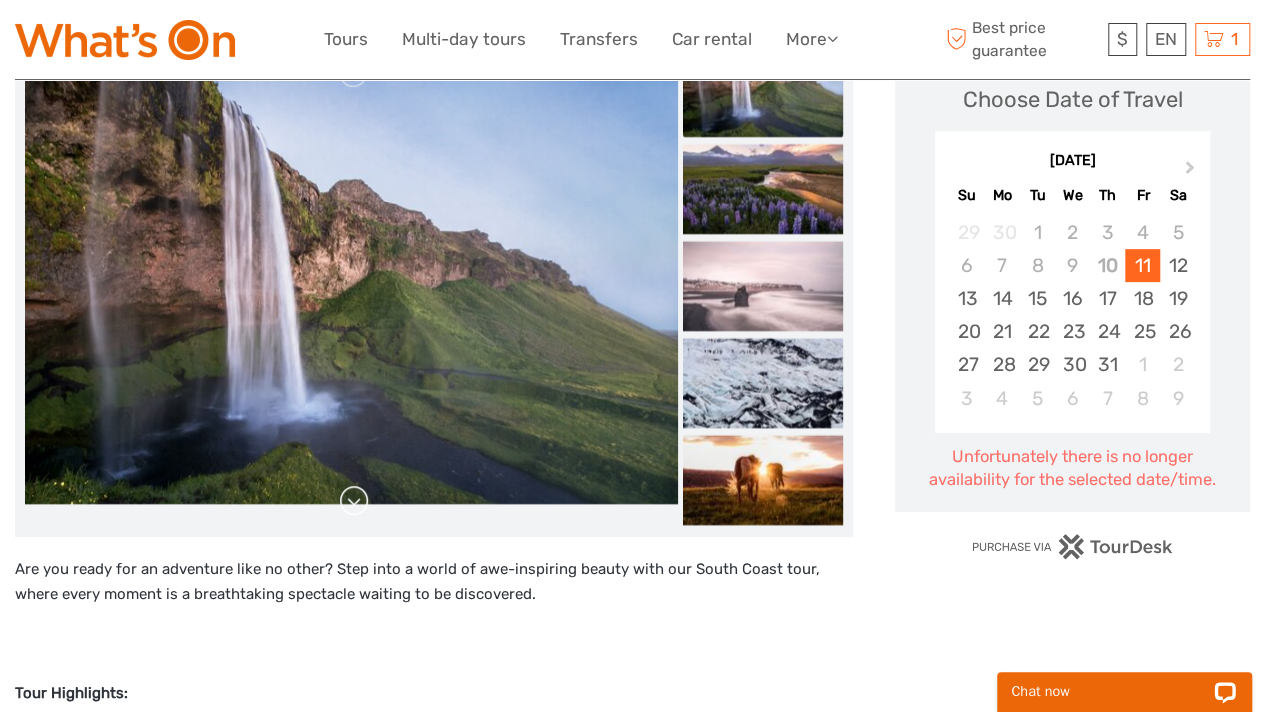 click at bounding box center (354, 501) 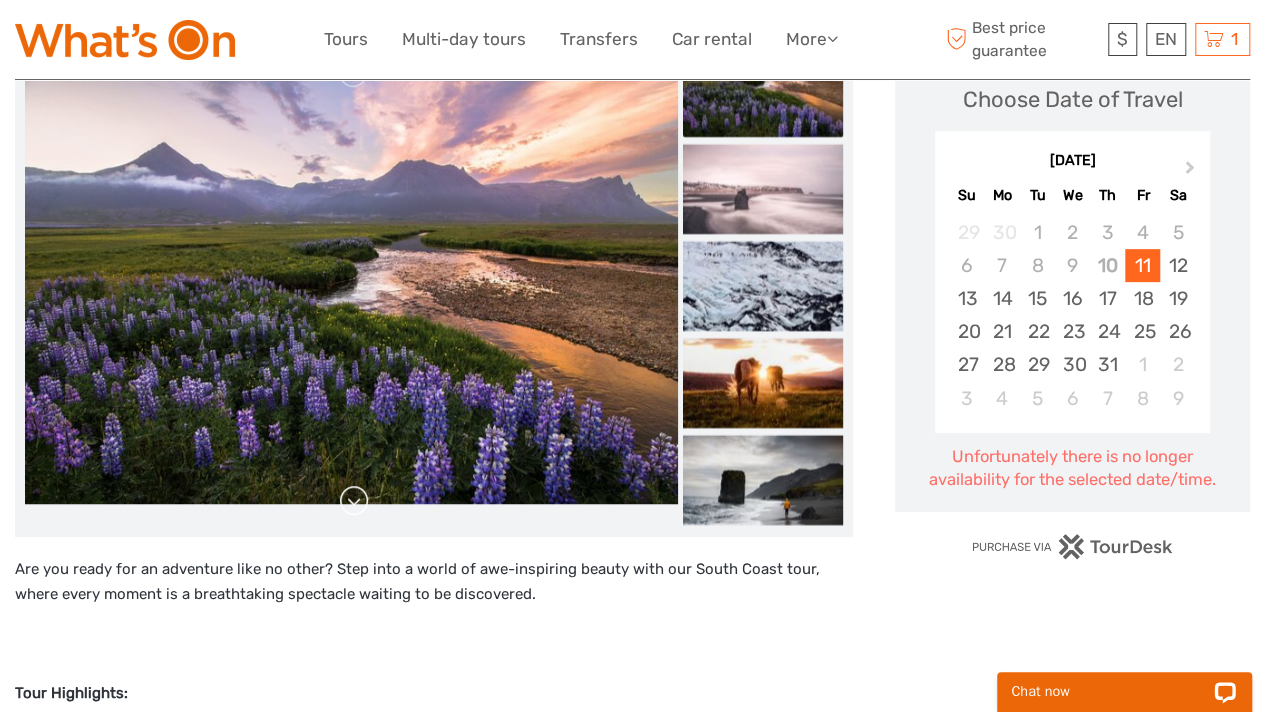 click at bounding box center (354, 501) 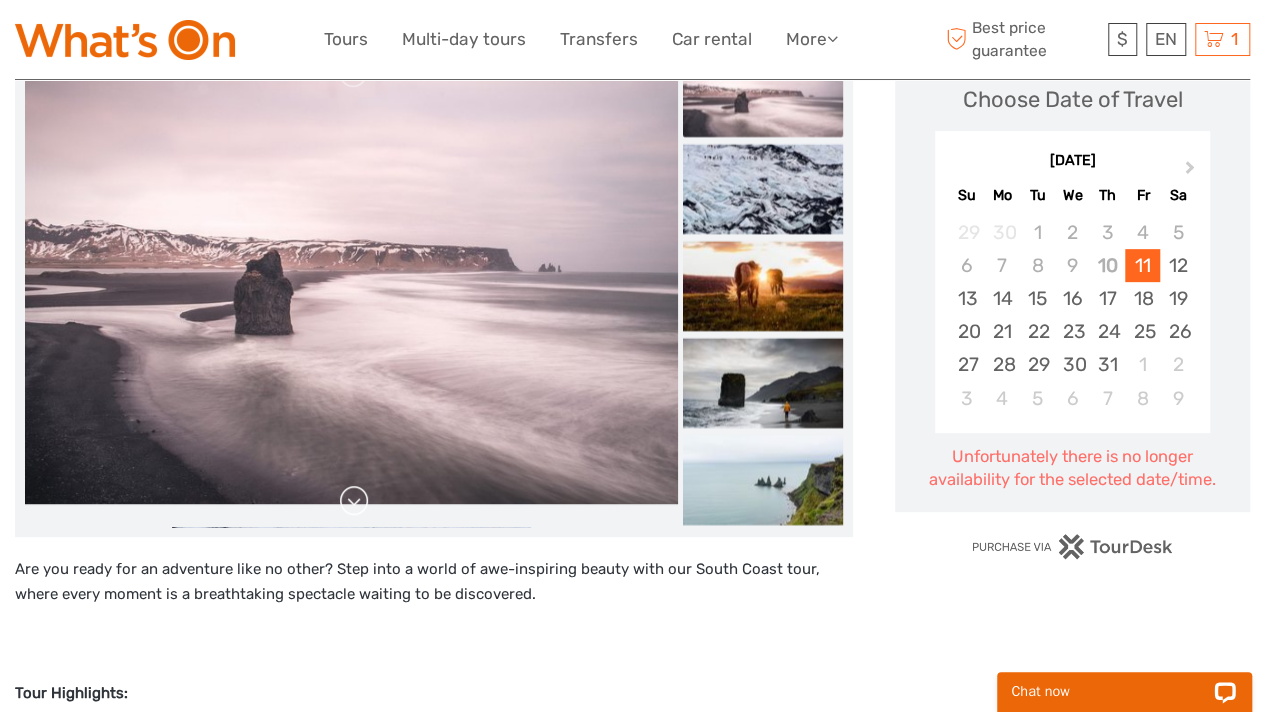 click at bounding box center (354, 501) 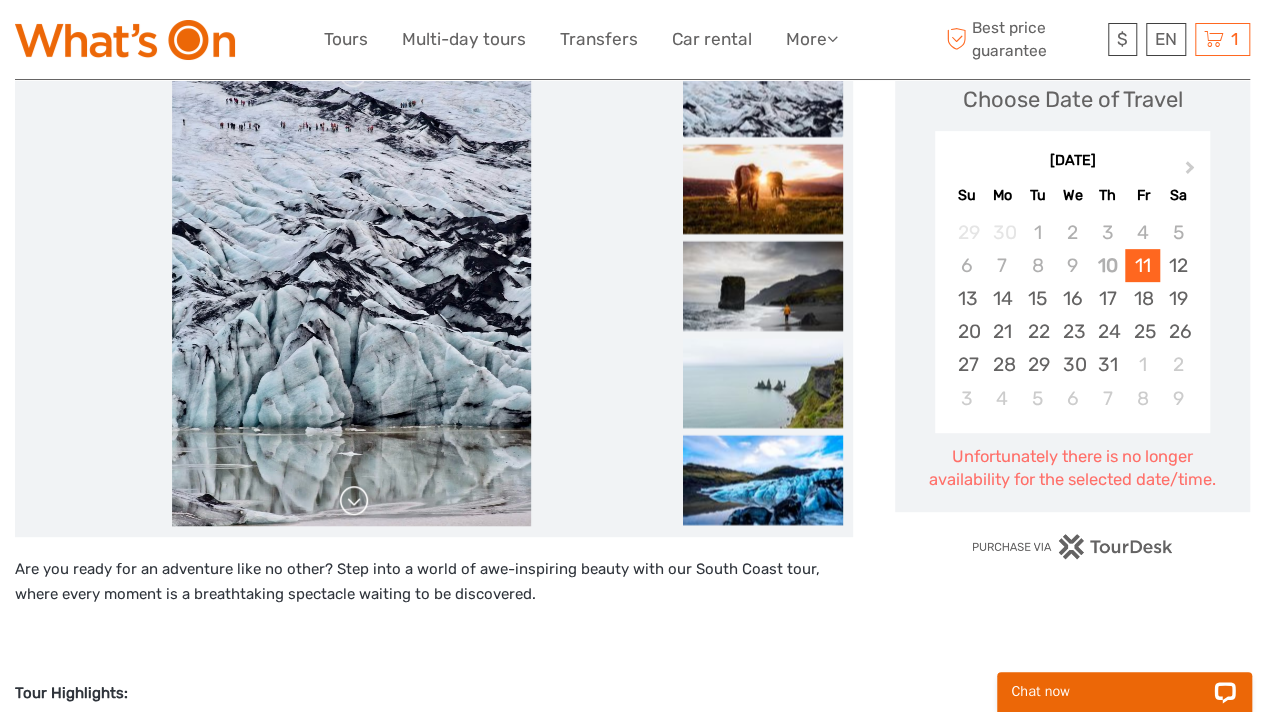 click at bounding box center (354, 501) 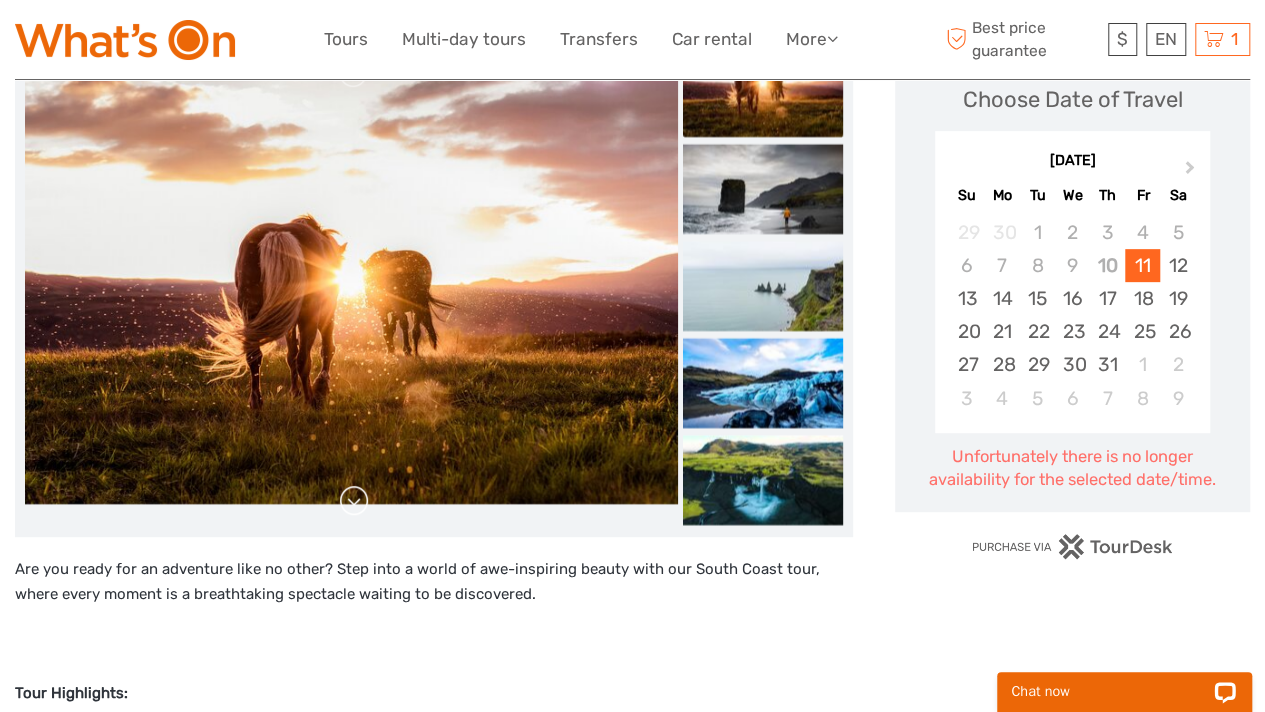 click at bounding box center (354, 501) 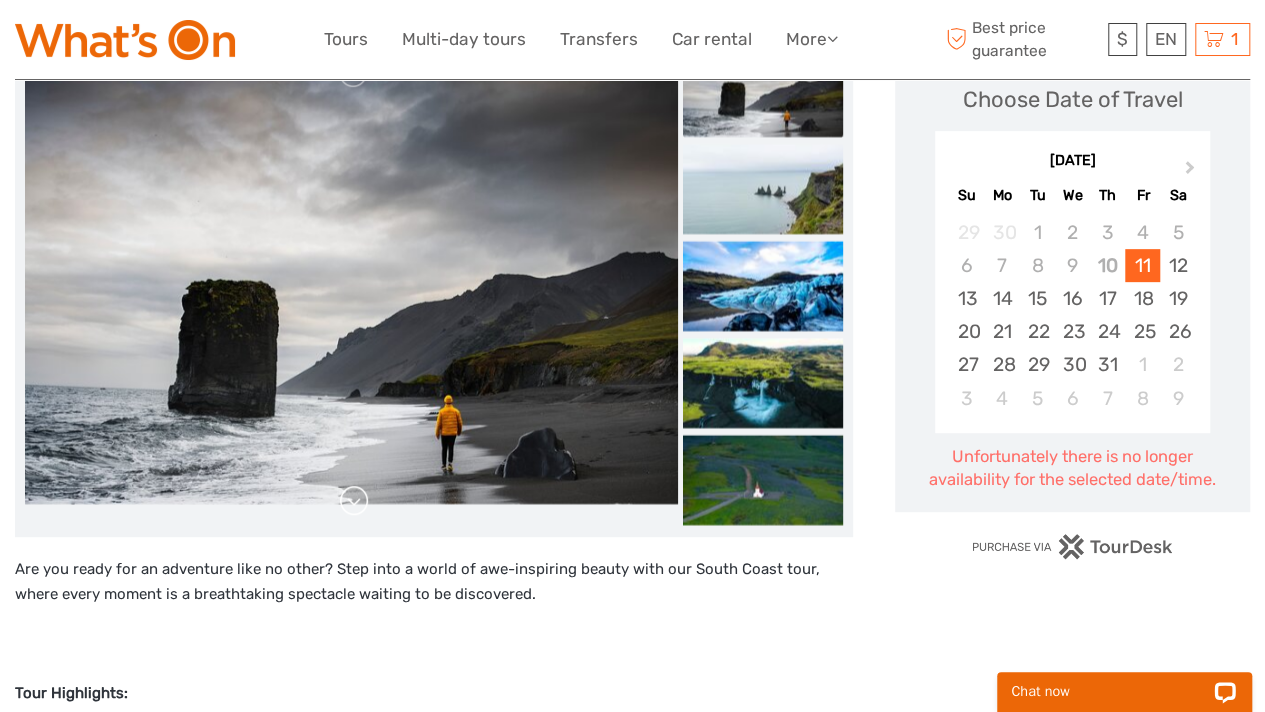 click at bounding box center [354, 501] 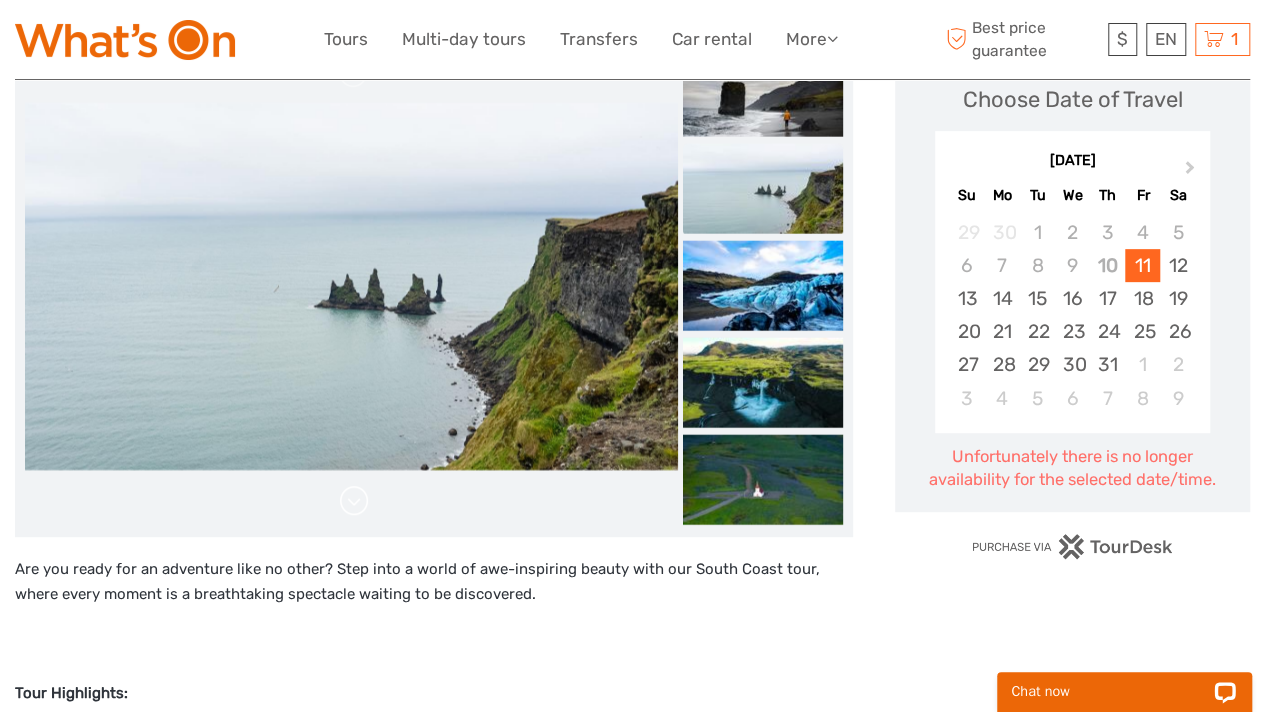 click at bounding box center [354, 501] 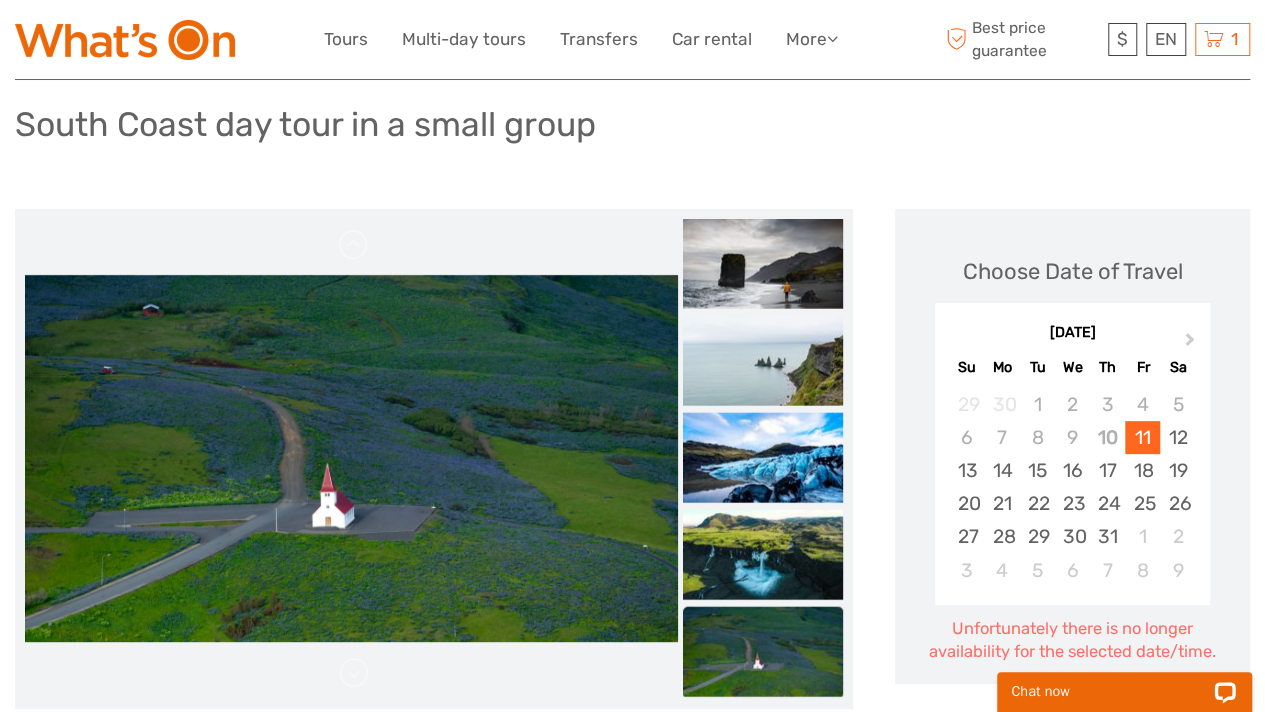 scroll, scrollTop: 200, scrollLeft: 0, axis: vertical 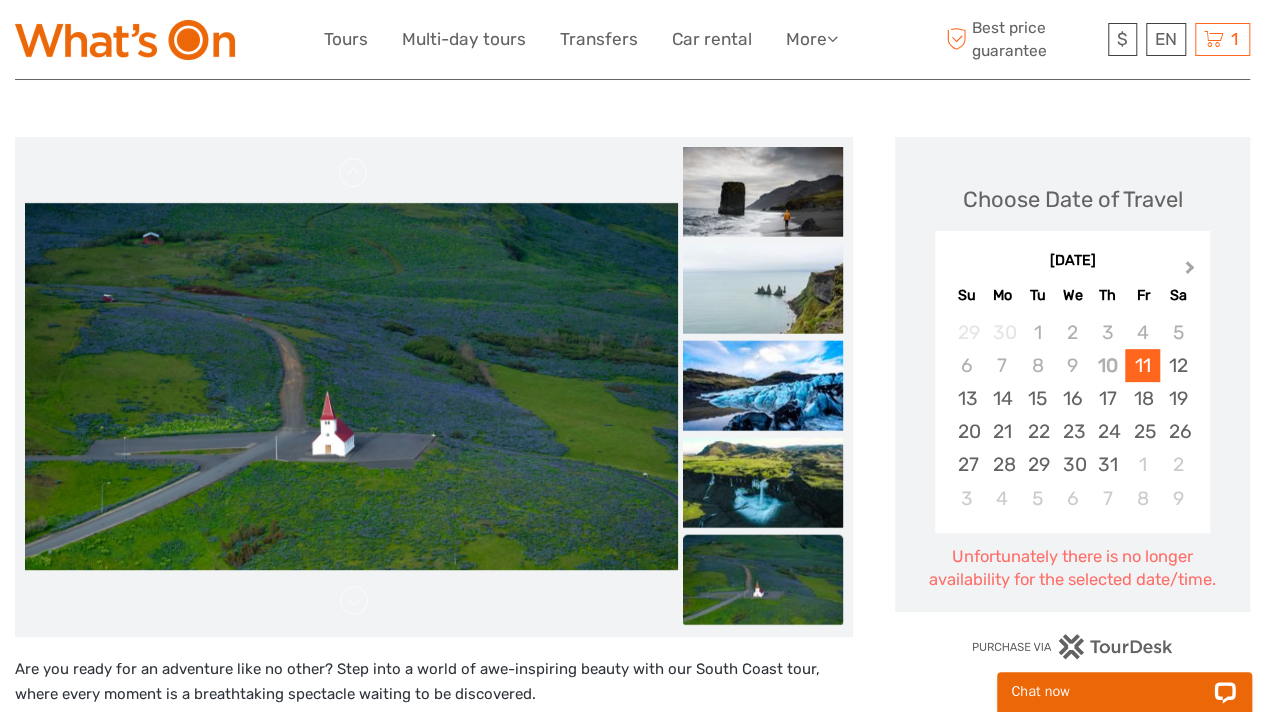click on "Next Month" at bounding box center (1190, 271) 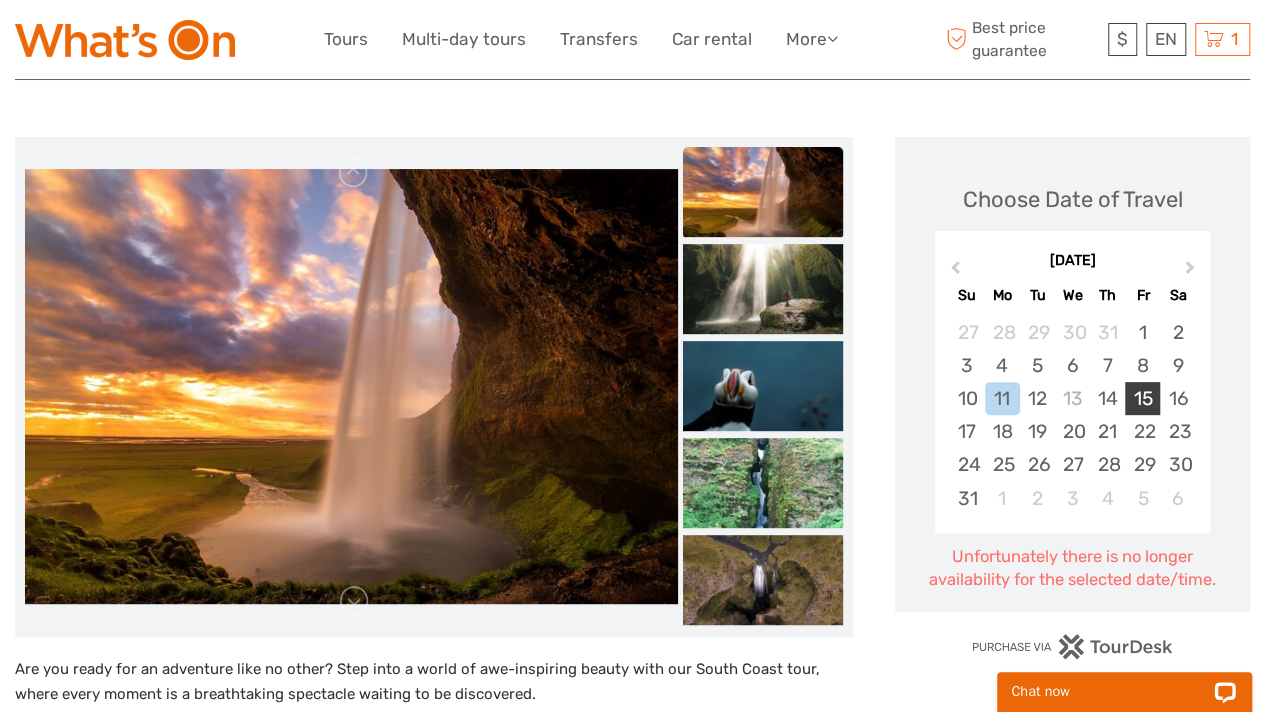 click on "15" at bounding box center [1142, 398] 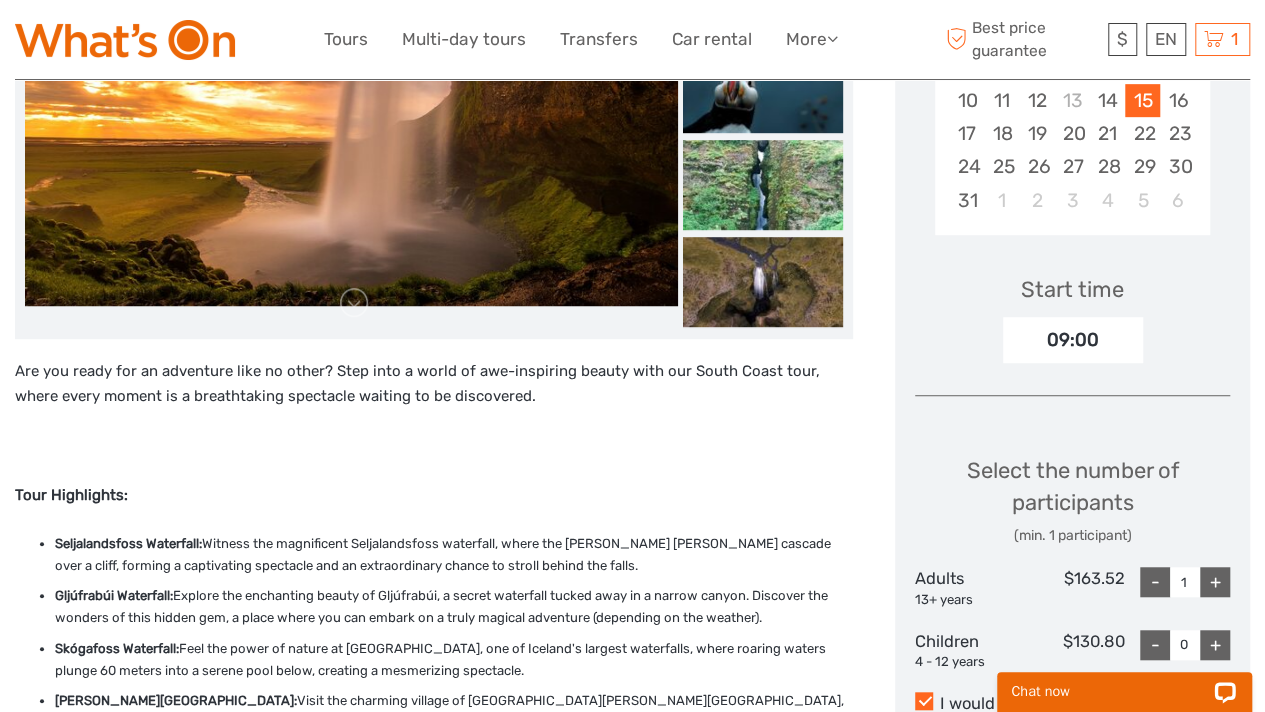 scroll, scrollTop: 500, scrollLeft: 0, axis: vertical 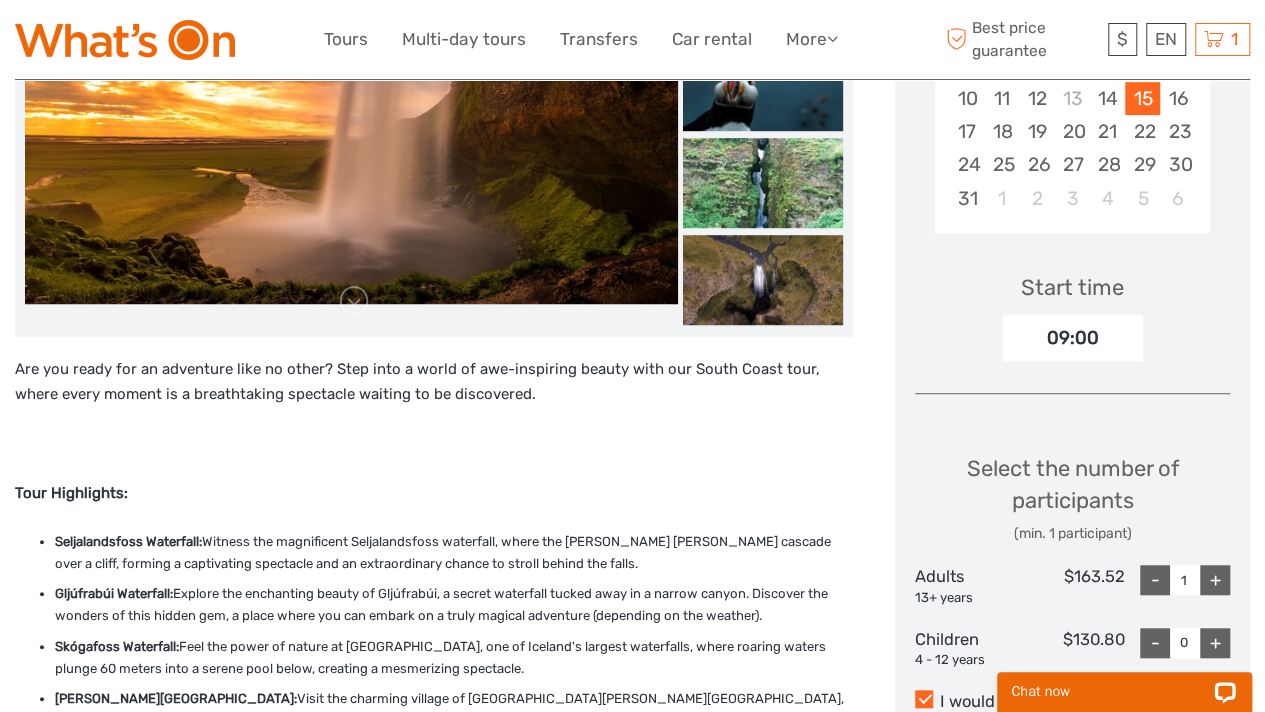 click on "09:00" at bounding box center (1073, 338) 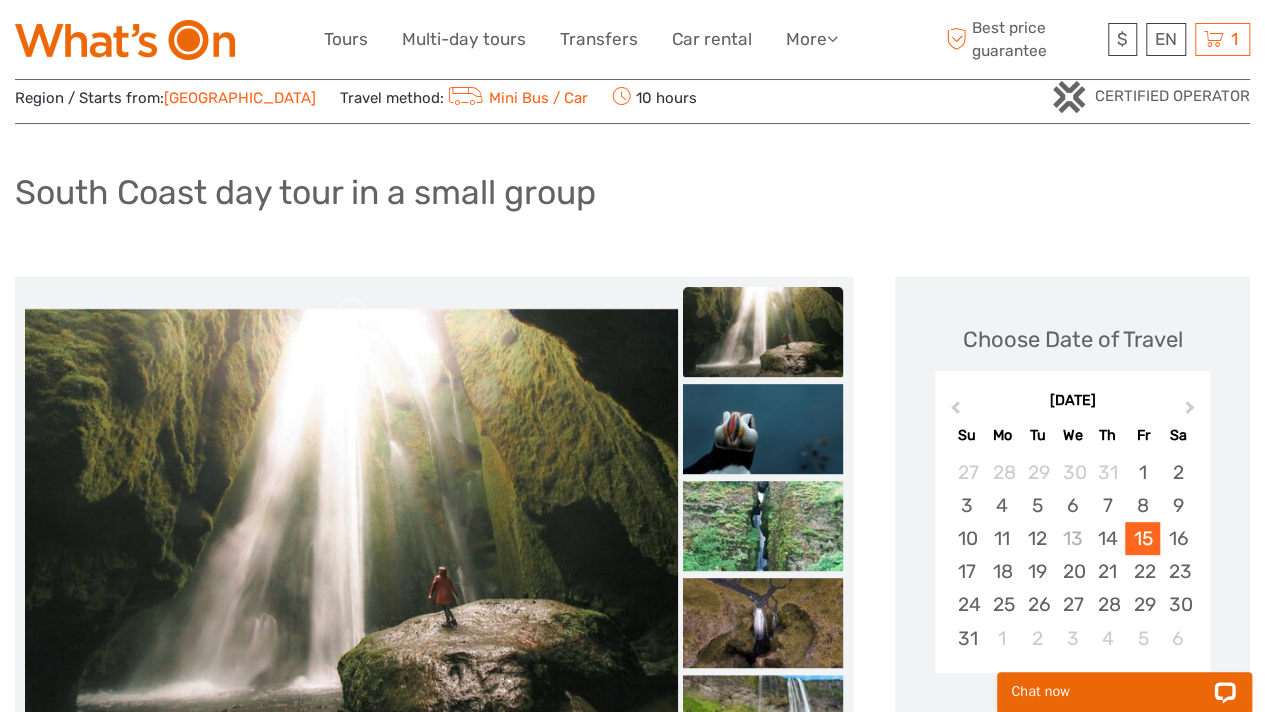 scroll, scrollTop: 0, scrollLeft: 0, axis: both 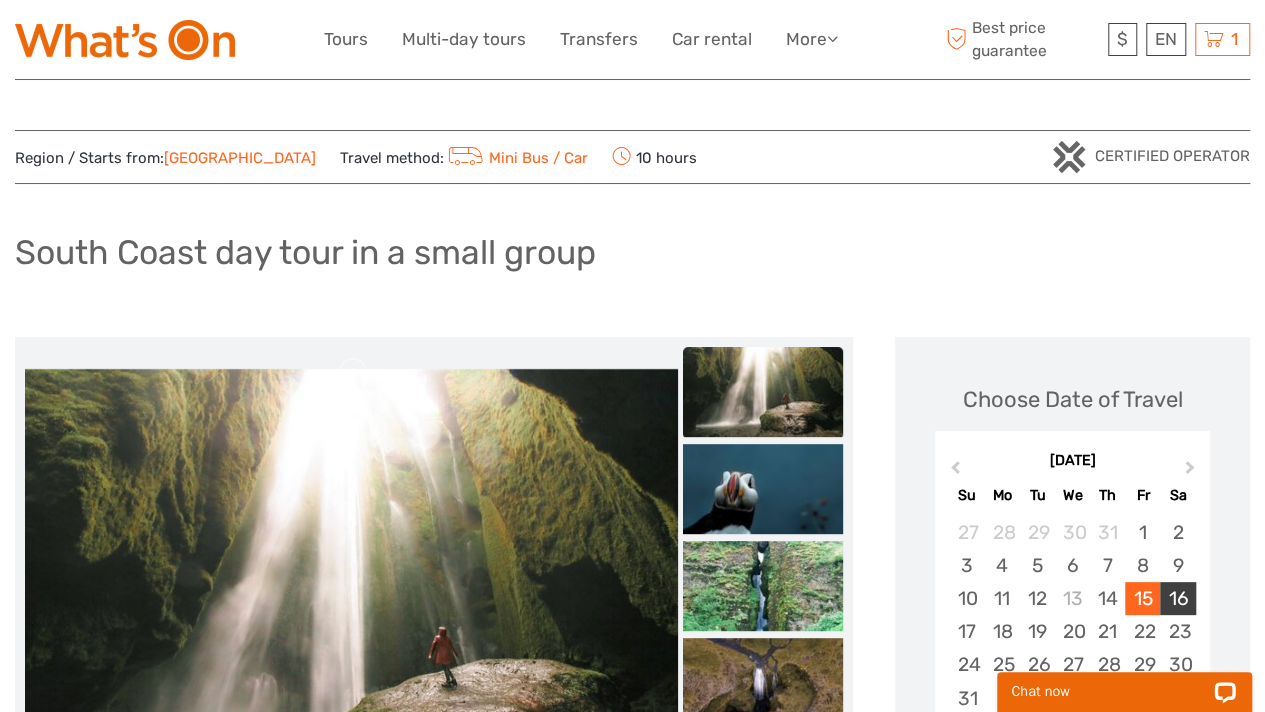 click on "16" at bounding box center [1177, 598] 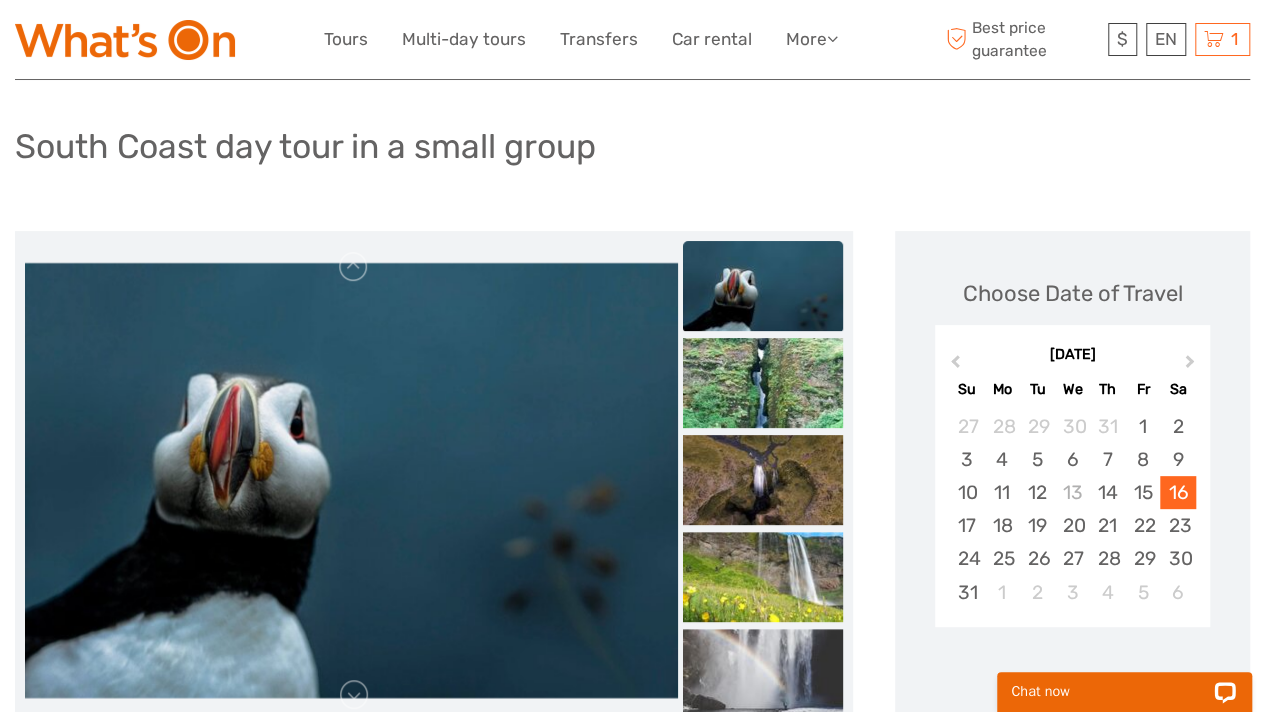 scroll, scrollTop: 100, scrollLeft: 0, axis: vertical 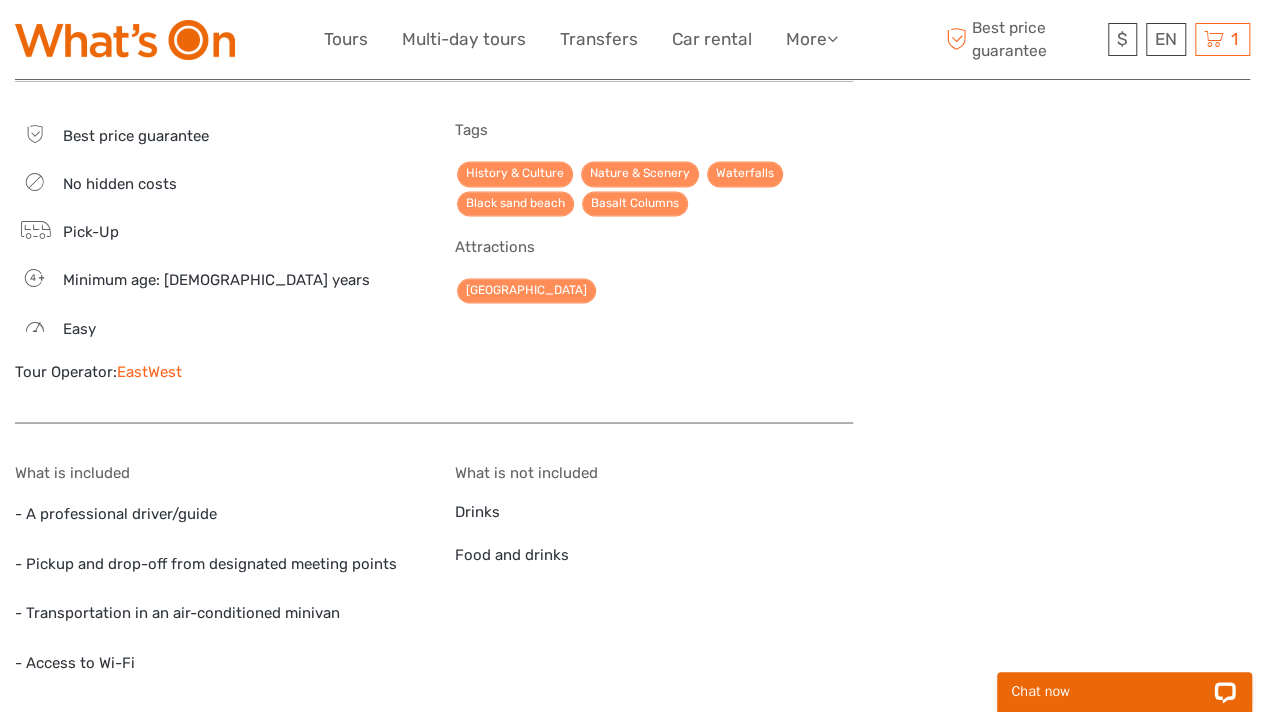 click on "EastWest" at bounding box center [149, 371] 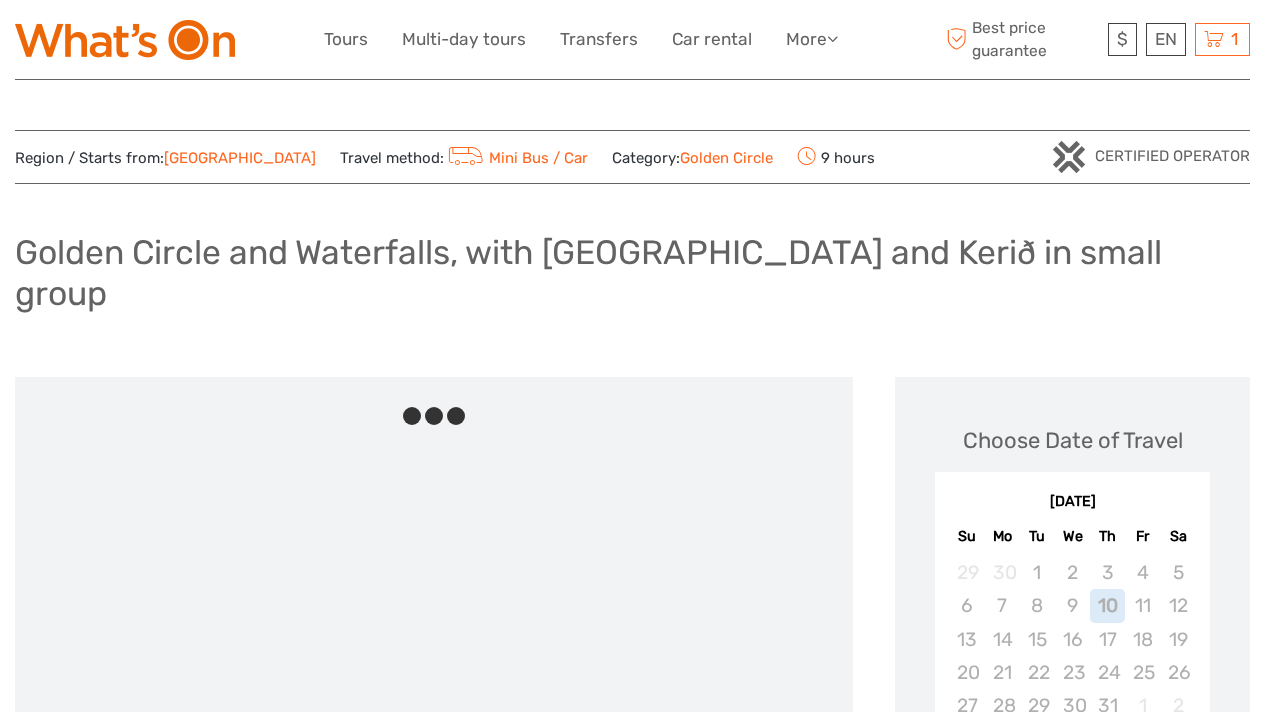 scroll, scrollTop: 0, scrollLeft: 0, axis: both 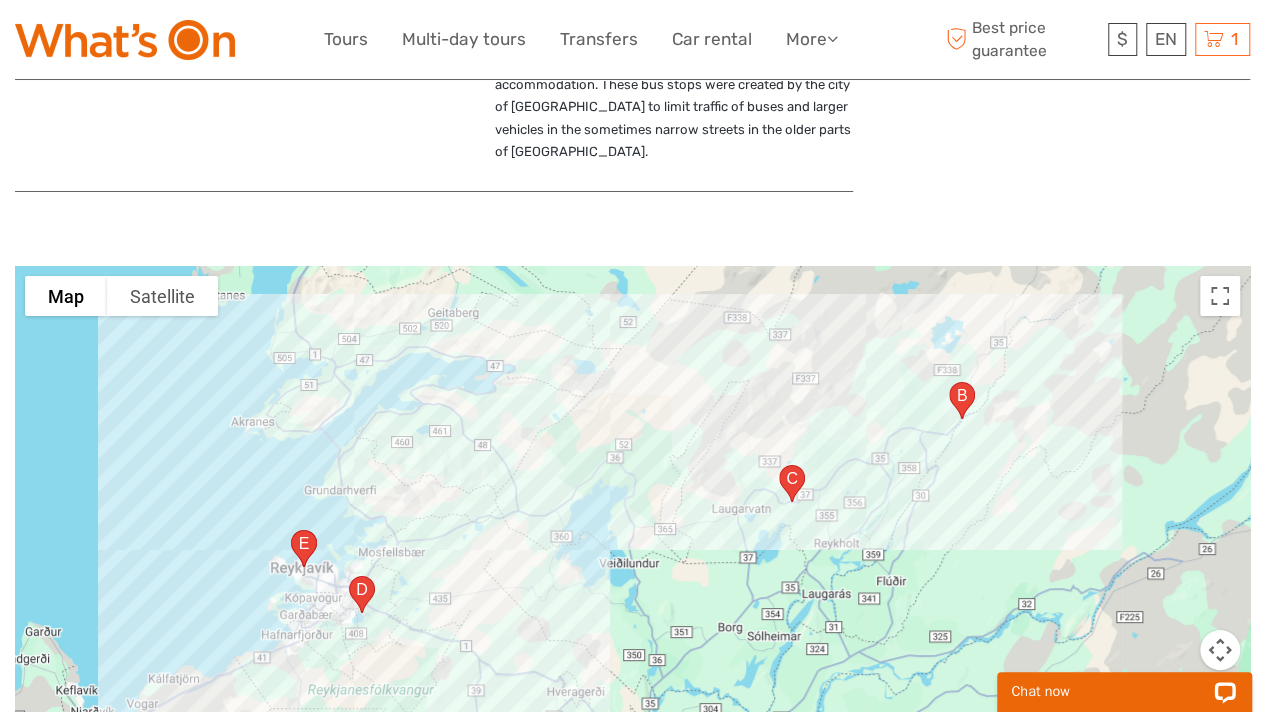click at bounding box center [962, 400] 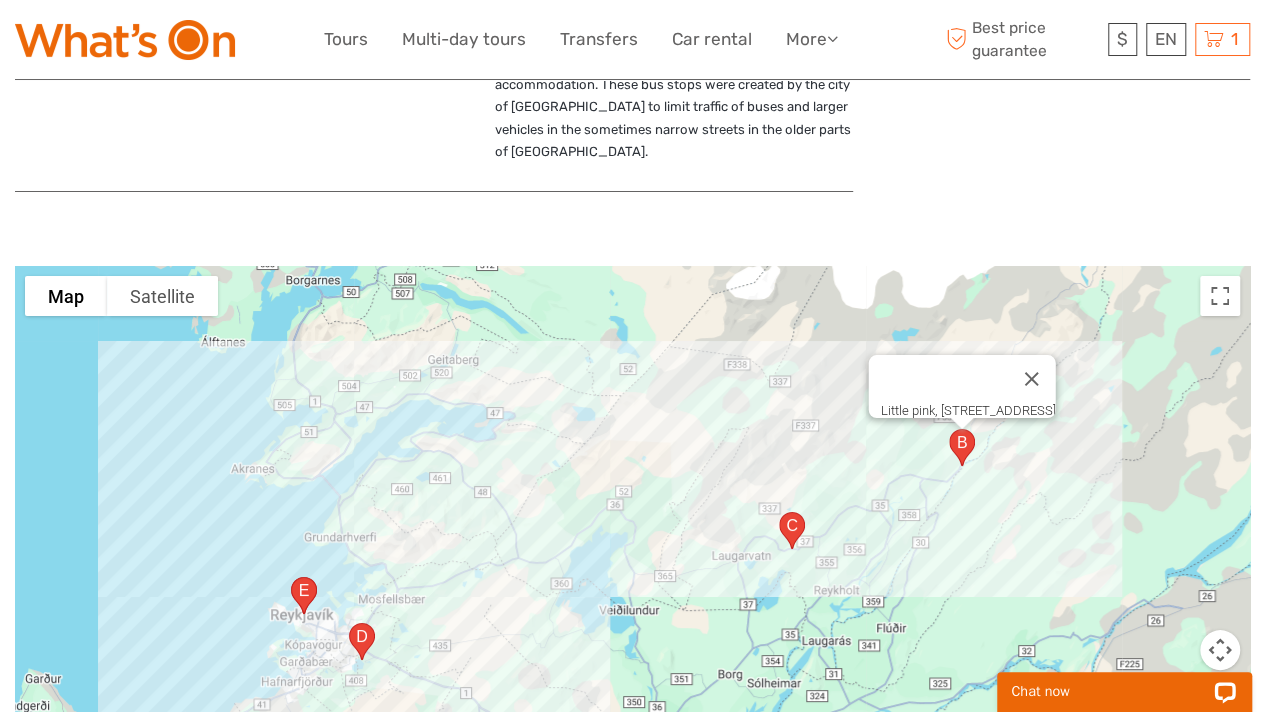 click at bounding box center (792, 530) 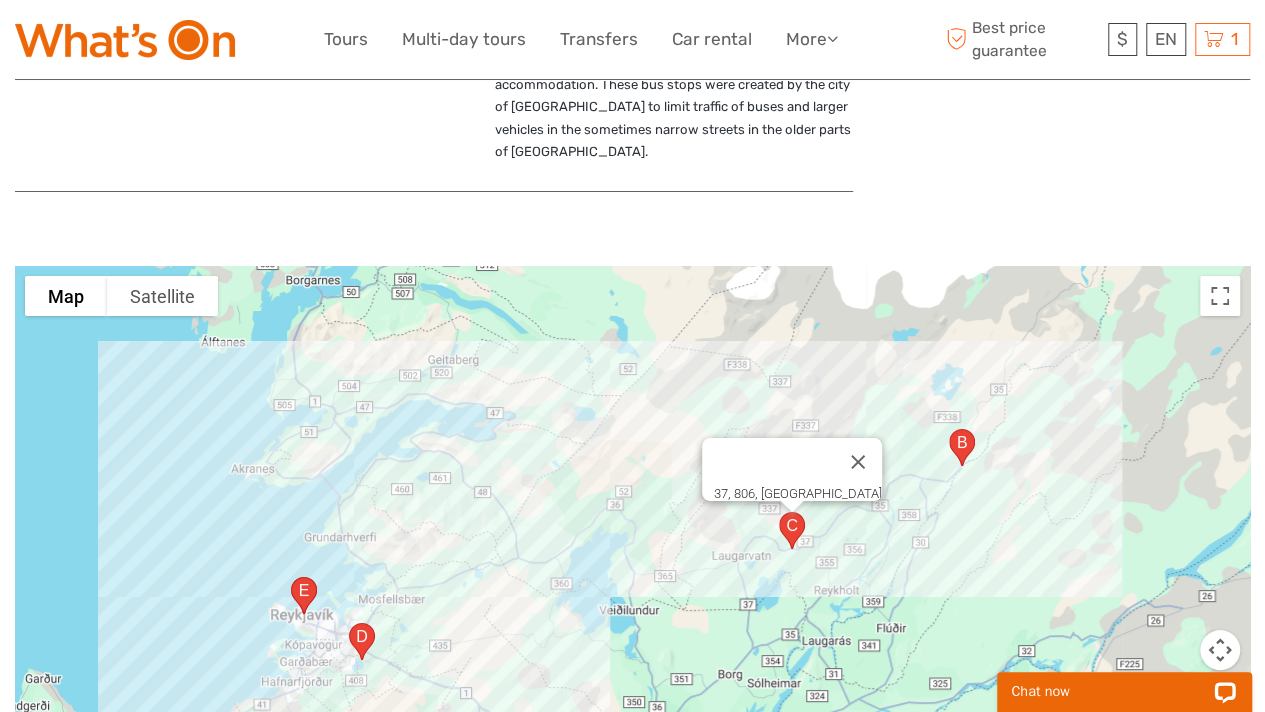 click at bounding box center (362, 641) 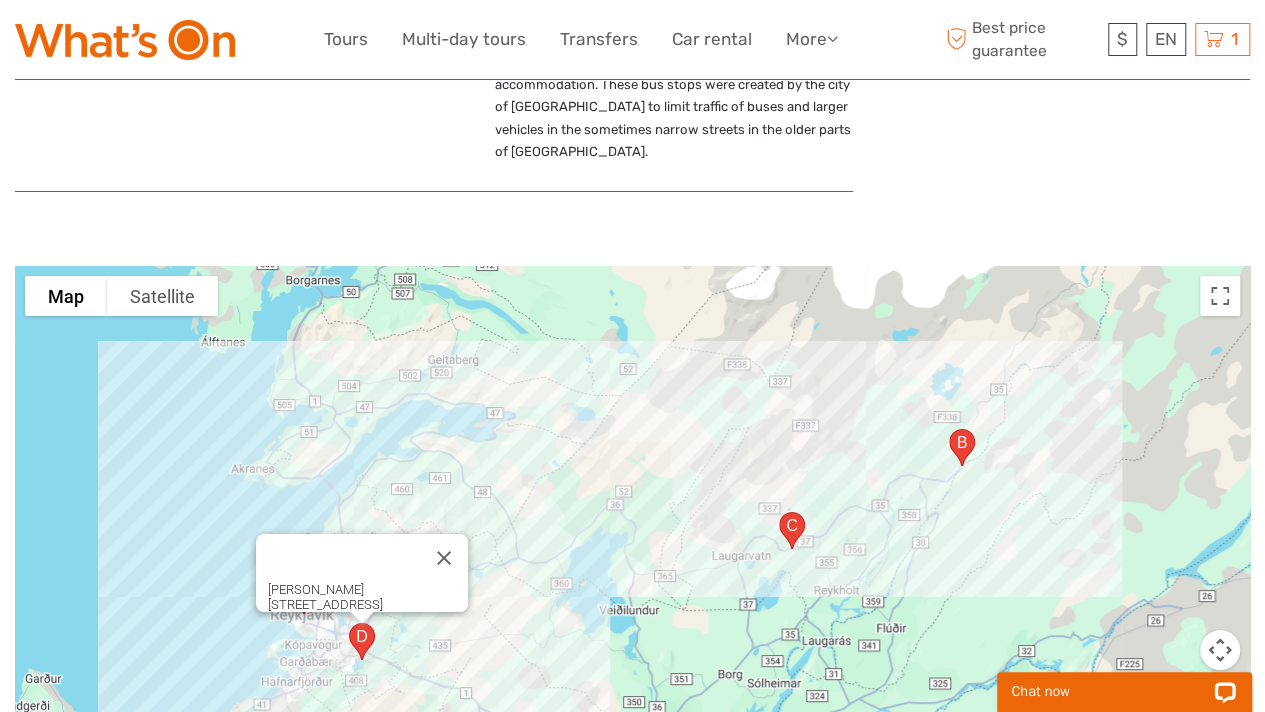 click on "To navigate, press the arrow keys. [PERSON_NAME][STREET_ADDRESS]" at bounding box center (632, 516) 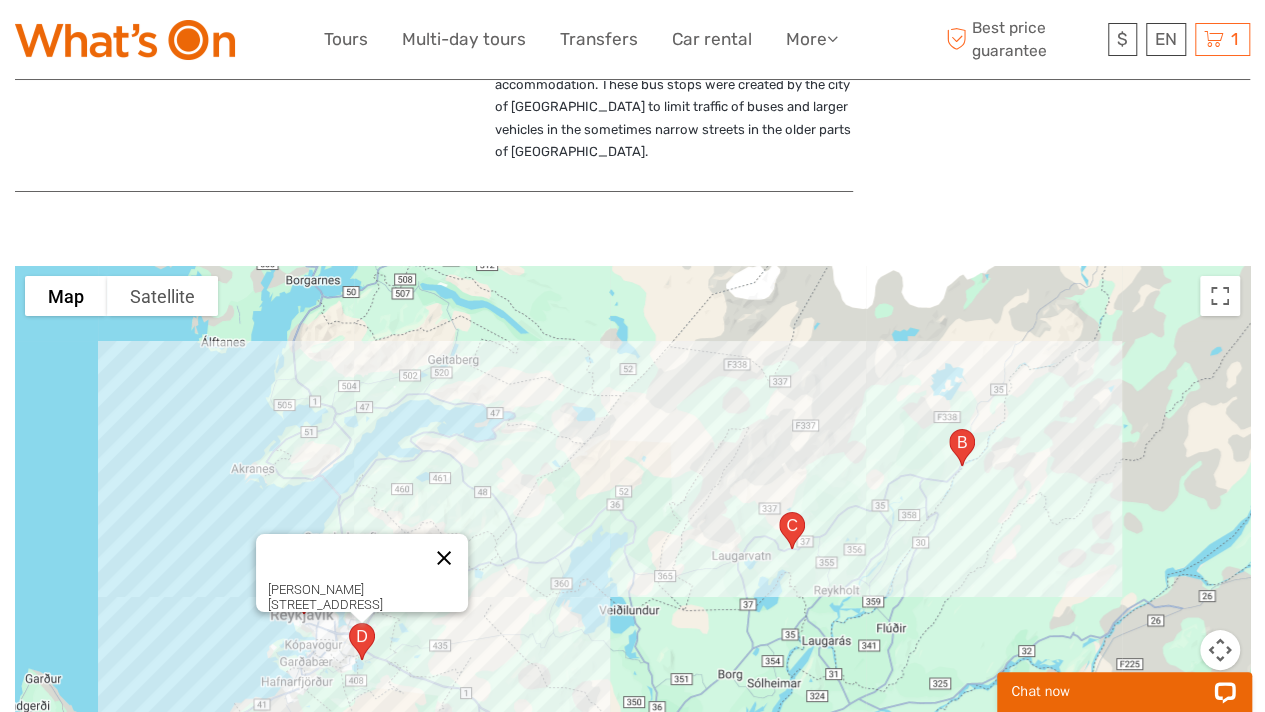 click at bounding box center (444, 558) 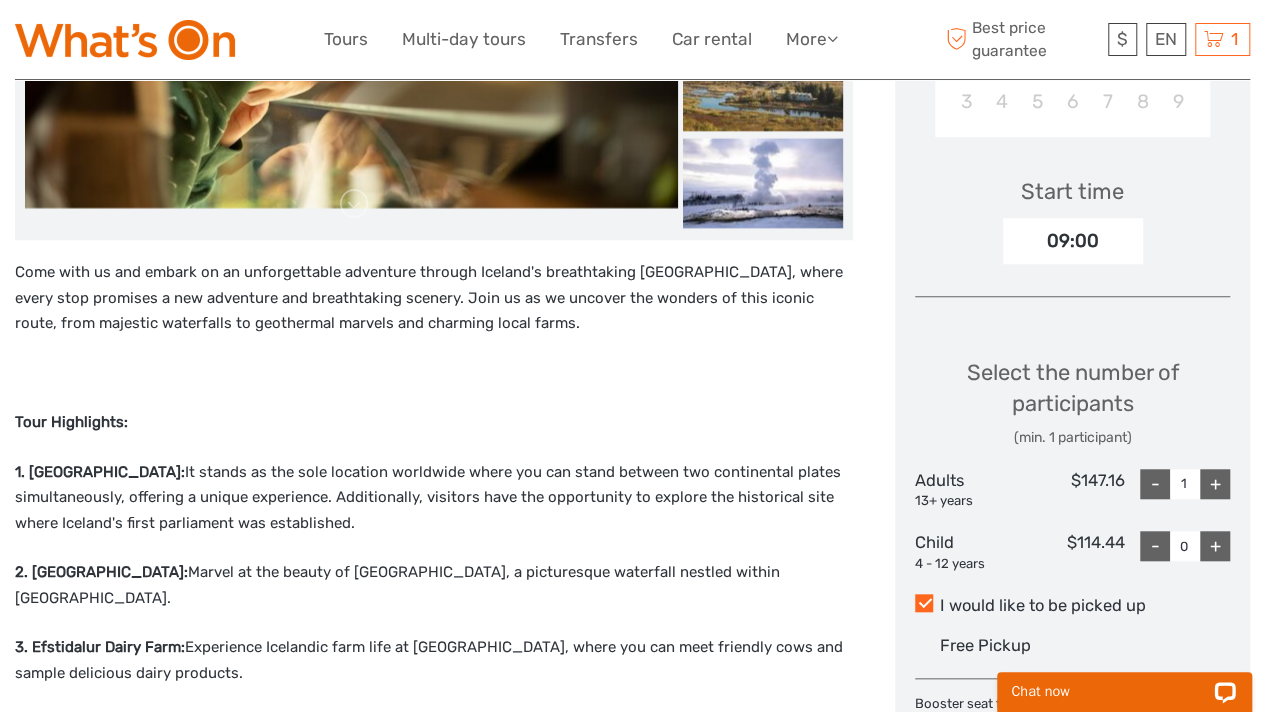 scroll, scrollTop: 600, scrollLeft: 0, axis: vertical 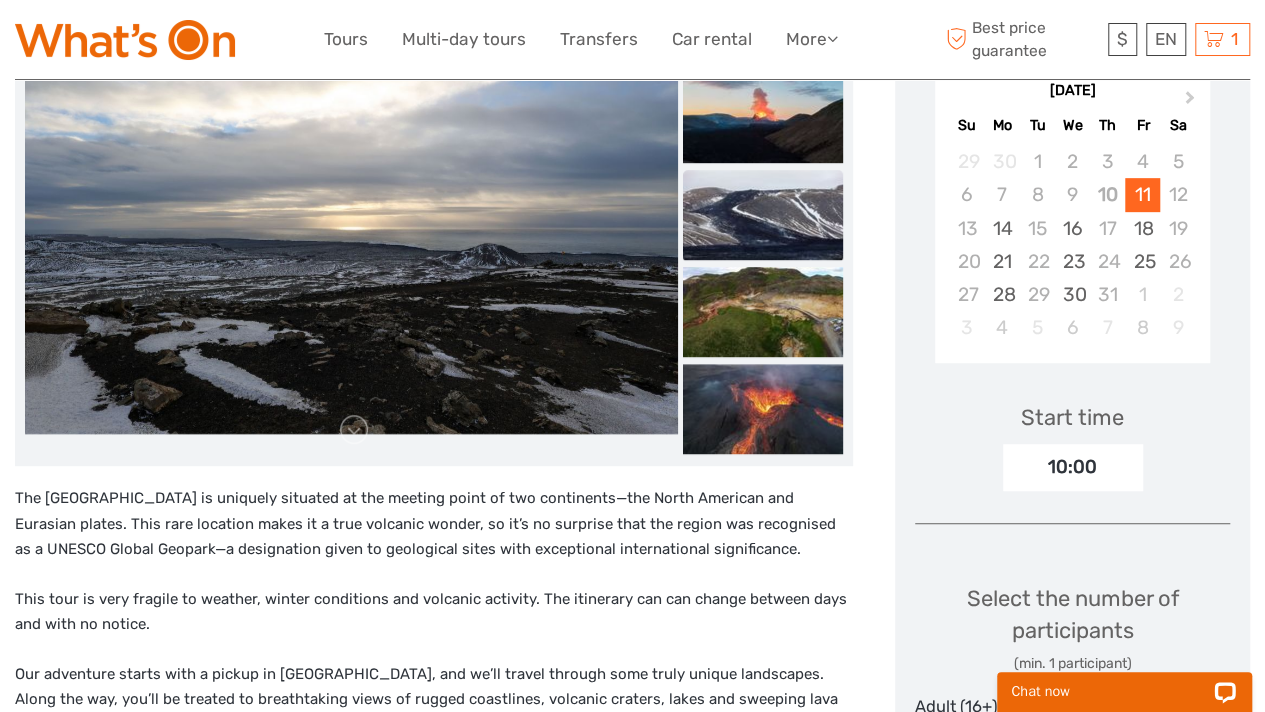 click at bounding box center [763, 215] 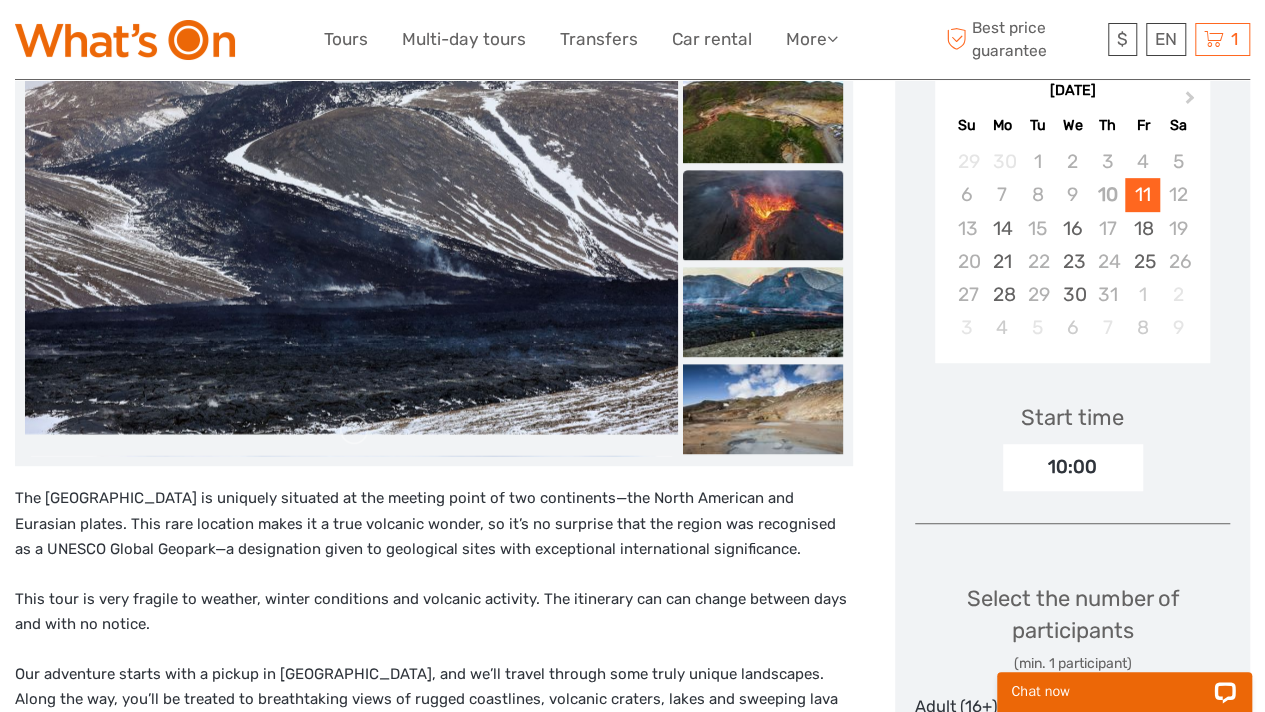 click at bounding box center [763, 215] 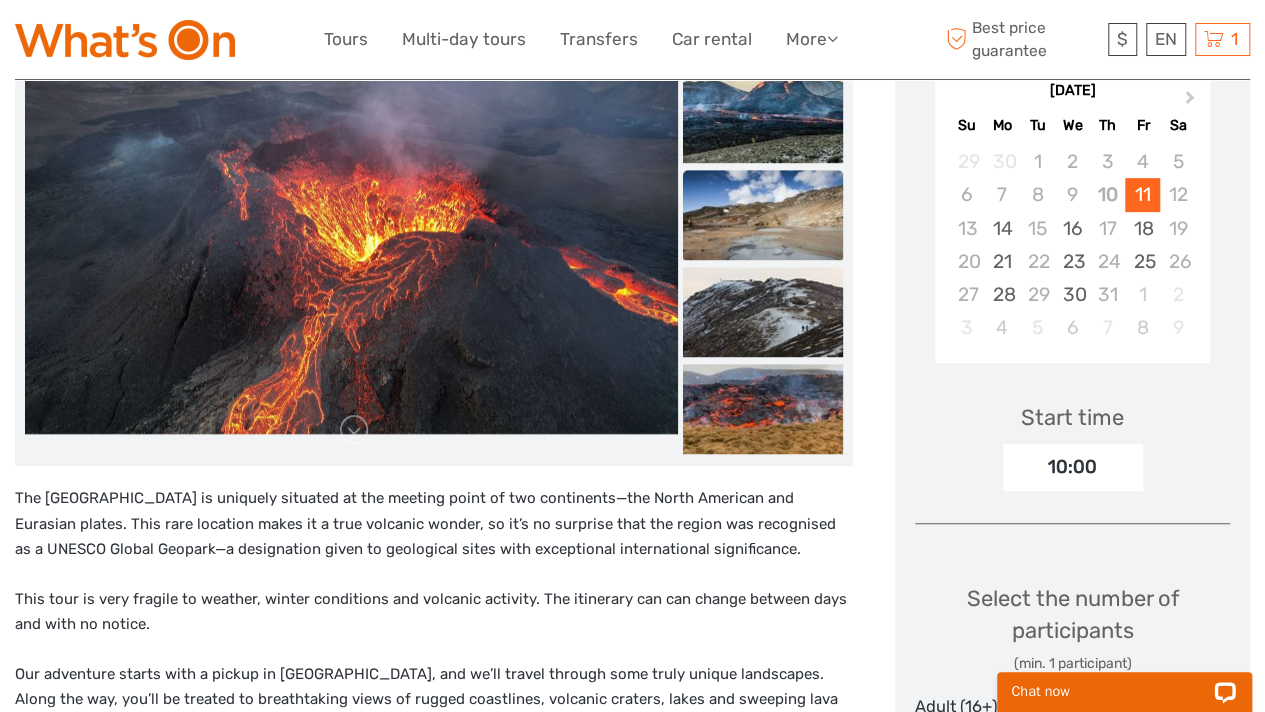 drag, startPoint x: 746, startPoint y: 225, endPoint x: 800, endPoint y: 285, distance: 80.72174 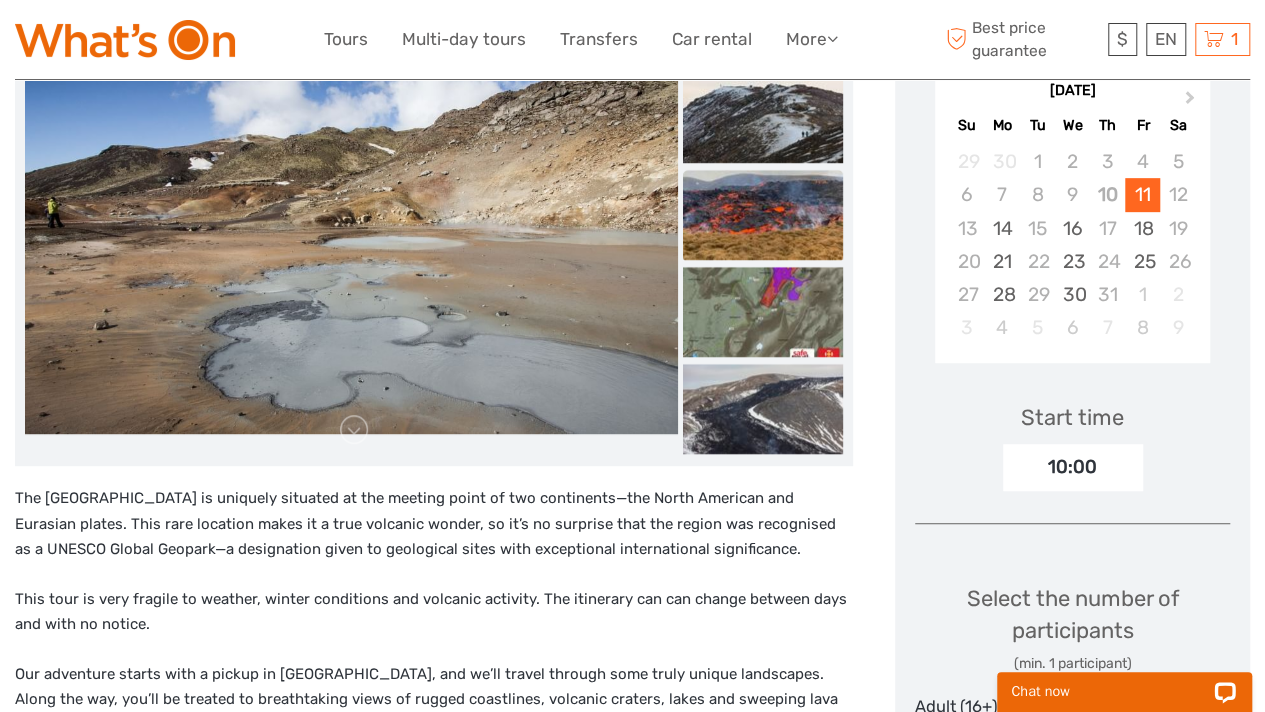 click at bounding box center [763, 215] 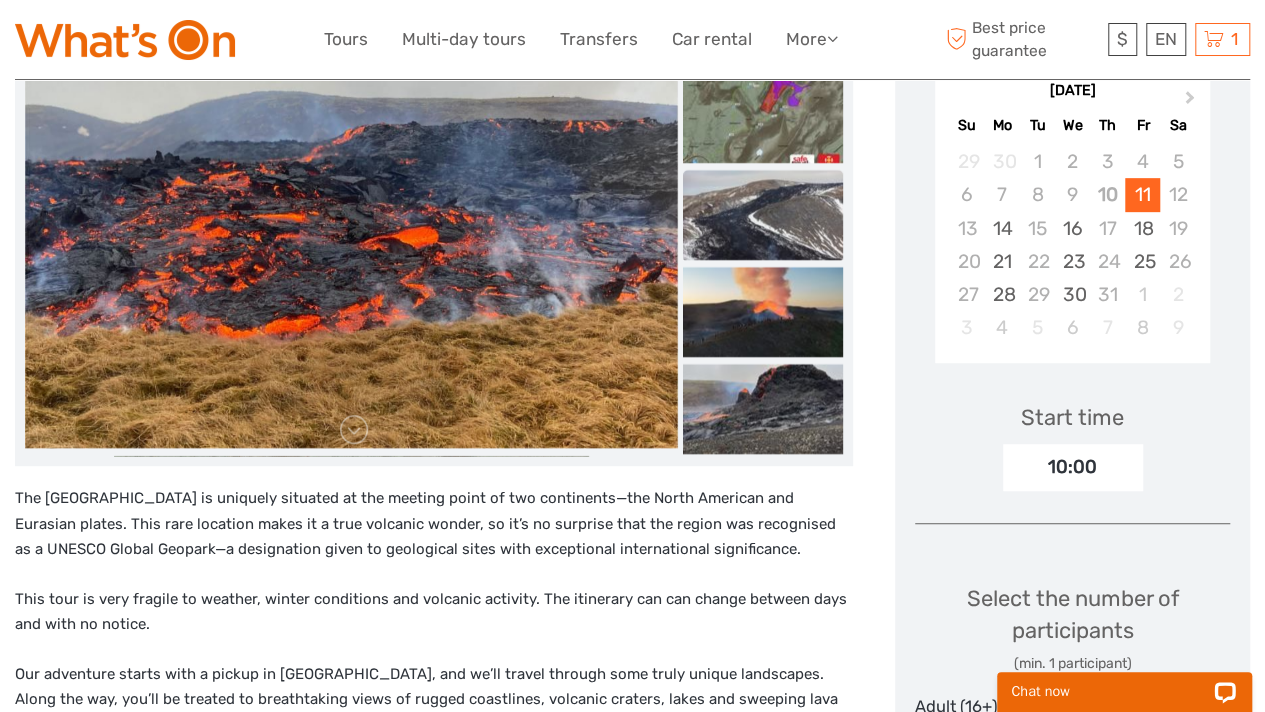click at bounding box center [763, 215] 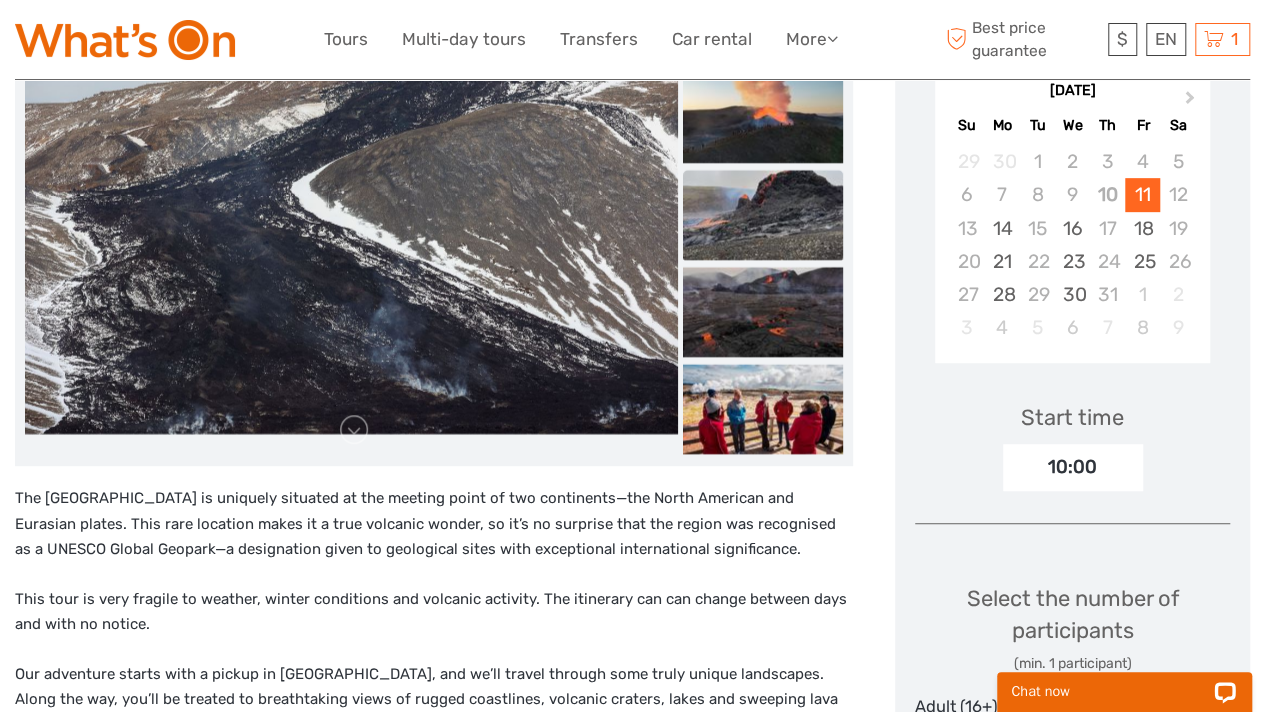 click at bounding box center [763, 215] 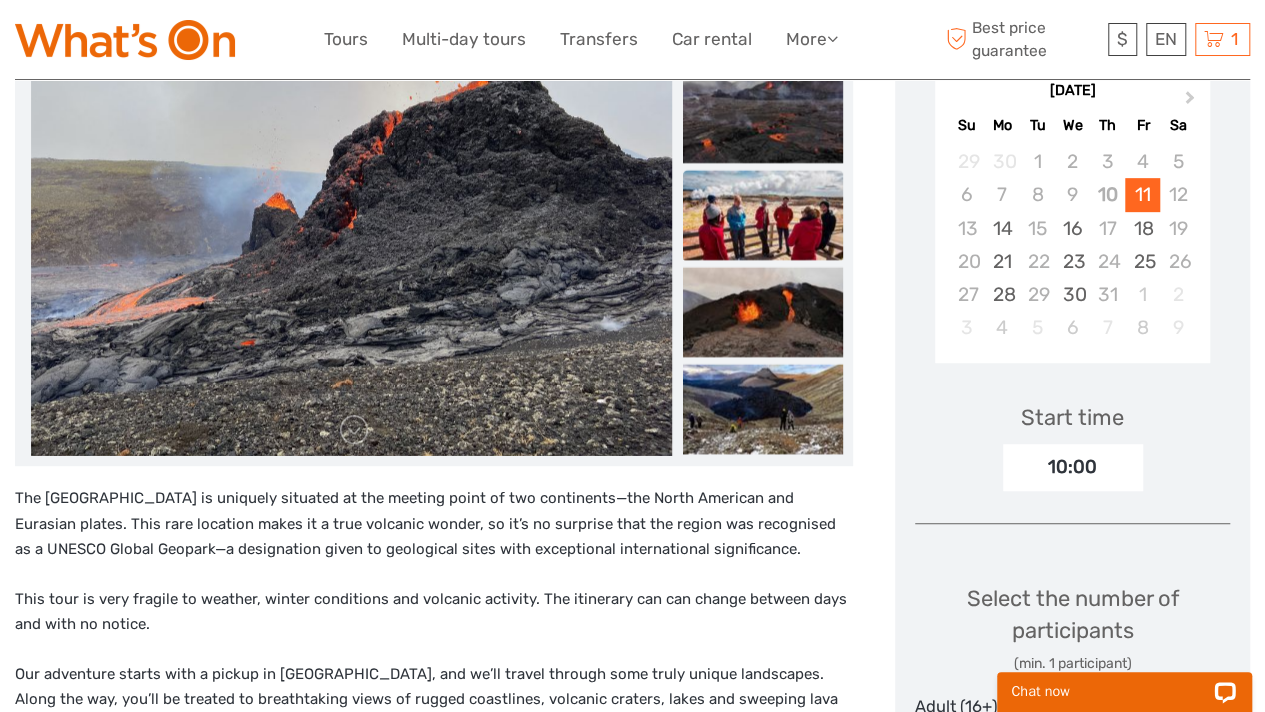 click at bounding box center [763, 215] 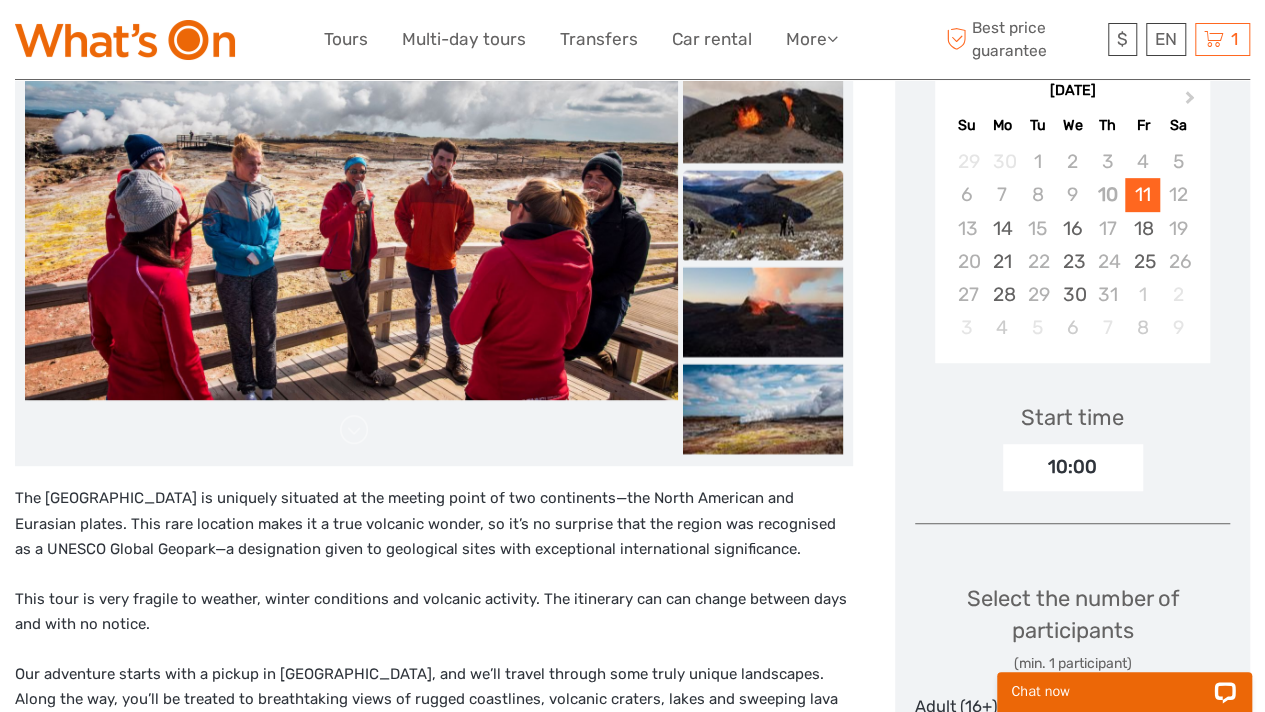click at bounding box center [763, 215] 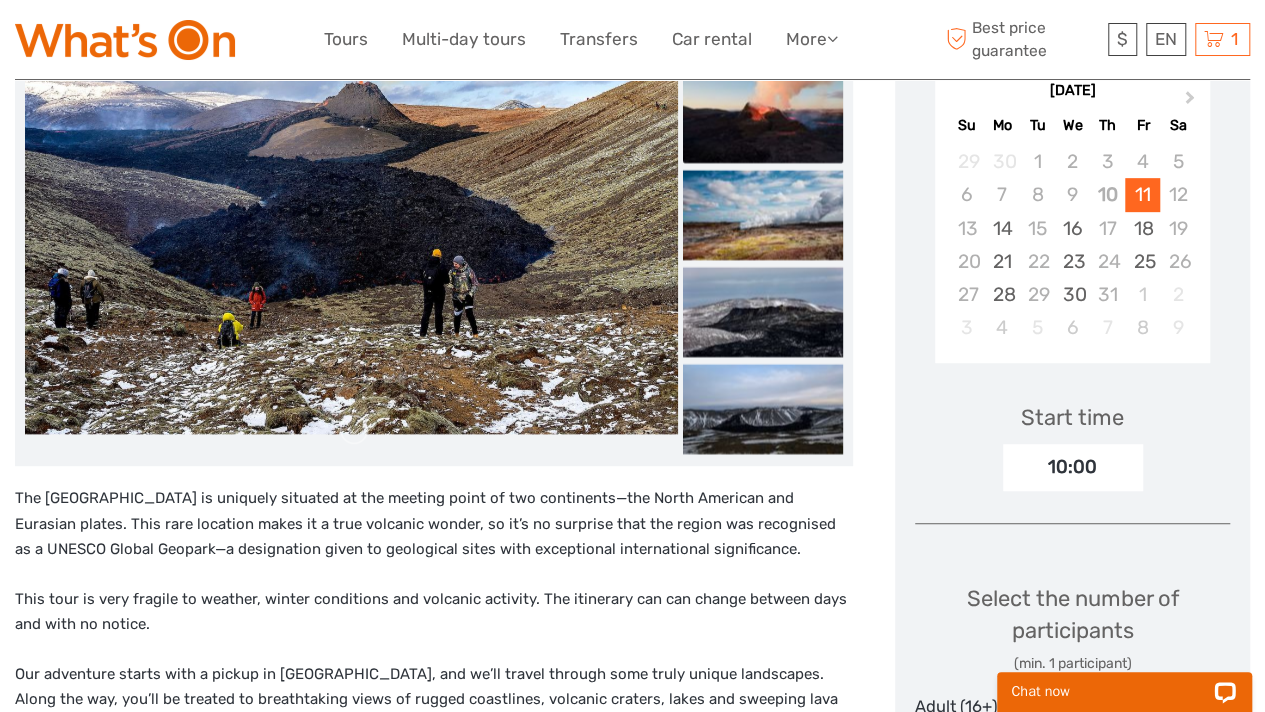 click at bounding box center (763, 118) 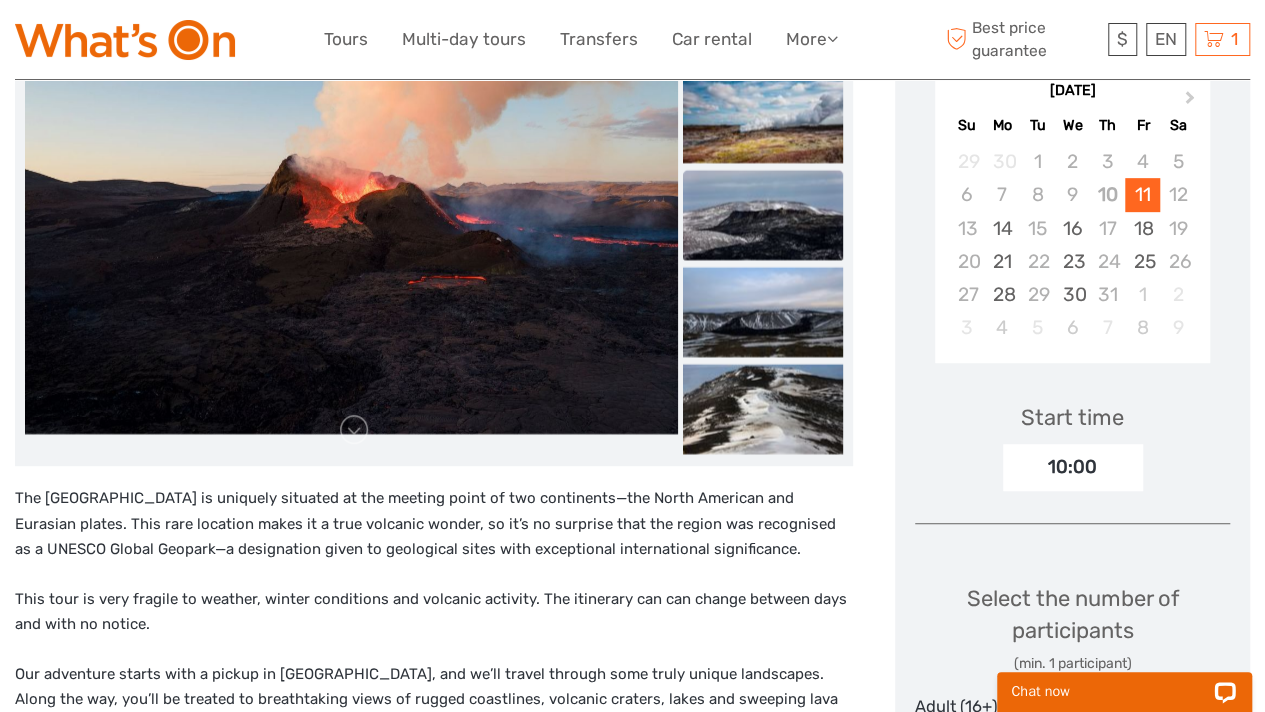 click at bounding box center (763, 215) 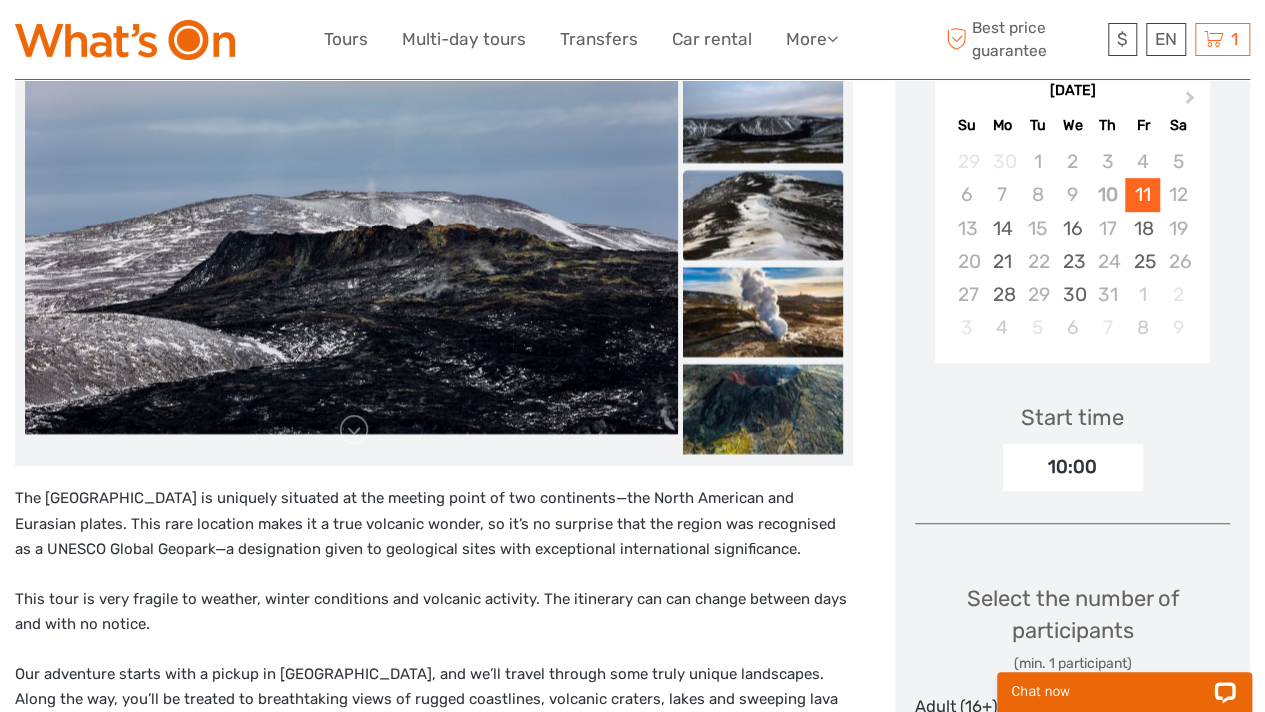 click at bounding box center [763, 215] 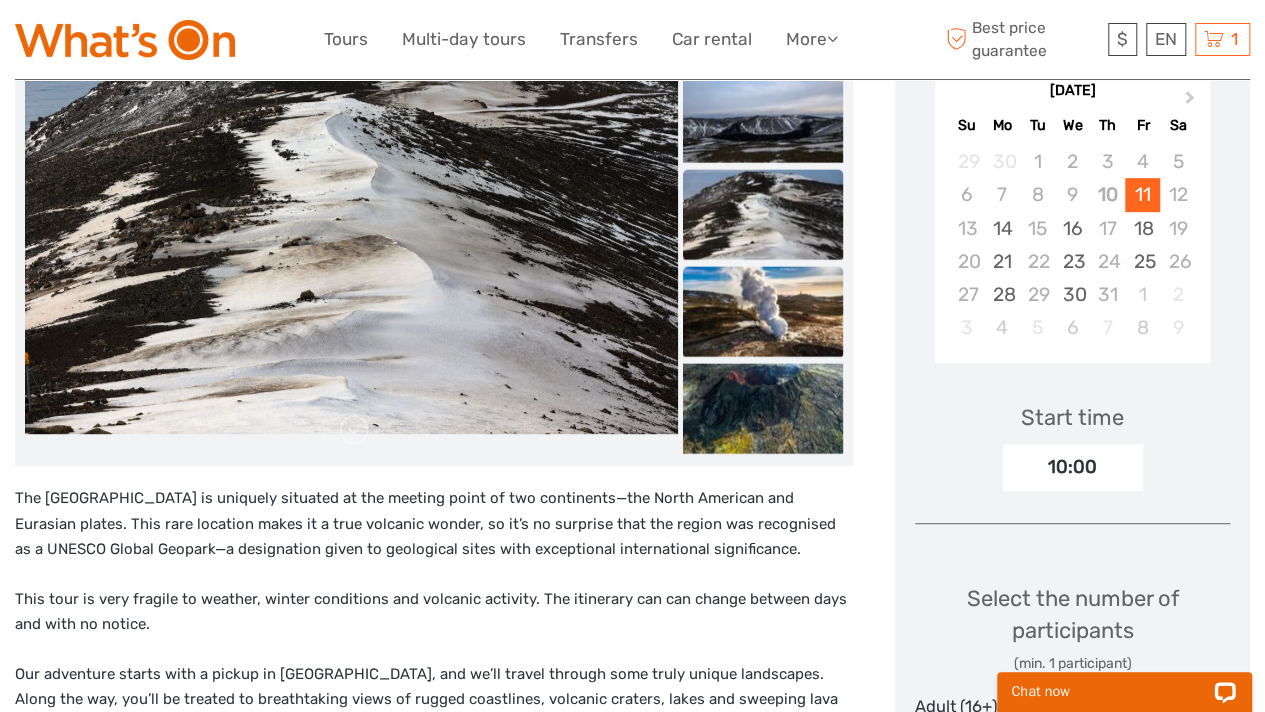 click at bounding box center [763, 312] 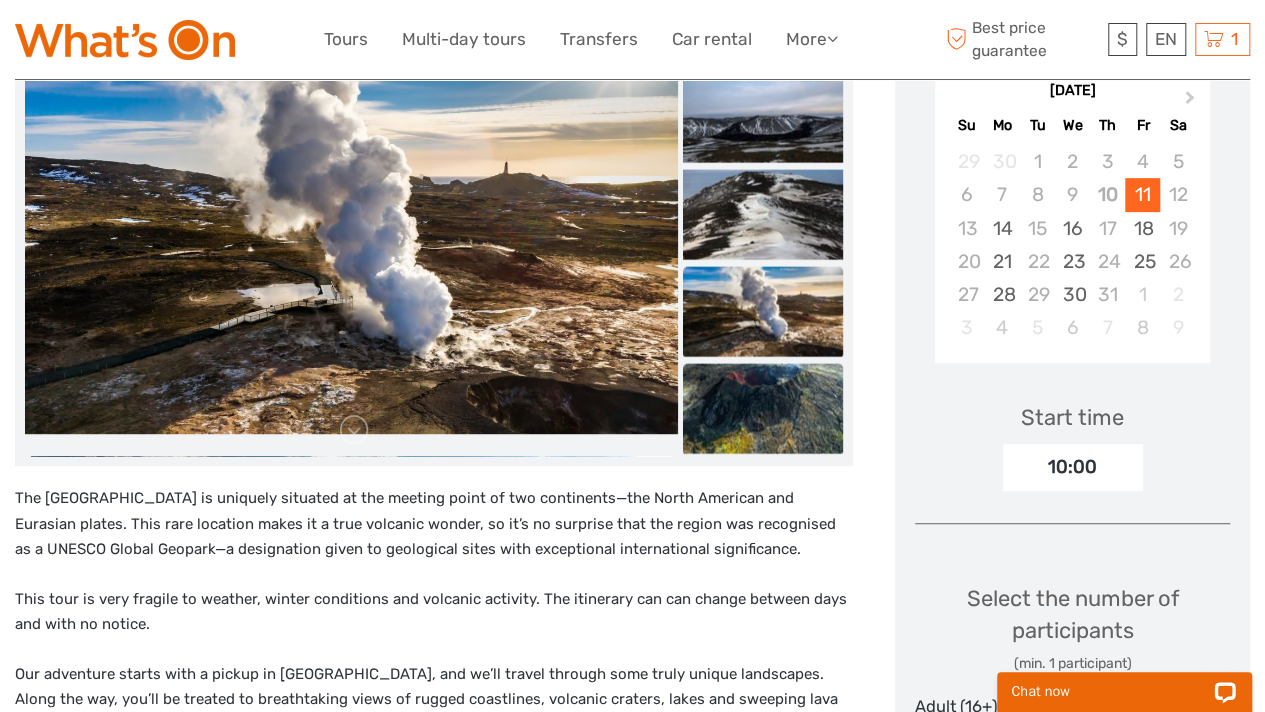 click at bounding box center (763, 409) 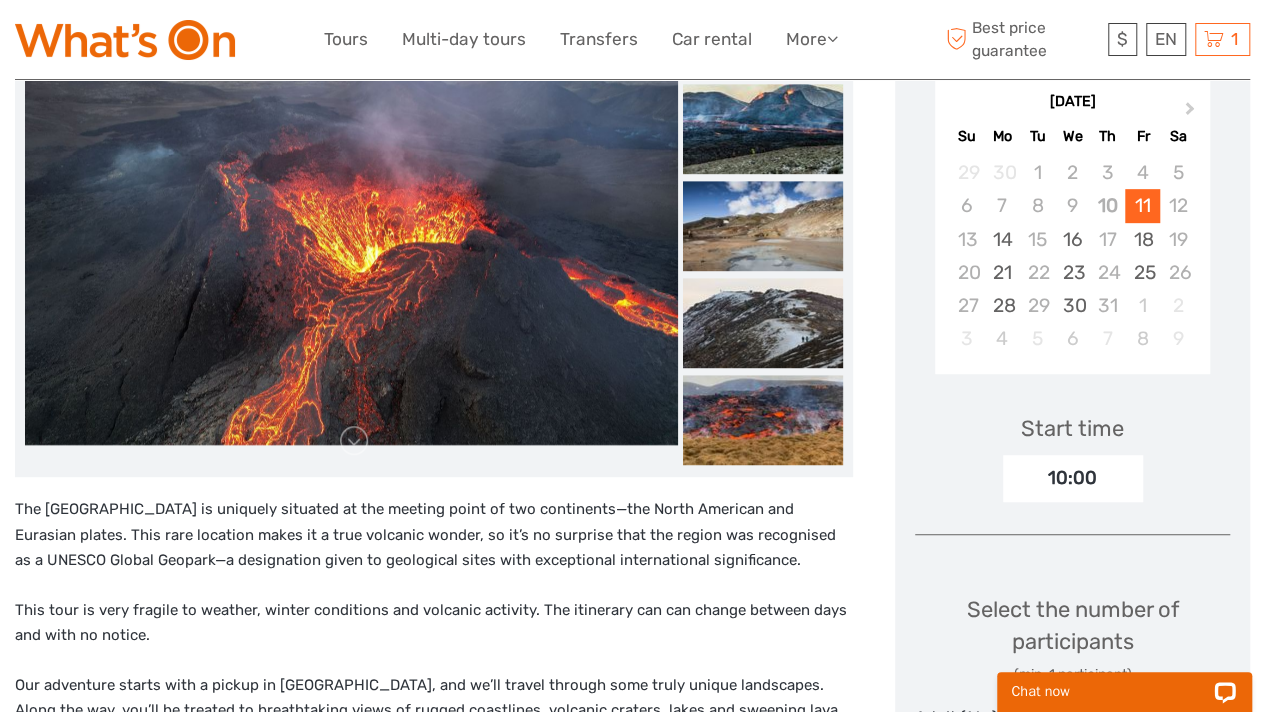 scroll, scrollTop: 400, scrollLeft: 0, axis: vertical 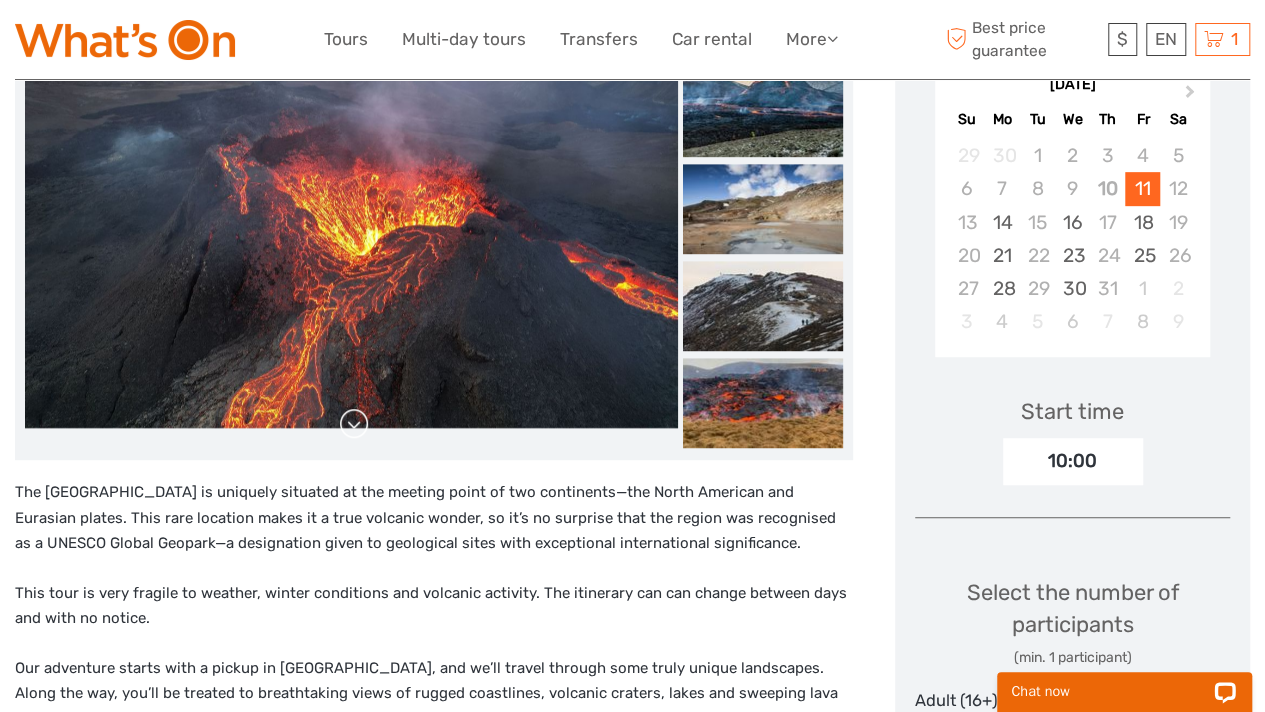 click at bounding box center (354, 424) 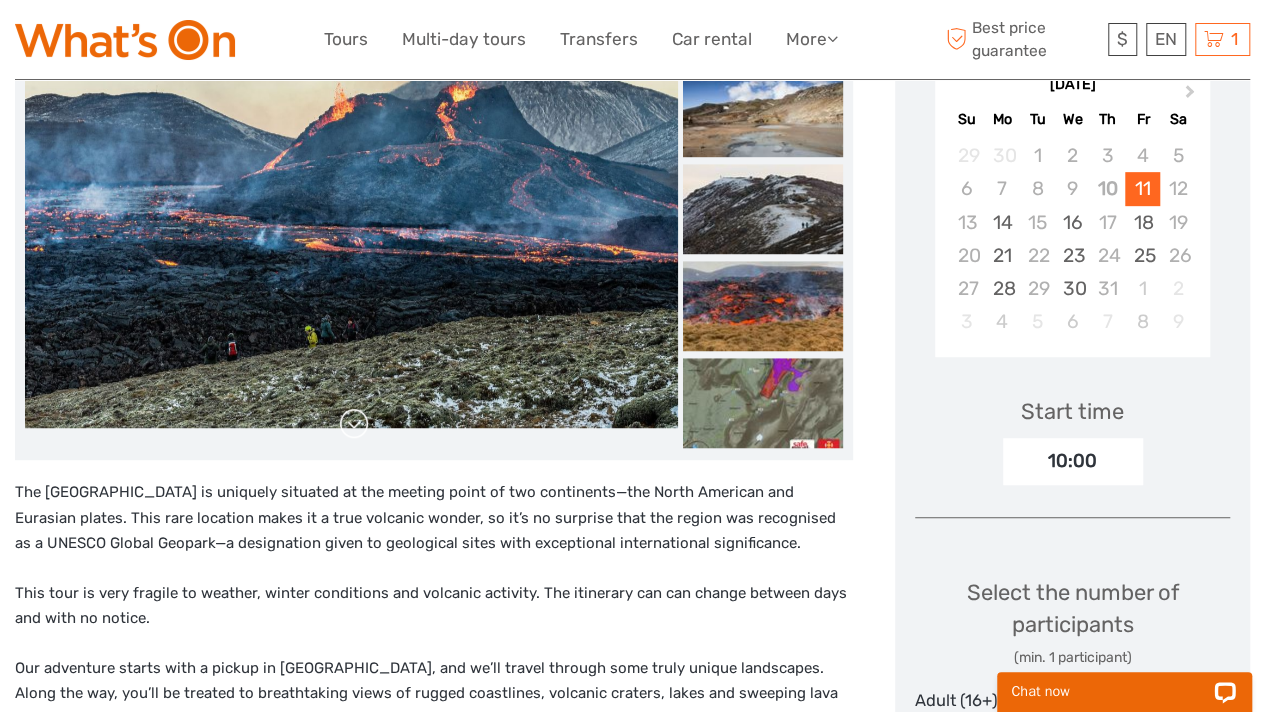 click at bounding box center (354, 424) 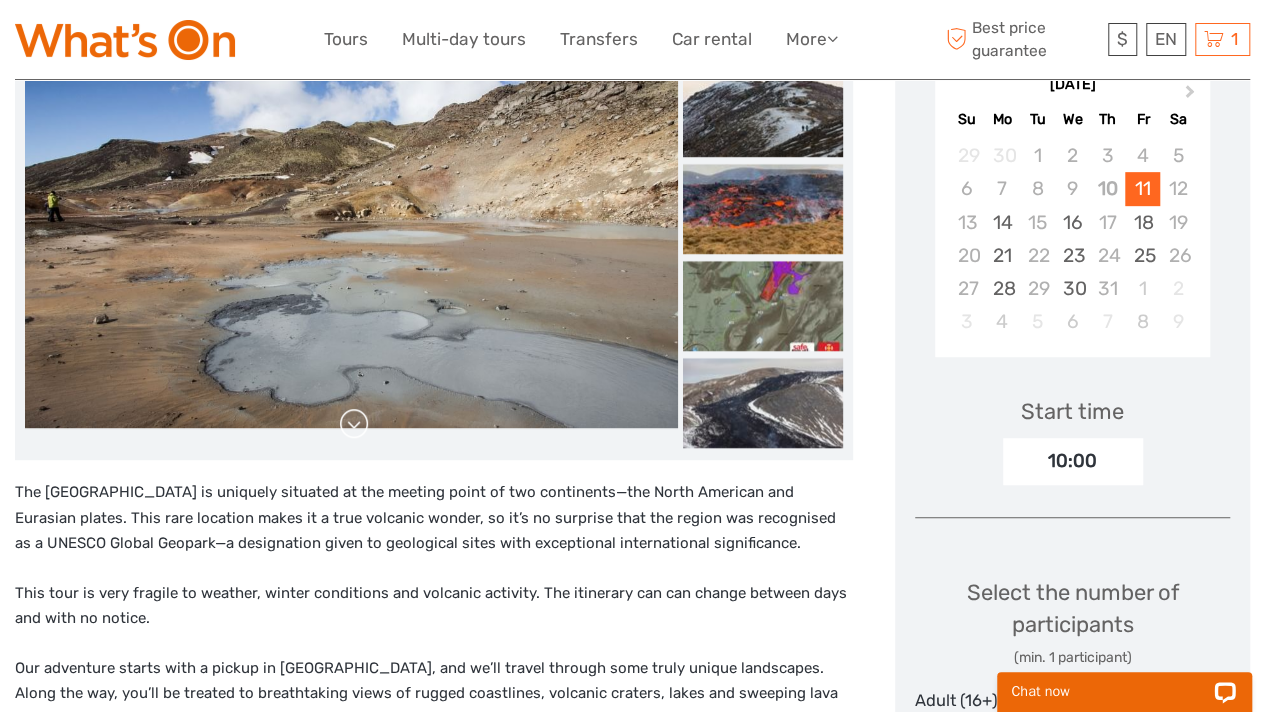 click at bounding box center [354, 424] 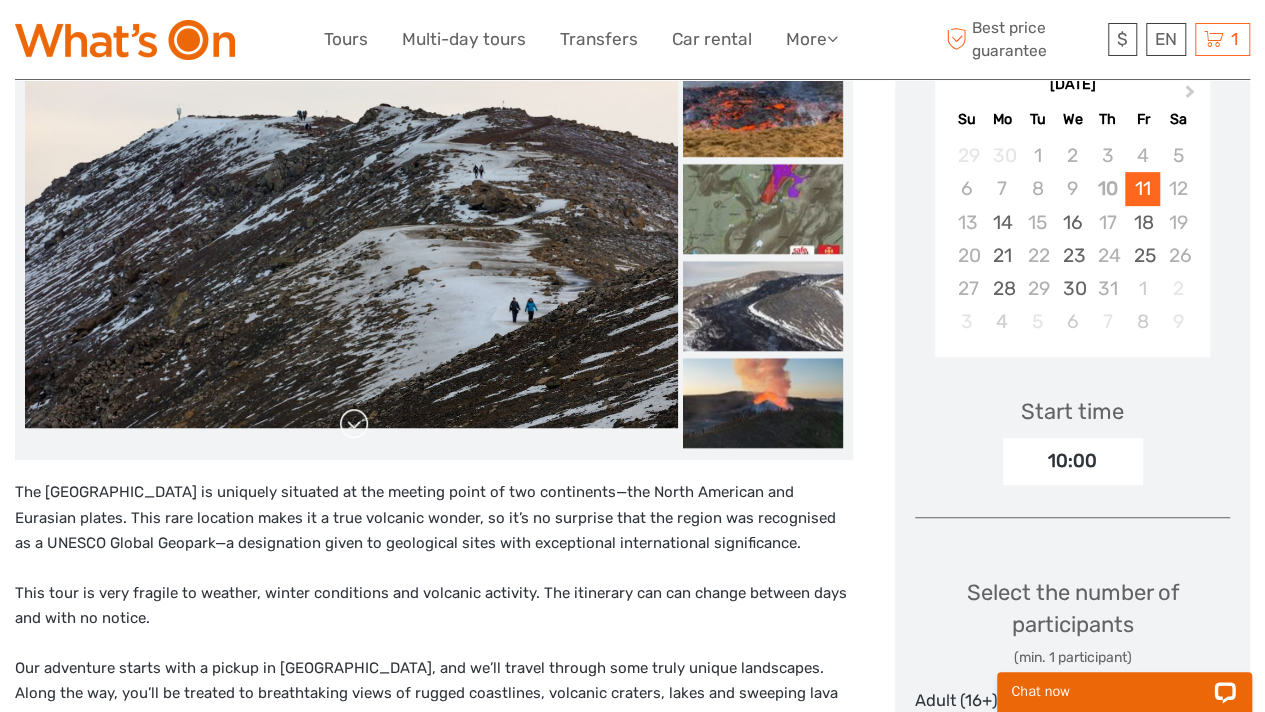 click at bounding box center (354, 424) 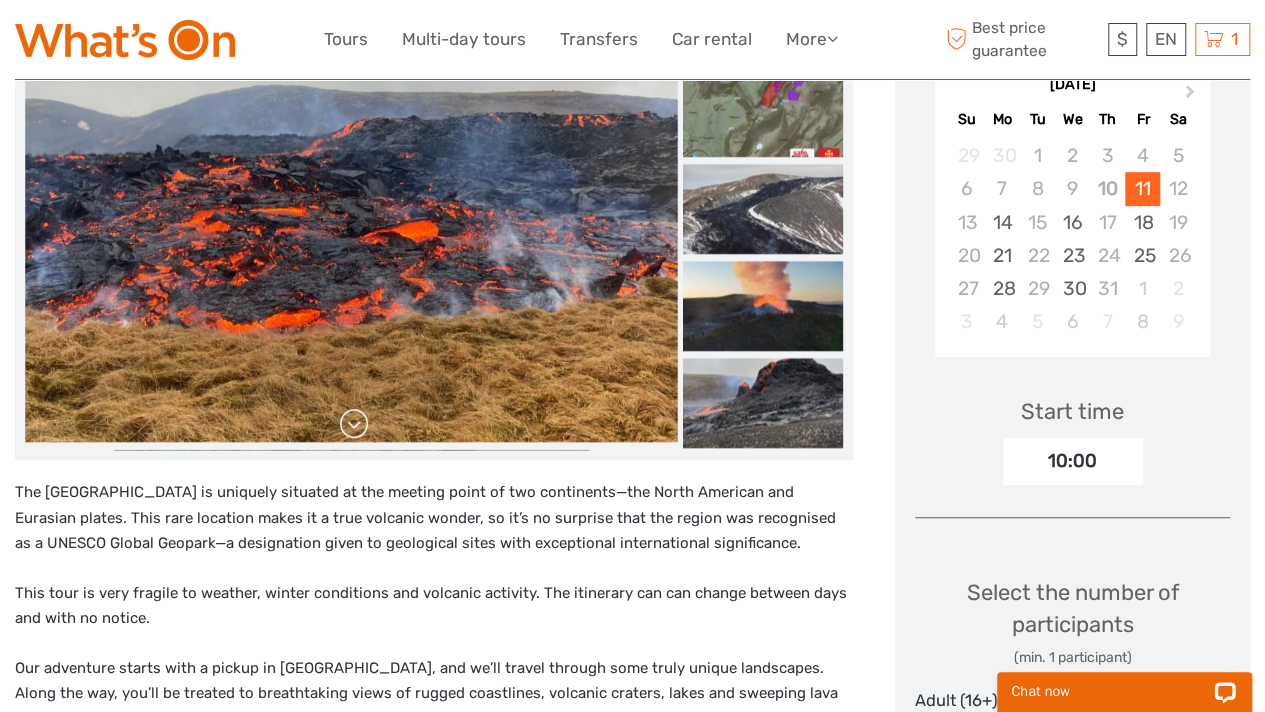 click at bounding box center (354, 424) 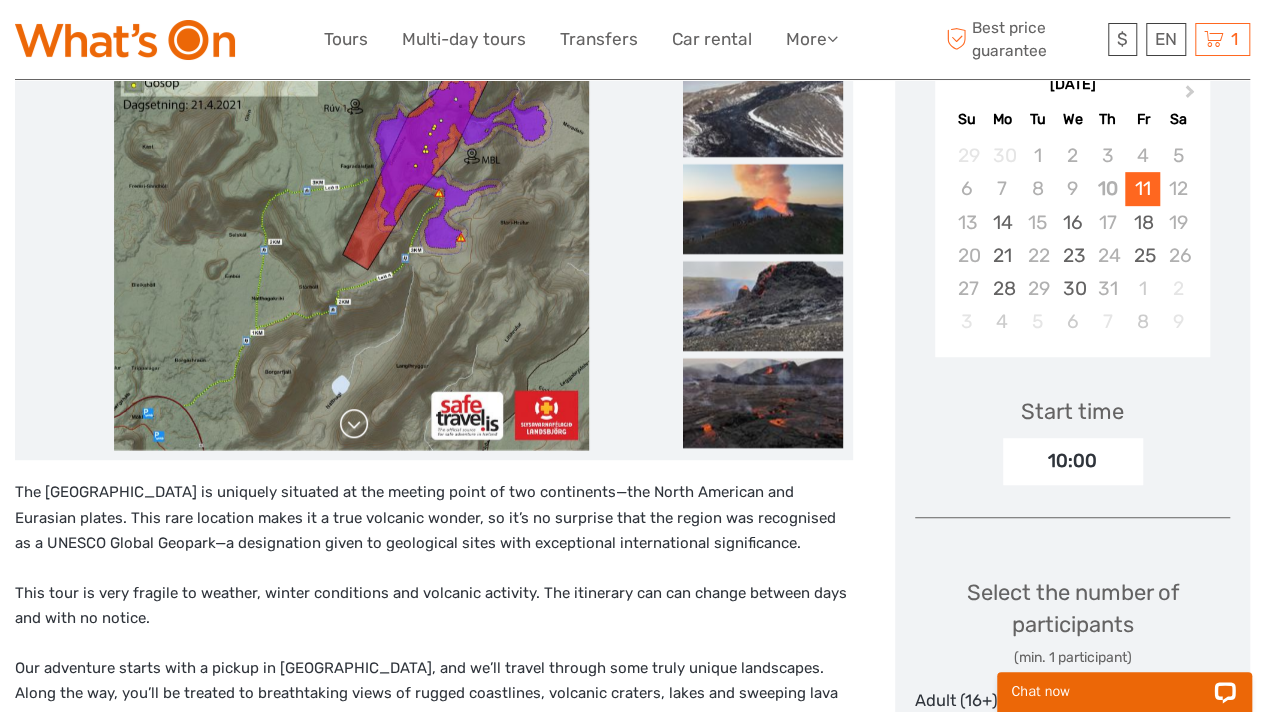 click at bounding box center (354, 424) 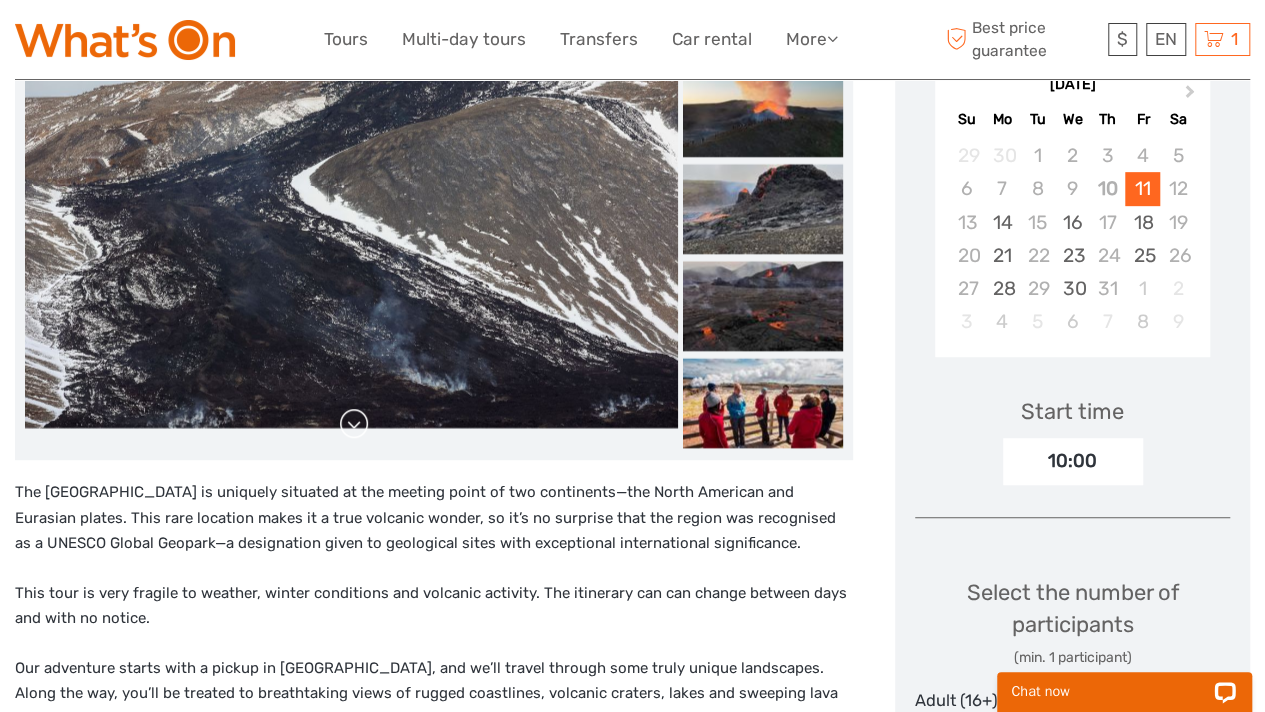 click at bounding box center [354, 424] 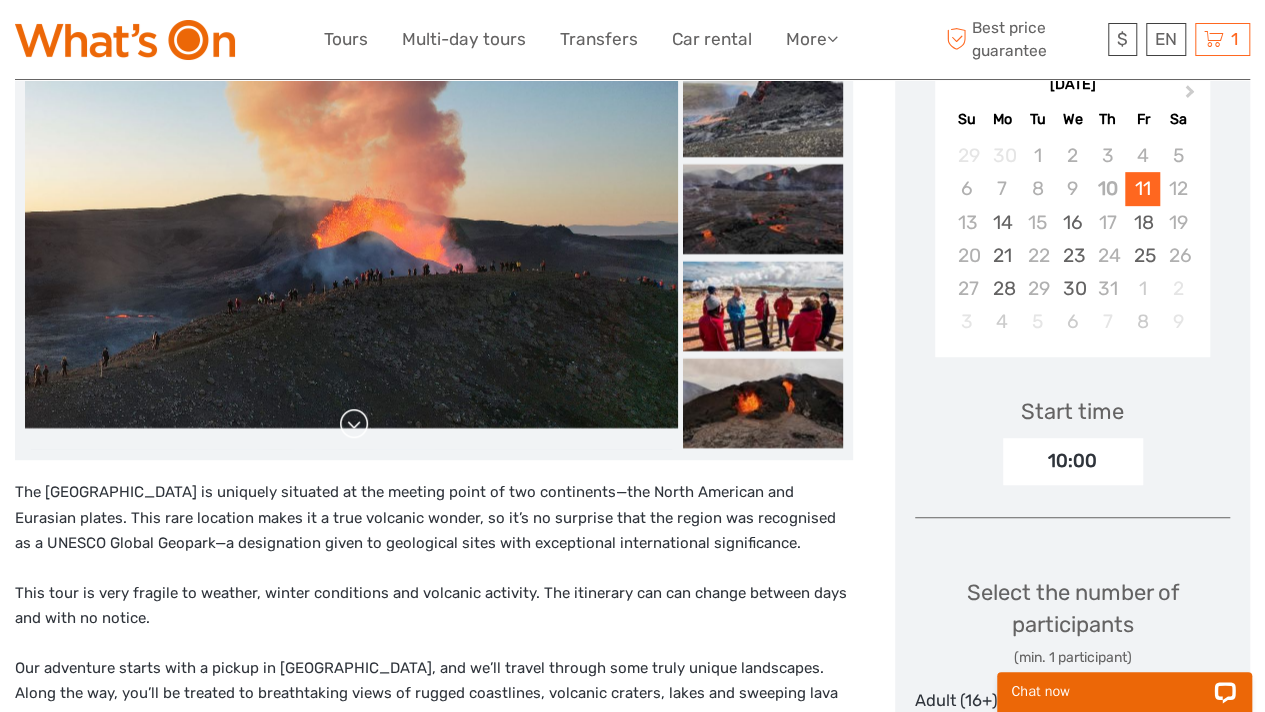 click at bounding box center [354, 424] 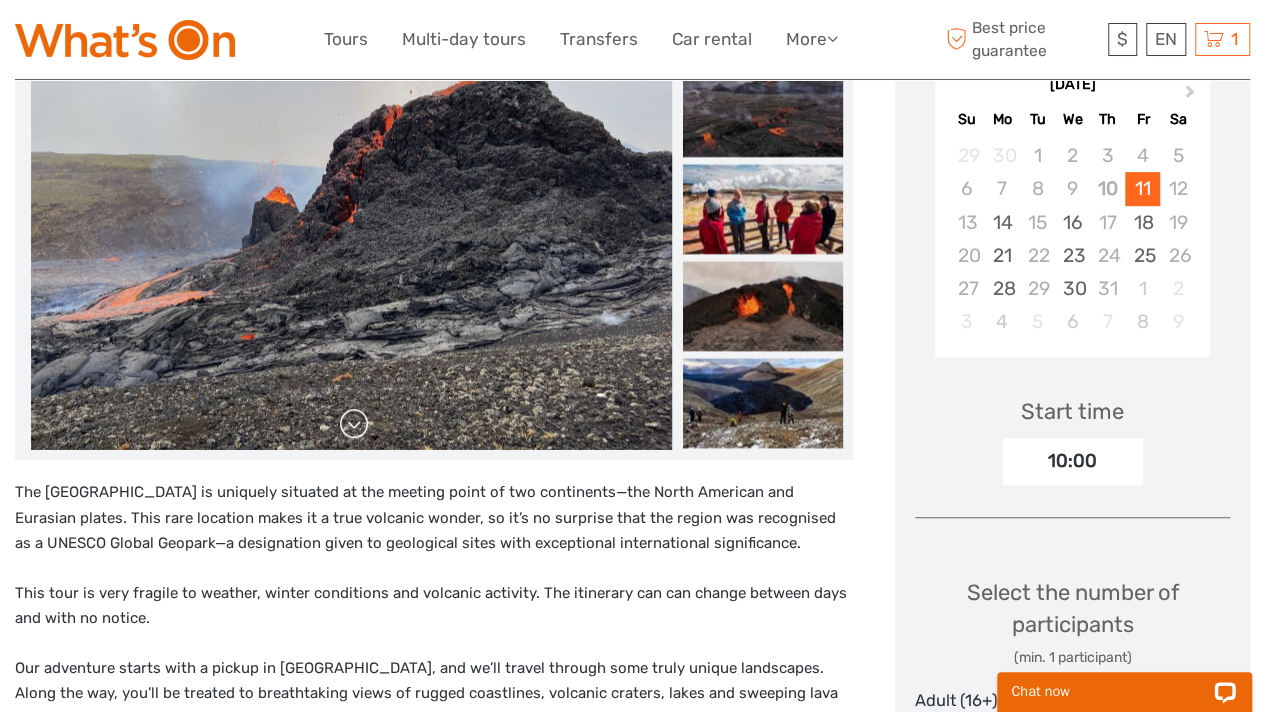 click at bounding box center (354, 424) 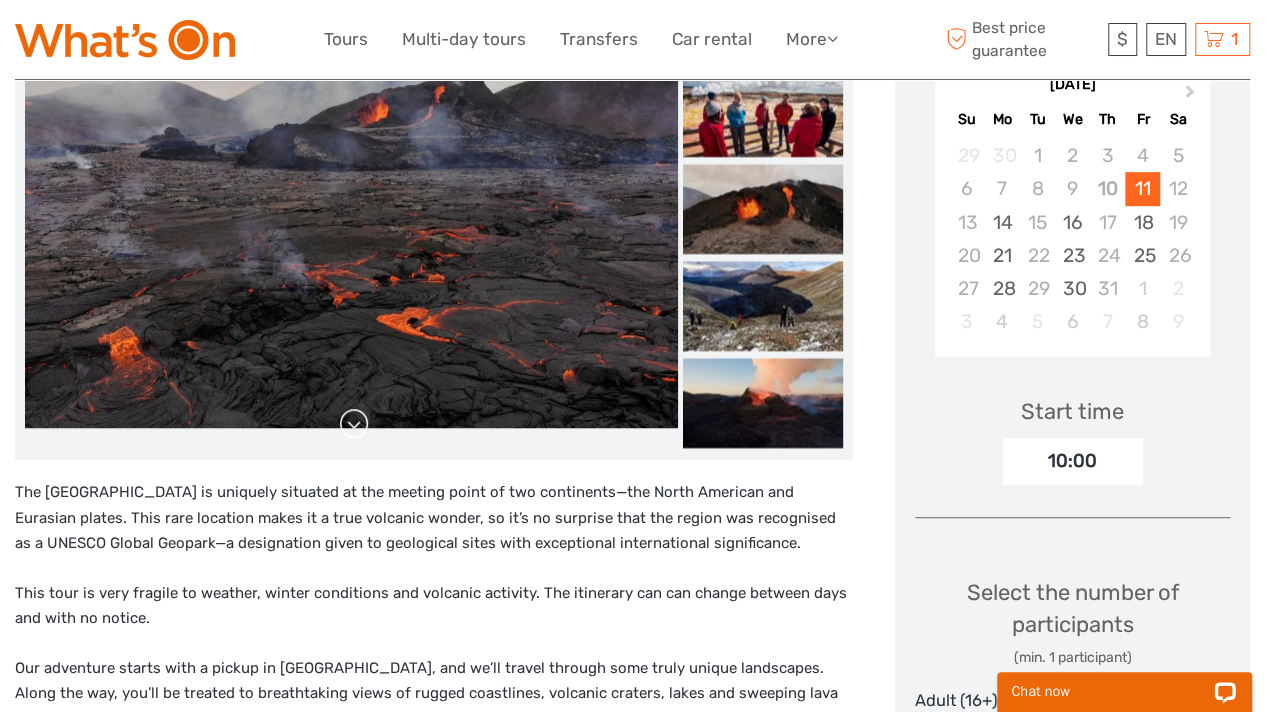 click at bounding box center [354, 424] 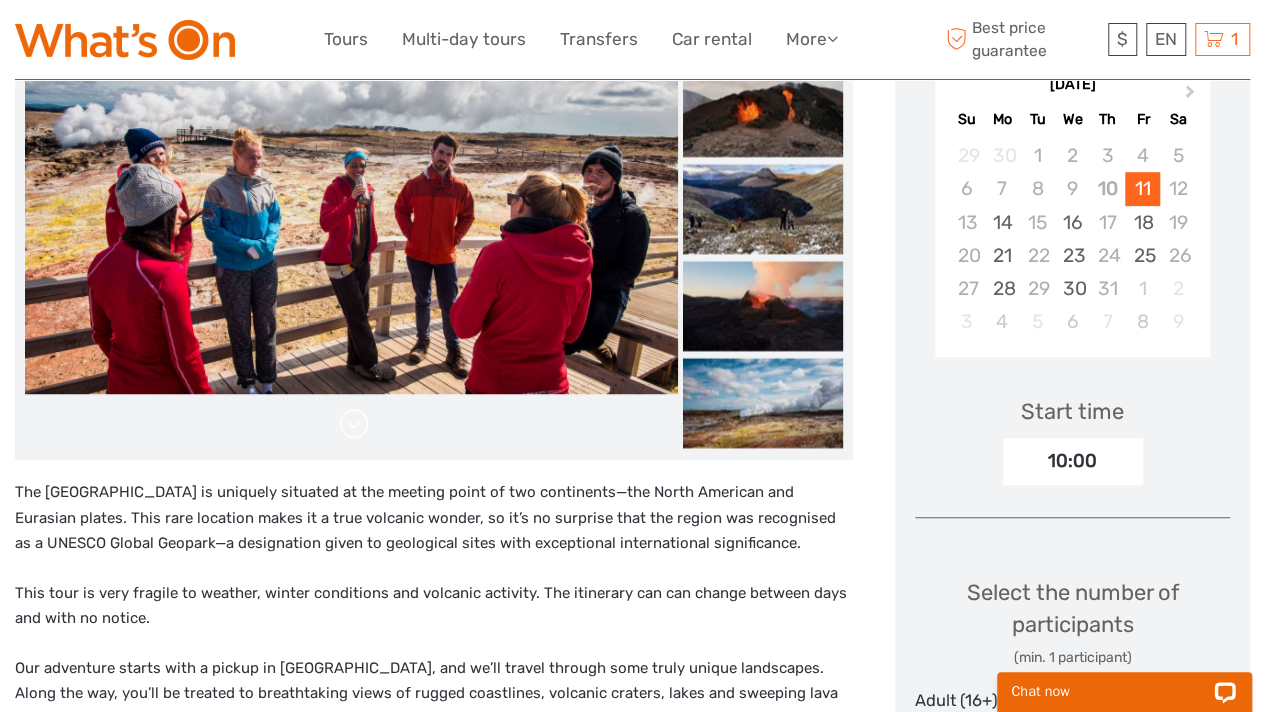 click at bounding box center (354, 424) 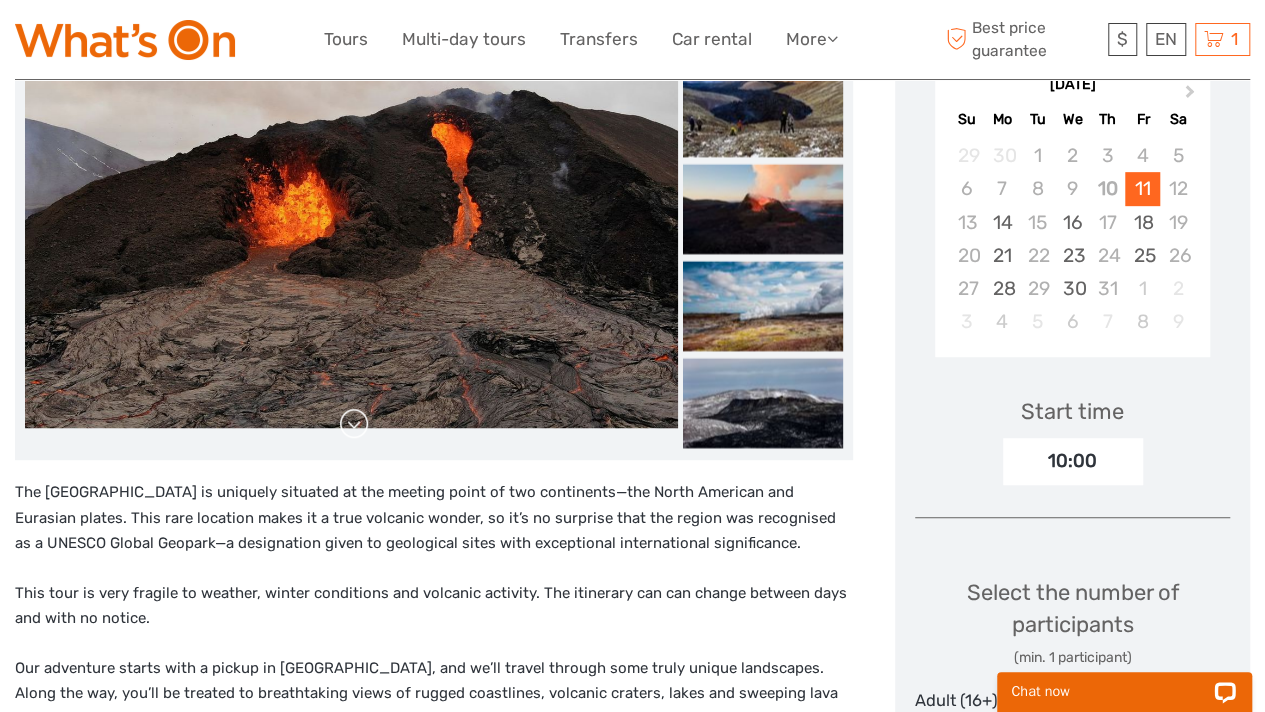 click at bounding box center (354, 424) 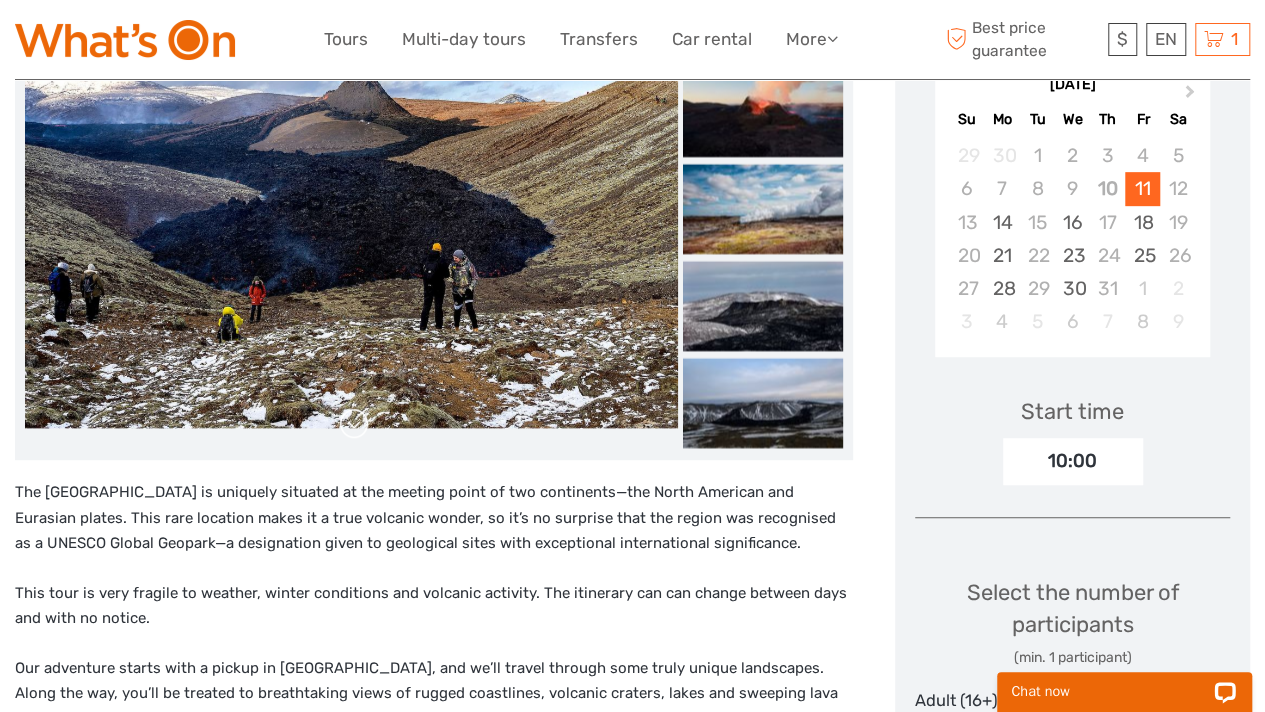 click at bounding box center [354, 424] 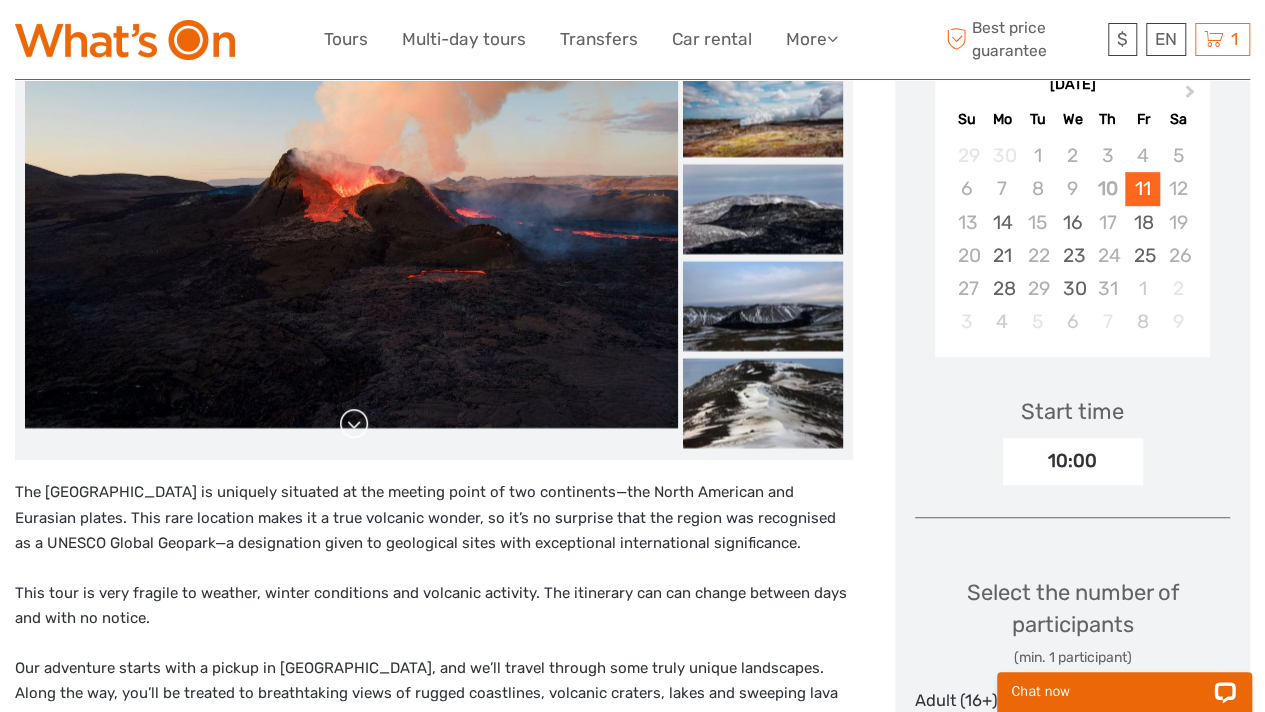 click at bounding box center [354, 424] 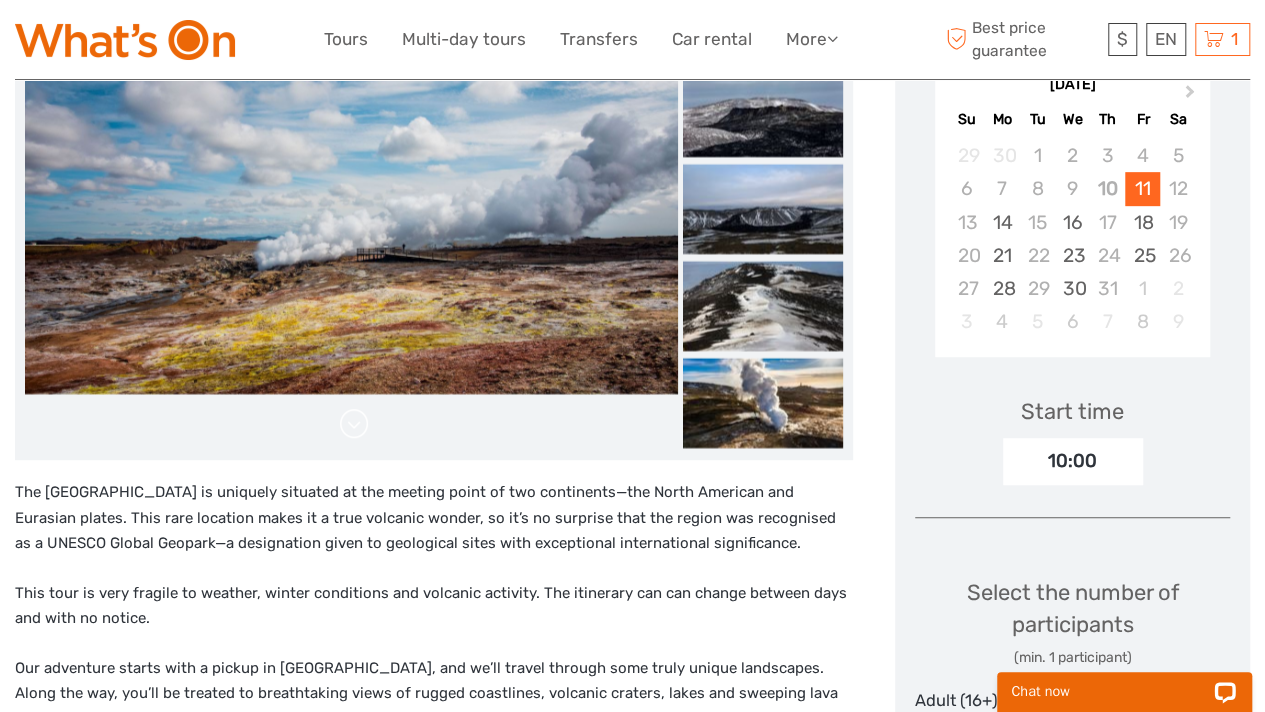 click at bounding box center (354, 424) 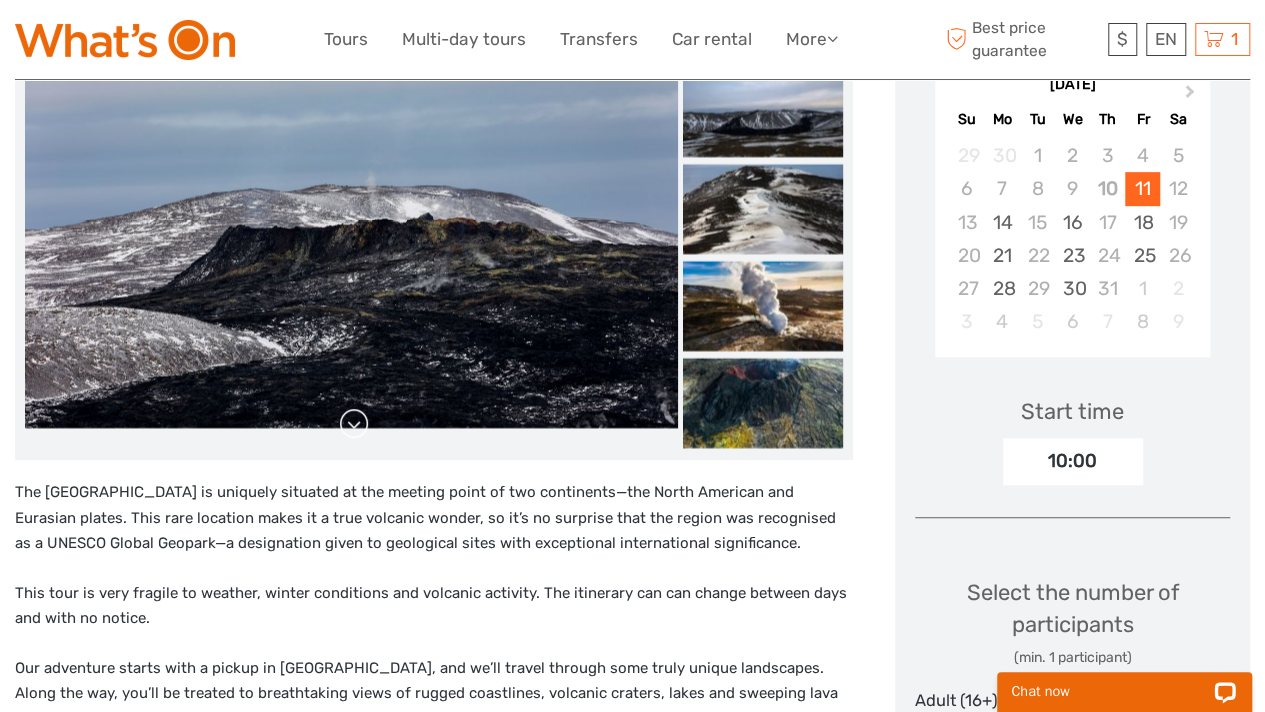 click at bounding box center (354, 424) 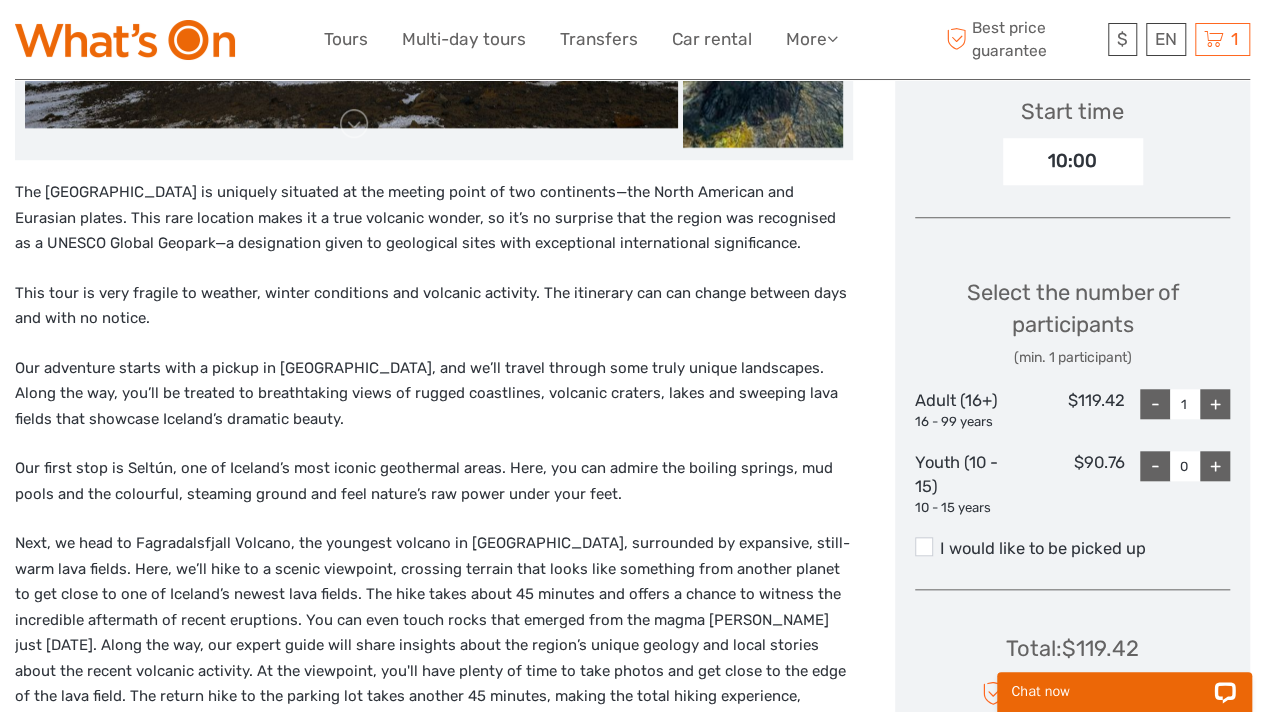 scroll, scrollTop: 800, scrollLeft: 0, axis: vertical 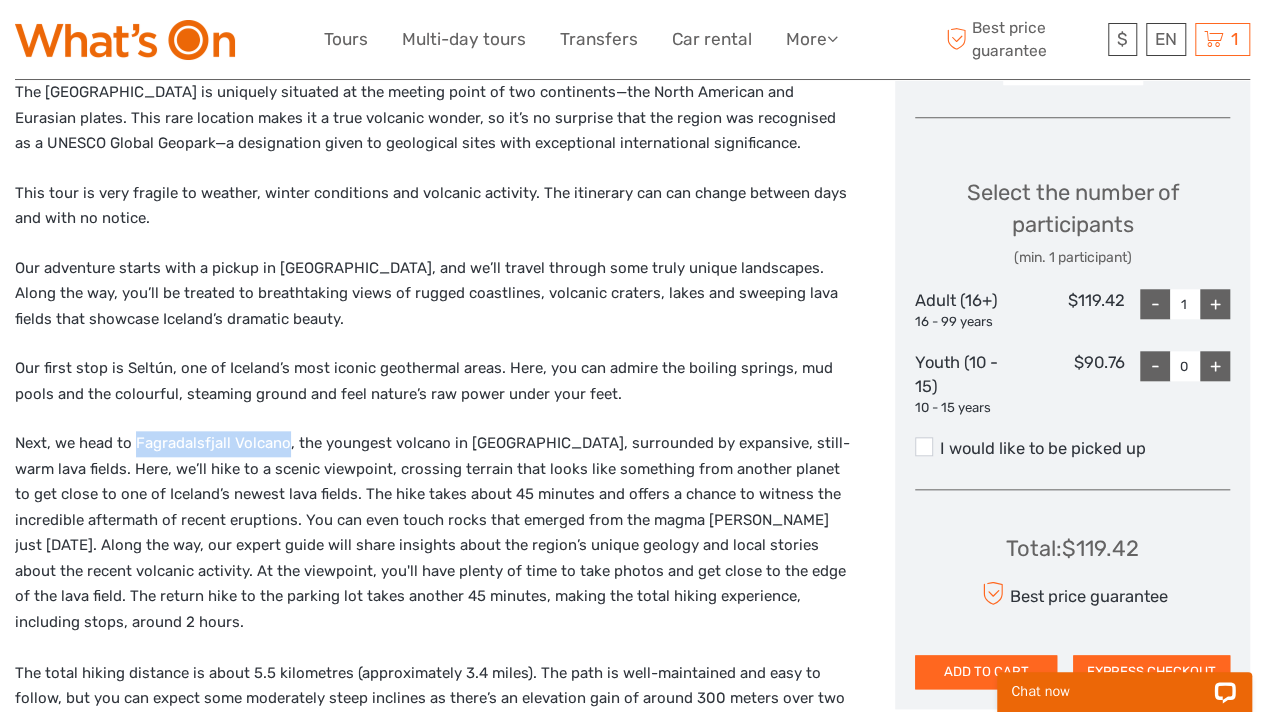 drag, startPoint x: 134, startPoint y: 441, endPoint x: 284, endPoint y: 452, distance: 150.40279 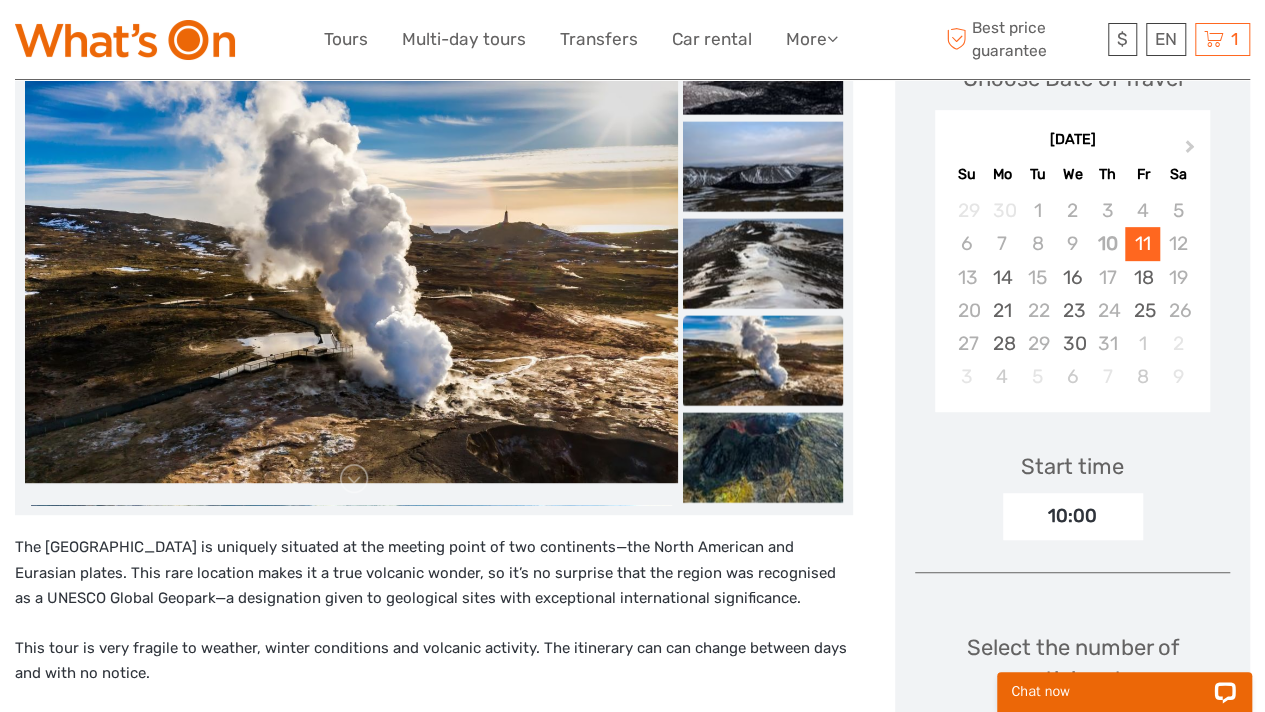 scroll, scrollTop: 300, scrollLeft: 0, axis: vertical 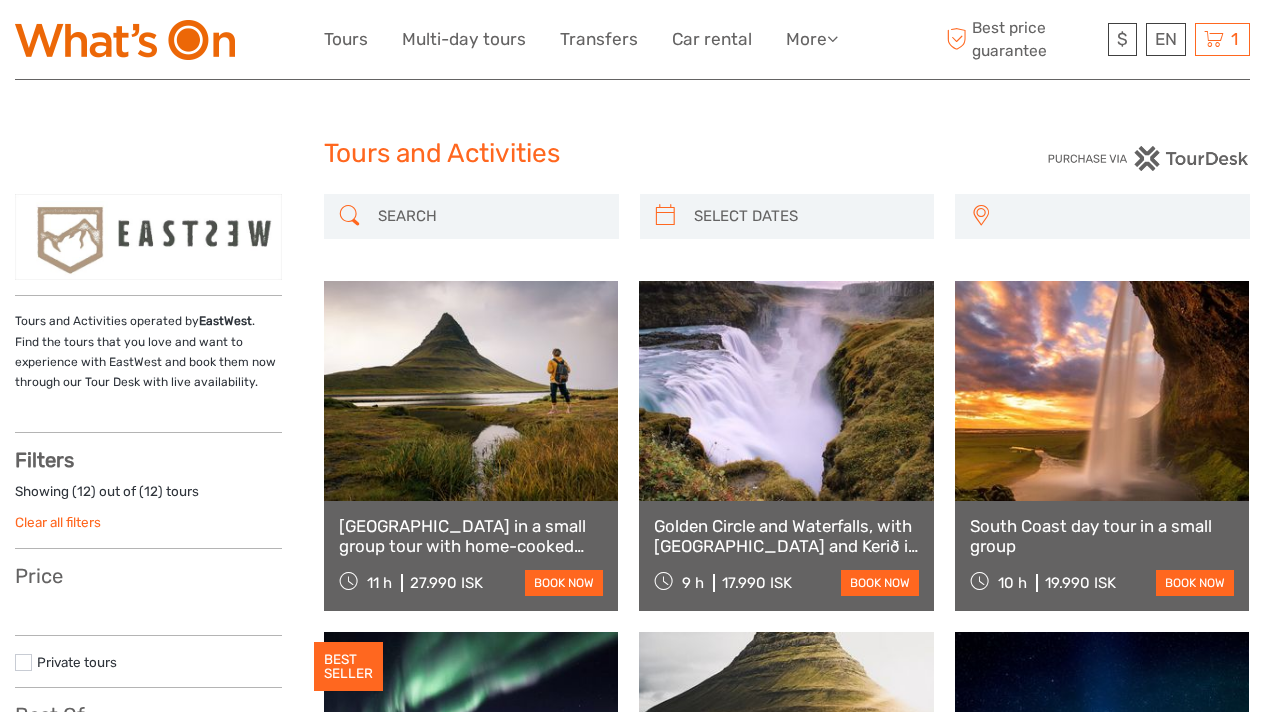 select 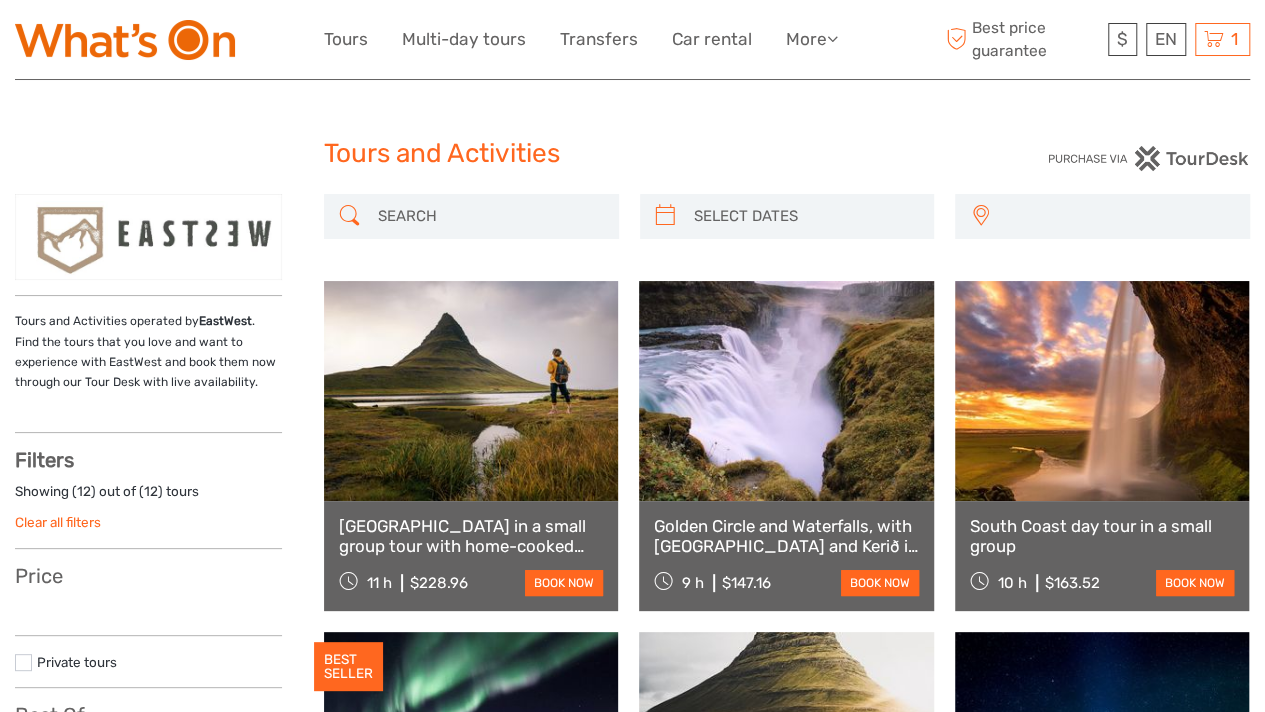 select 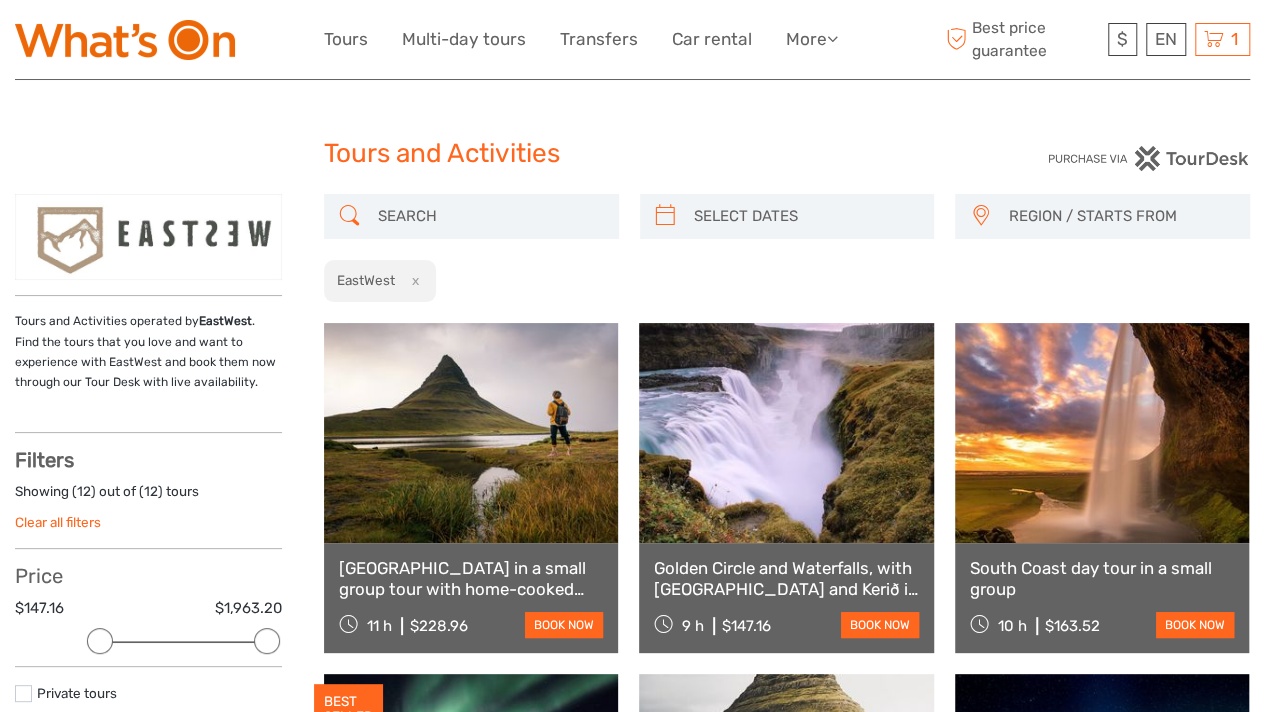 scroll, scrollTop: 0, scrollLeft: 0, axis: both 